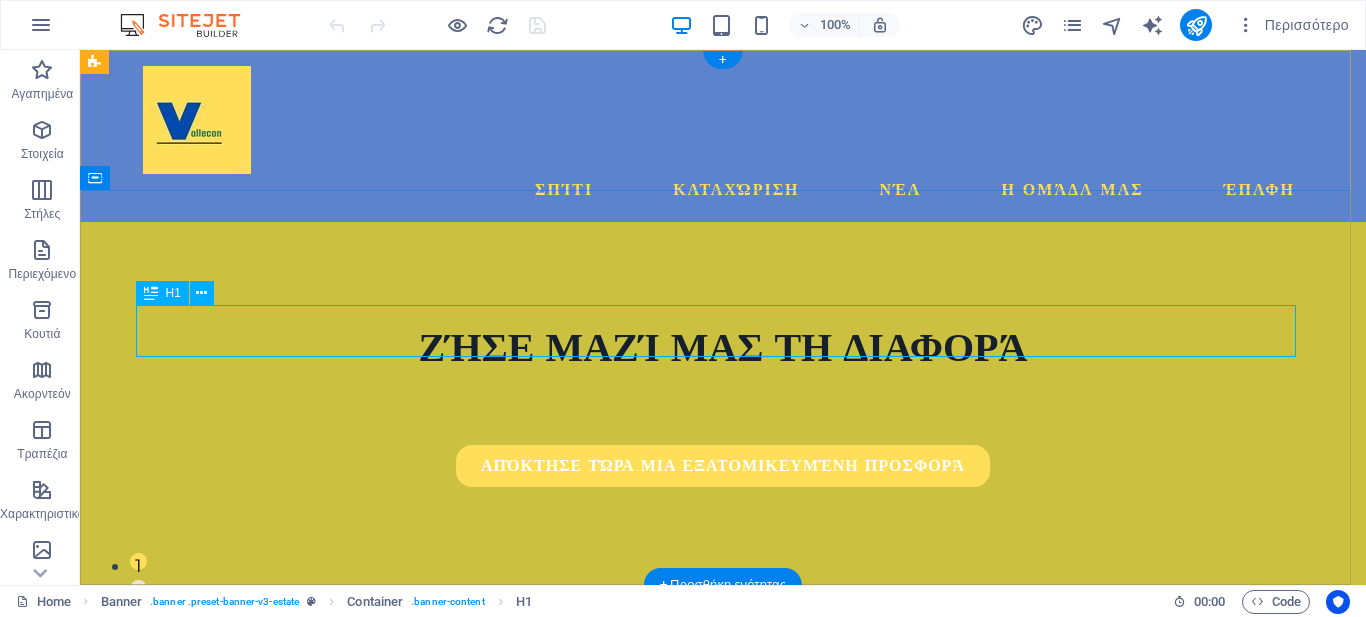 scroll, scrollTop: 0, scrollLeft: 0, axis: both 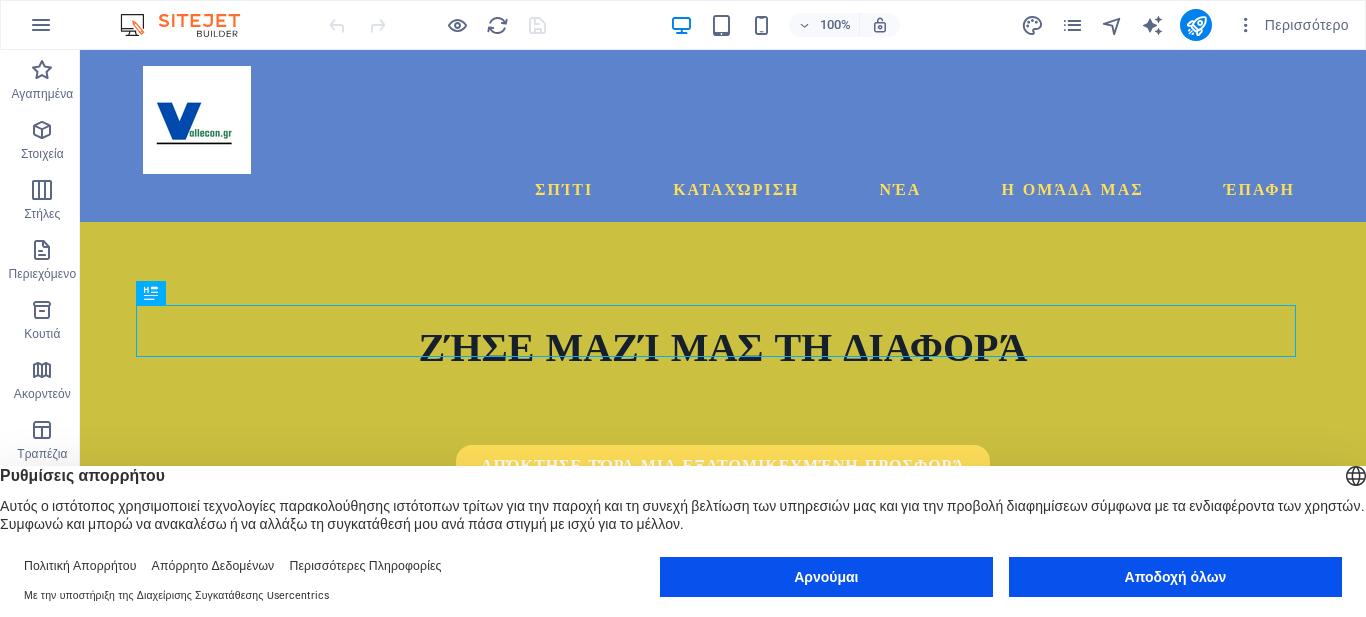 click on "Αρνούμαι" at bounding box center (826, 577) 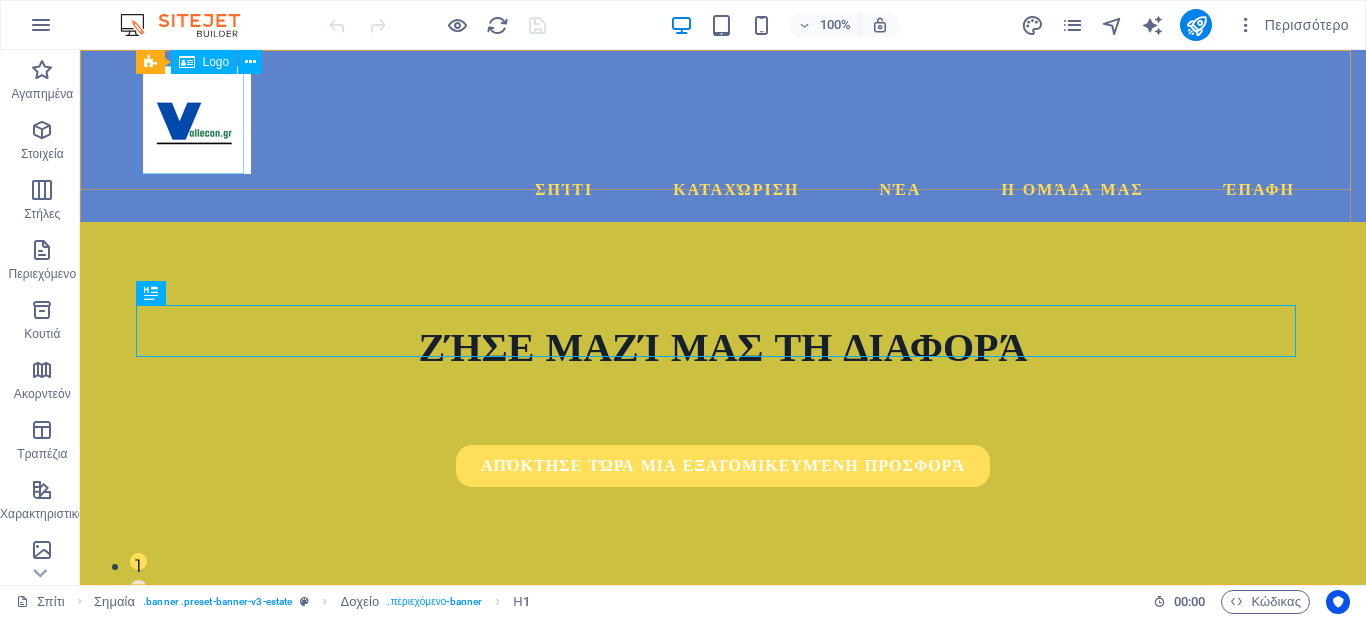 click on "Logo" at bounding box center [216, 62] 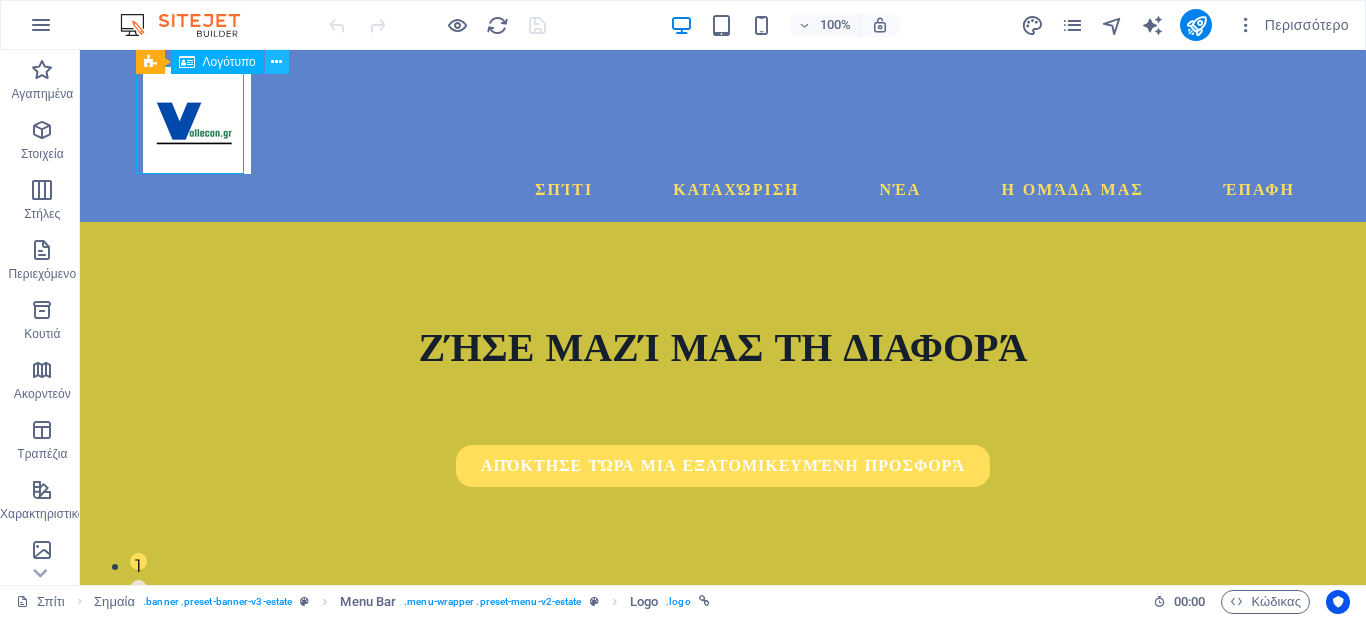 click at bounding box center (276, 62) 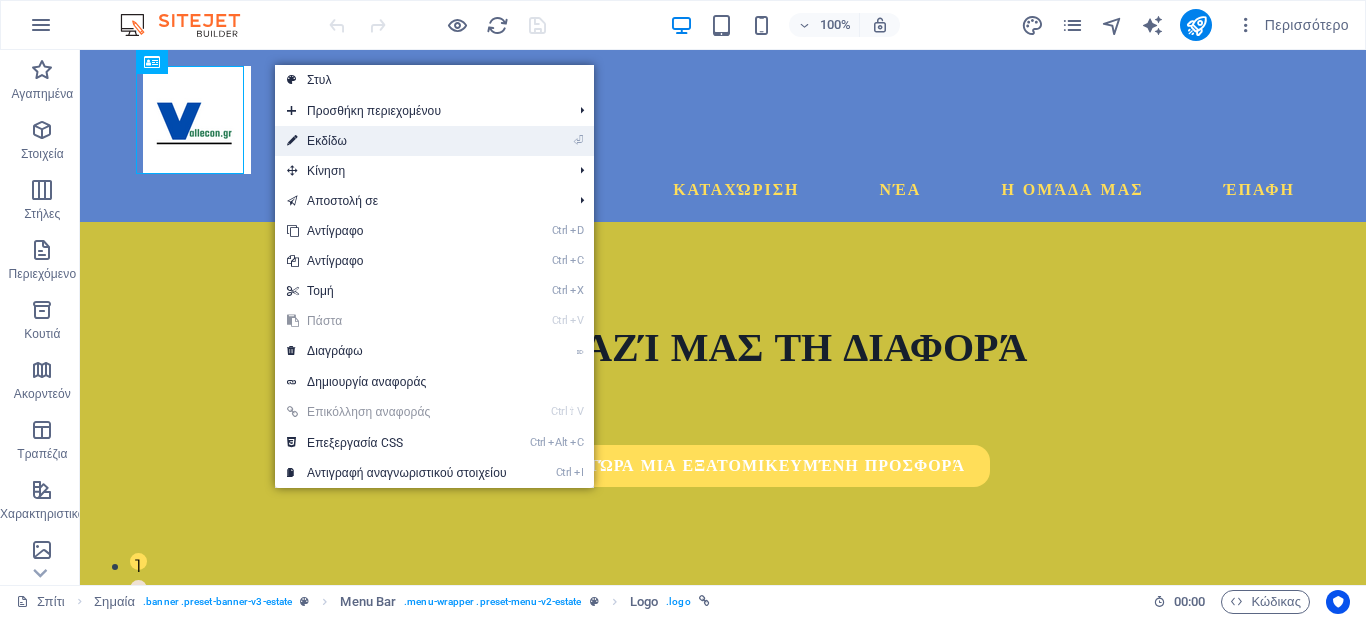 click on "Εκδίδω" at bounding box center [327, 141] 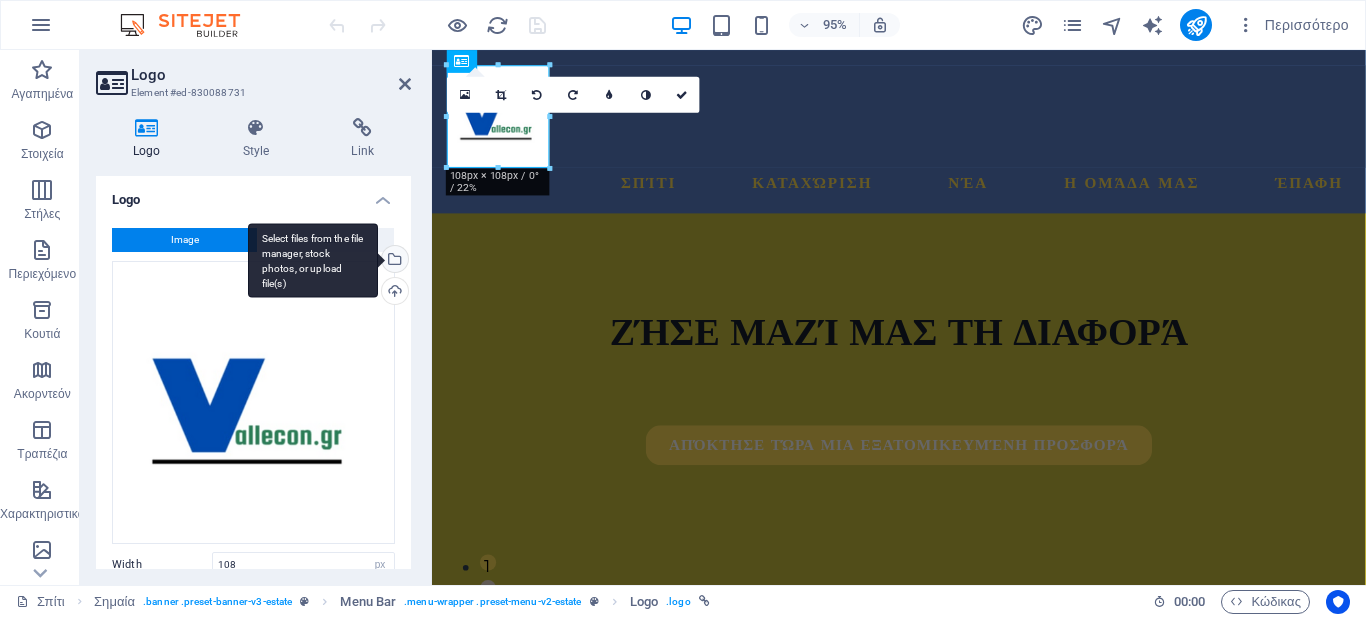 click on "Select files from the file manager, stock photos, or upload file(s)" at bounding box center (313, 260) 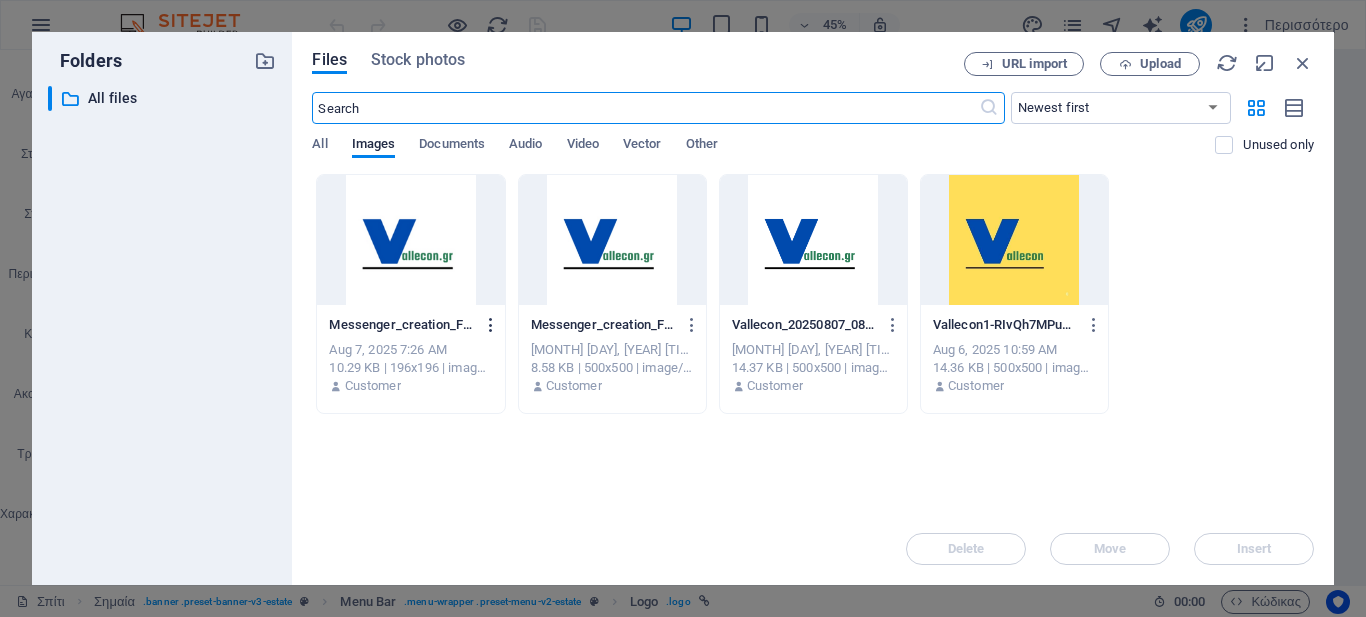 click at bounding box center (491, 325) 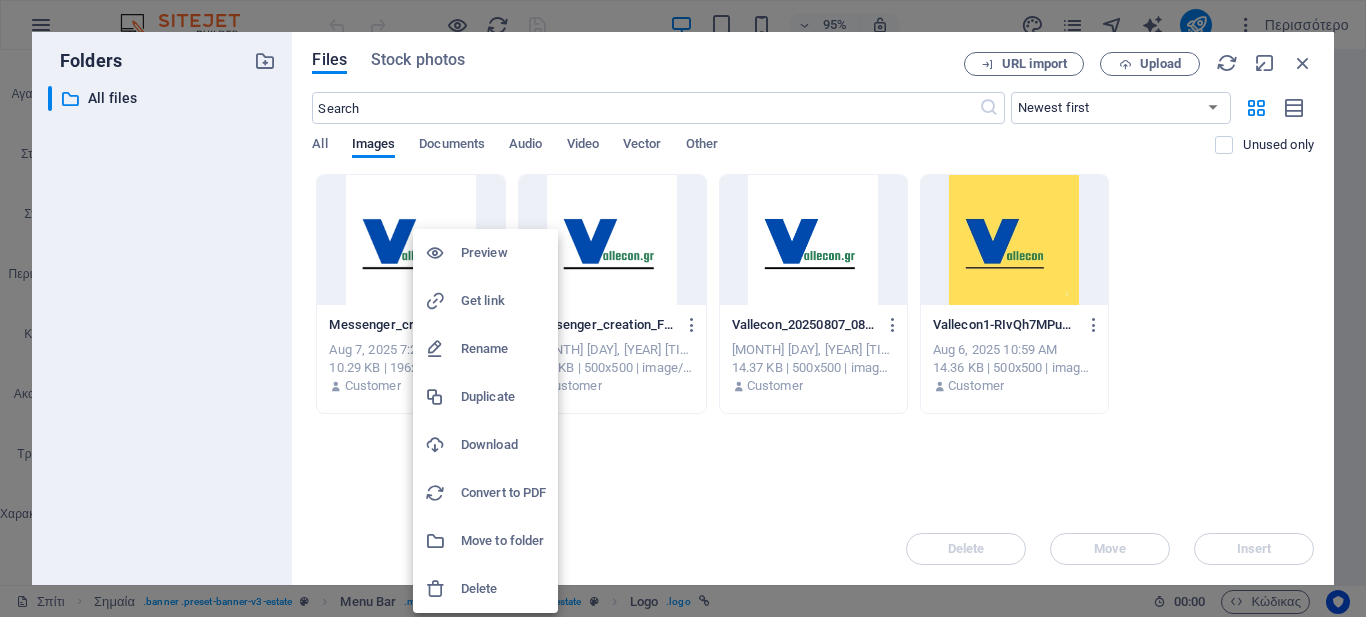 click on "Delete" at bounding box center (503, 589) 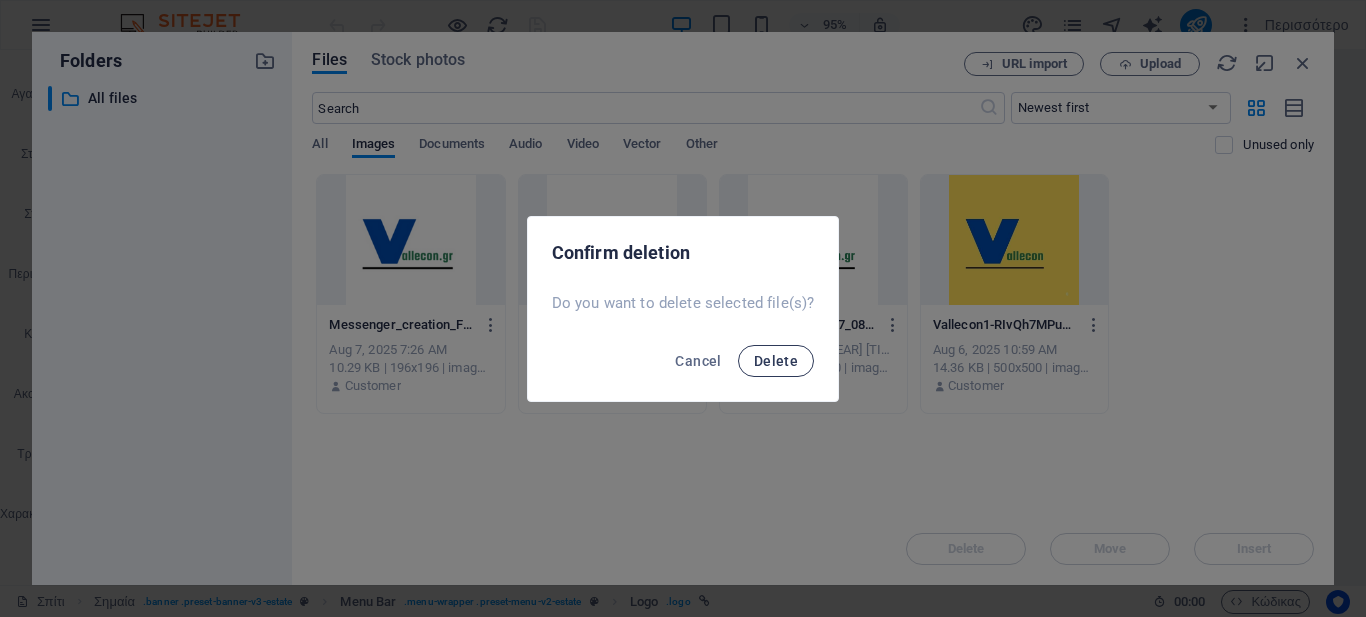 click on "Delete" at bounding box center [776, 361] 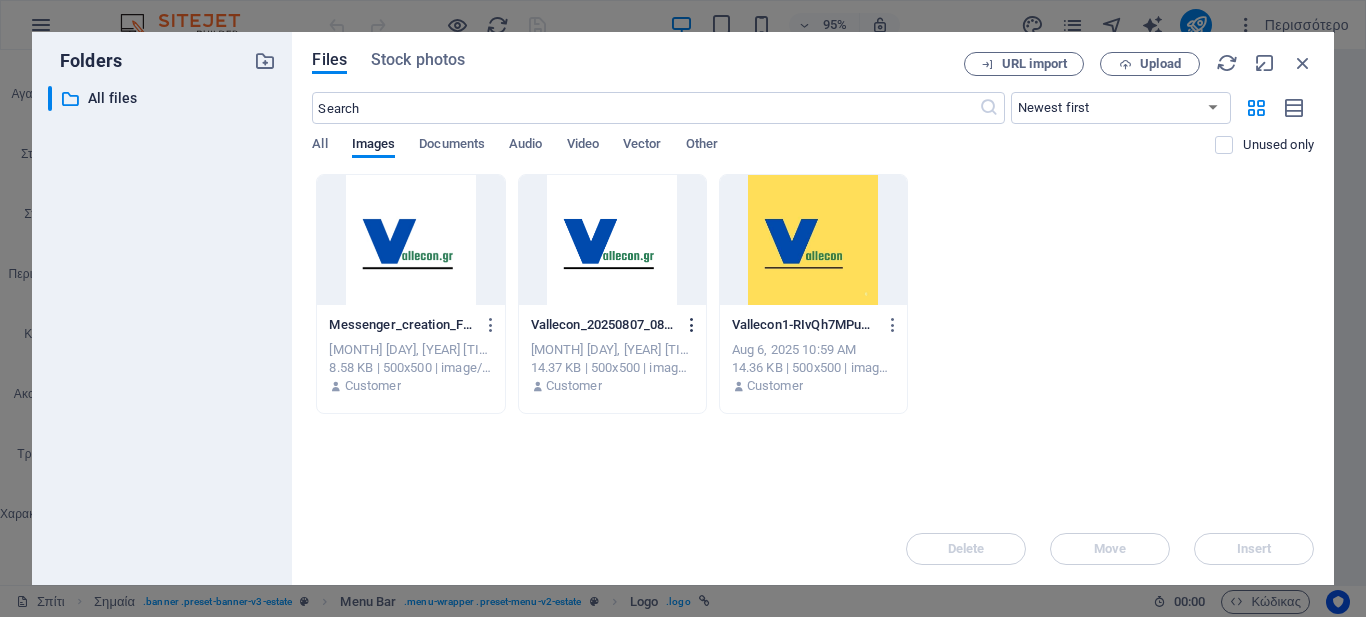 click at bounding box center [692, 325] 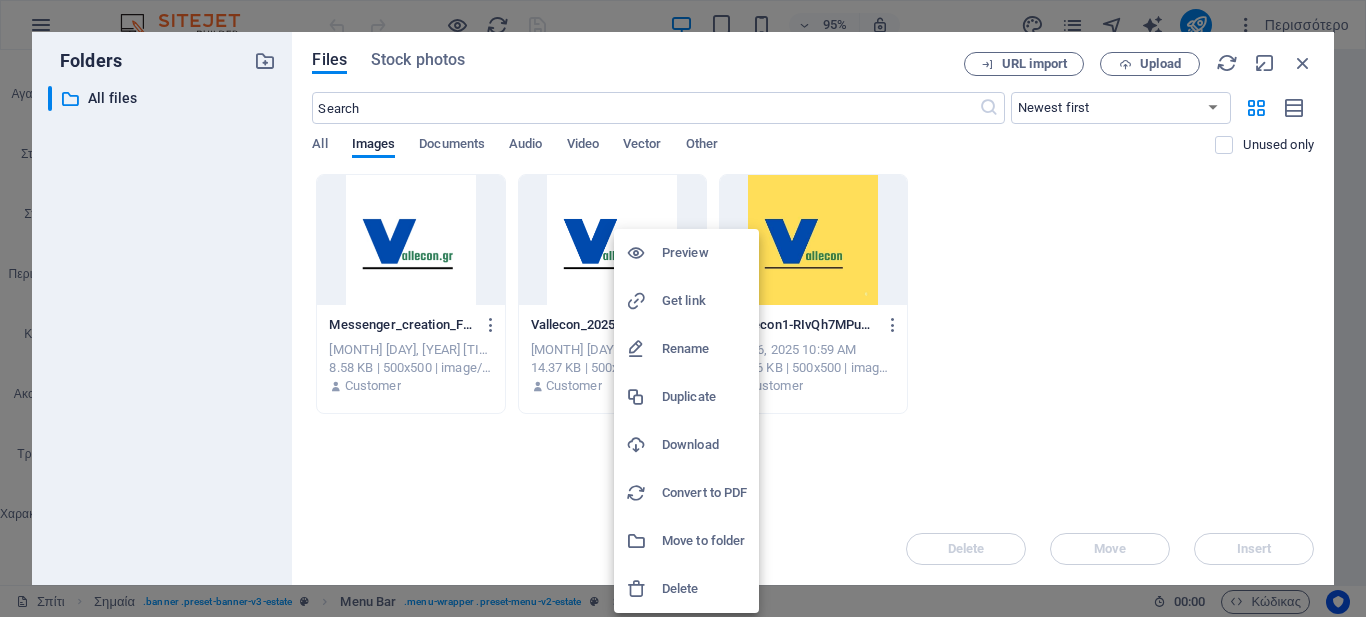 click on "Delete" at bounding box center (704, 589) 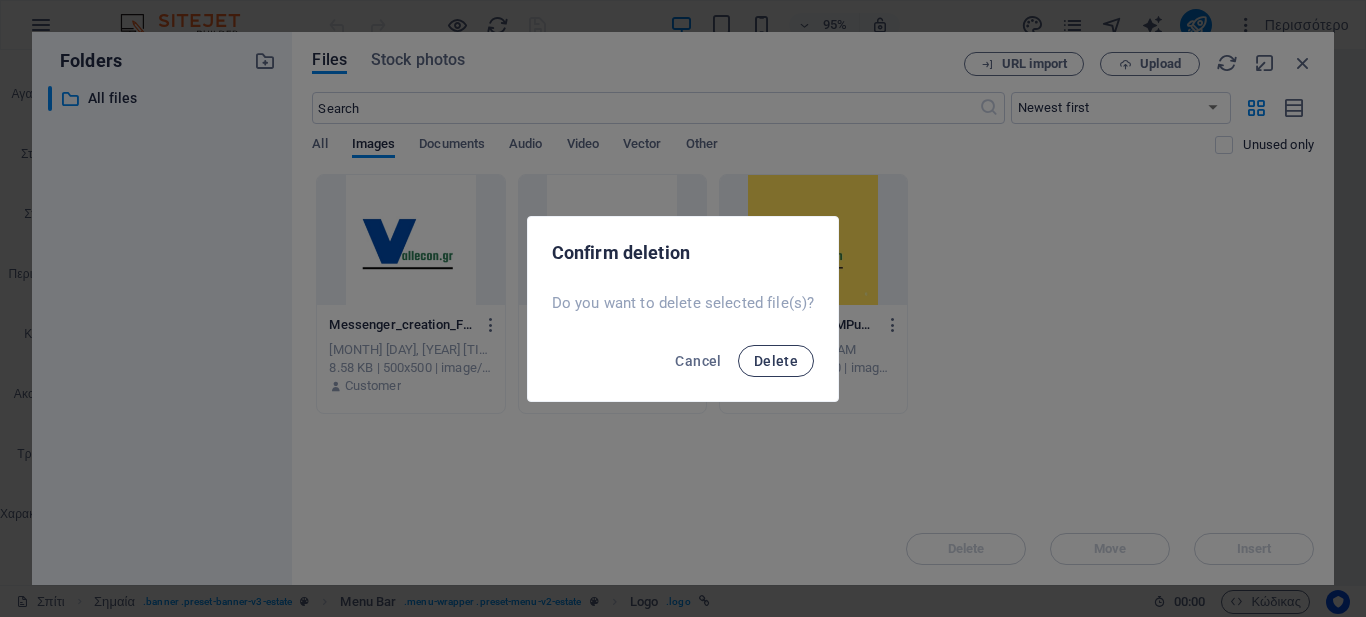 click on "Delete" at bounding box center (776, 361) 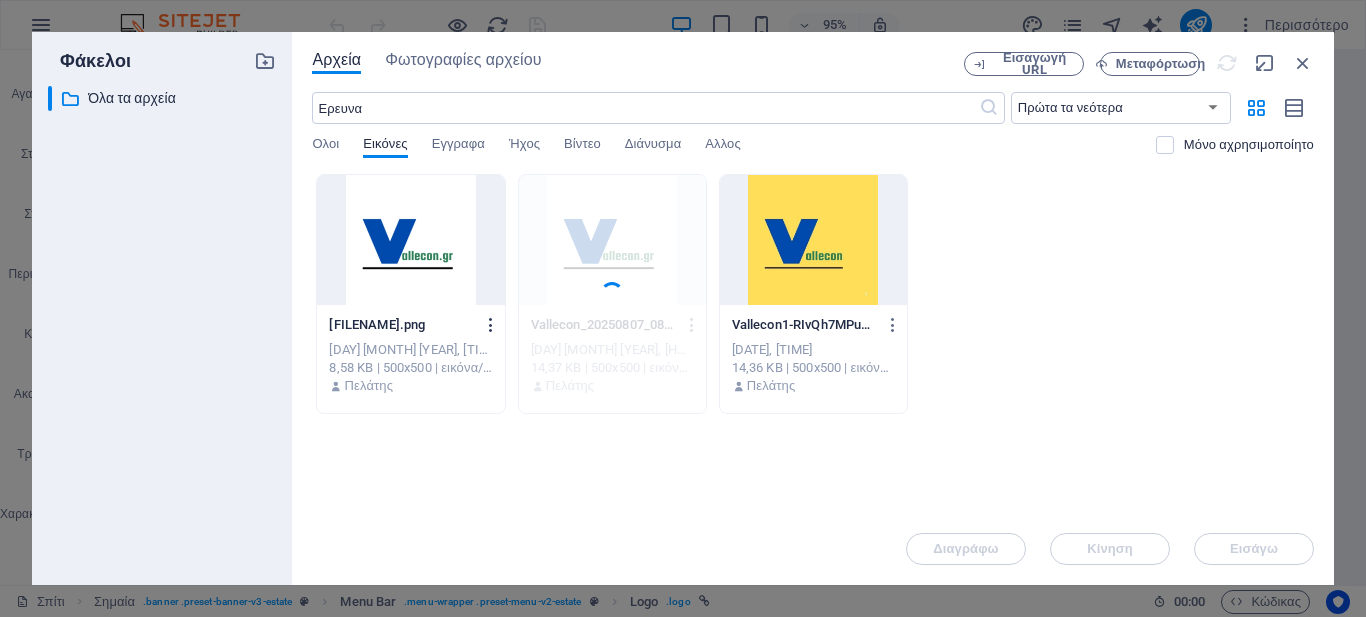 click at bounding box center (491, 325) 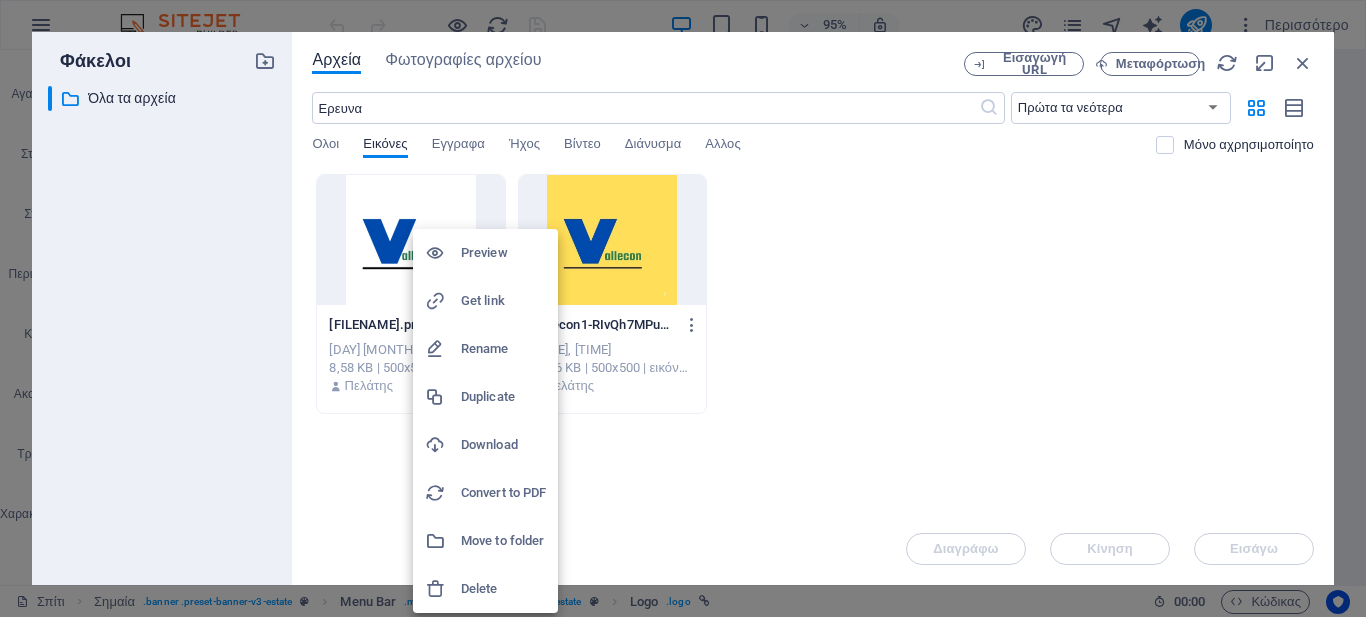 drag, startPoint x: 495, startPoint y: 592, endPoint x: 492, endPoint y: 581, distance: 11.401754 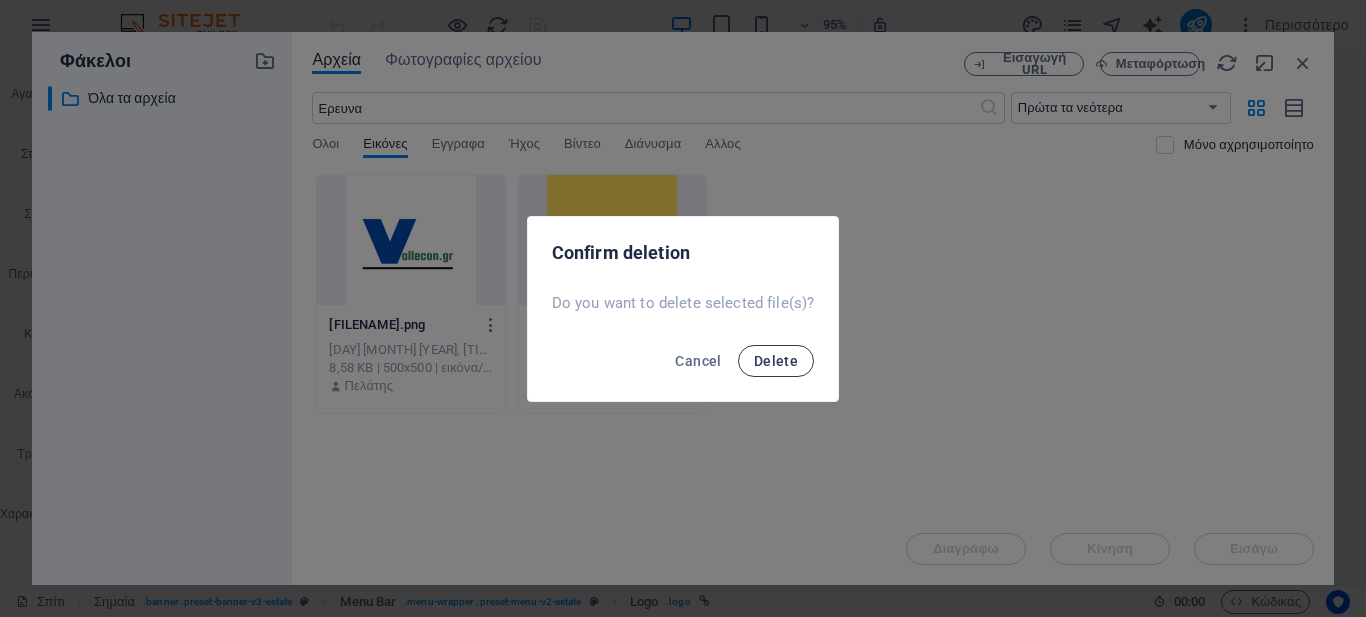 click on "Delete" at bounding box center [776, 361] 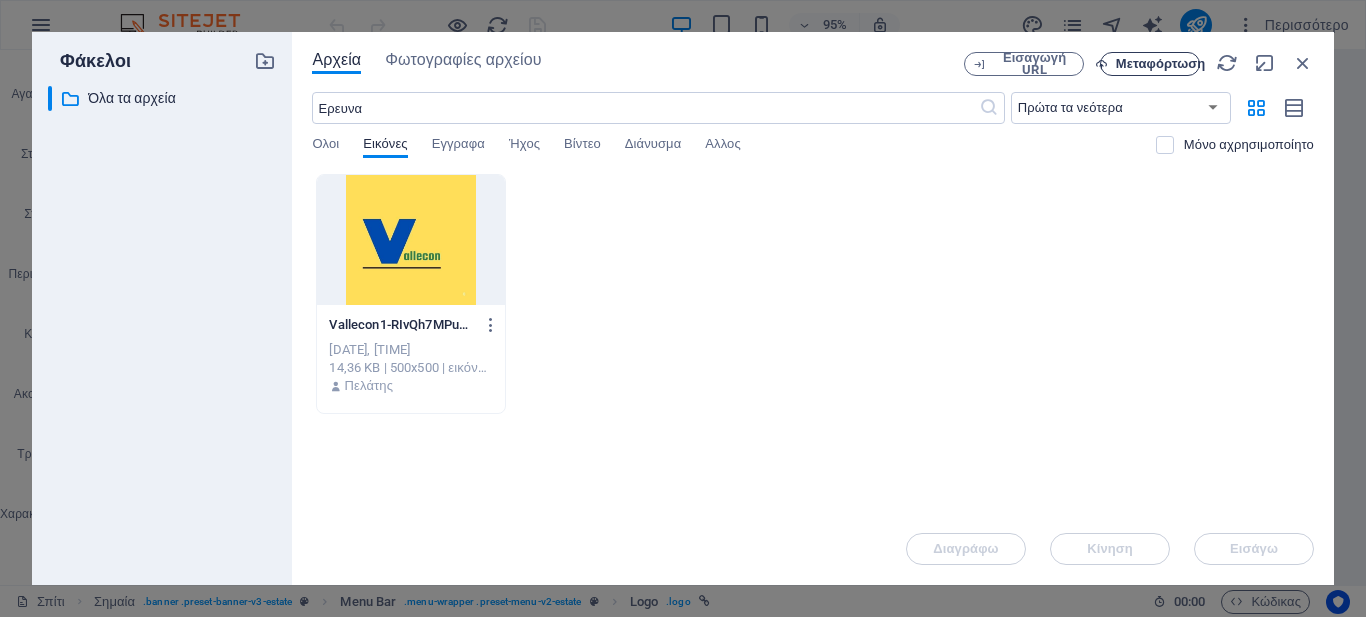 click on "Μεταφόρτωση" at bounding box center [1150, 64] 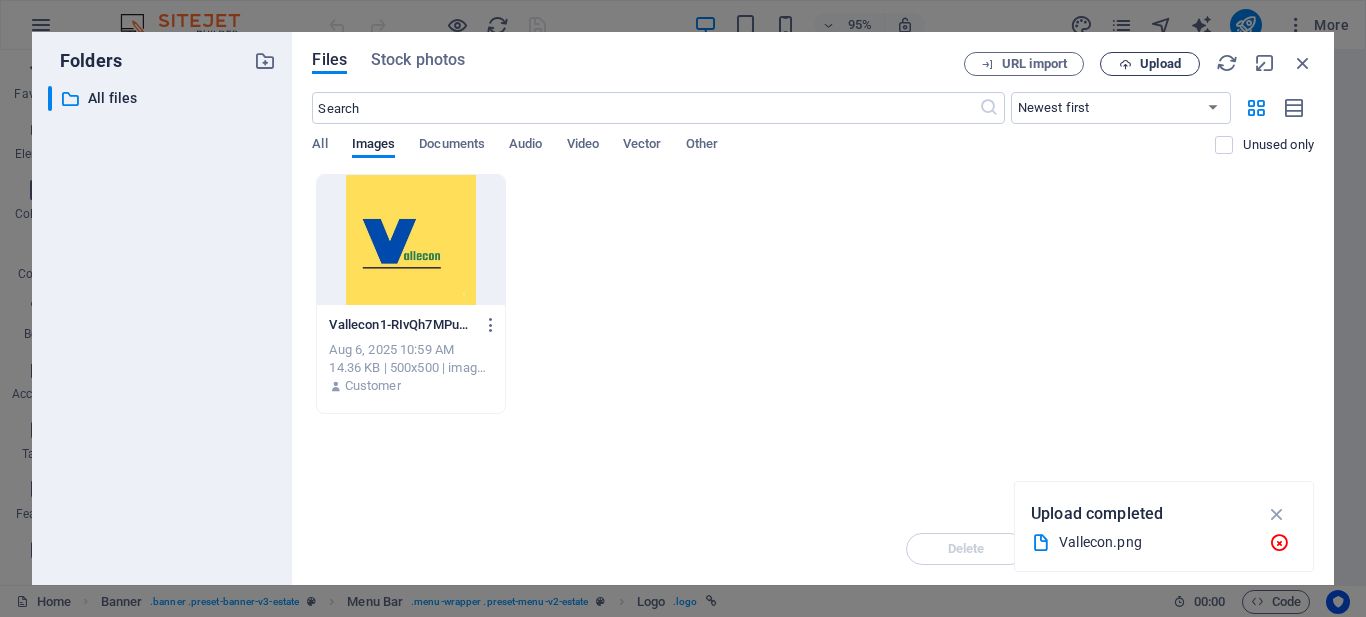 click on "Upload" at bounding box center (1160, 64) 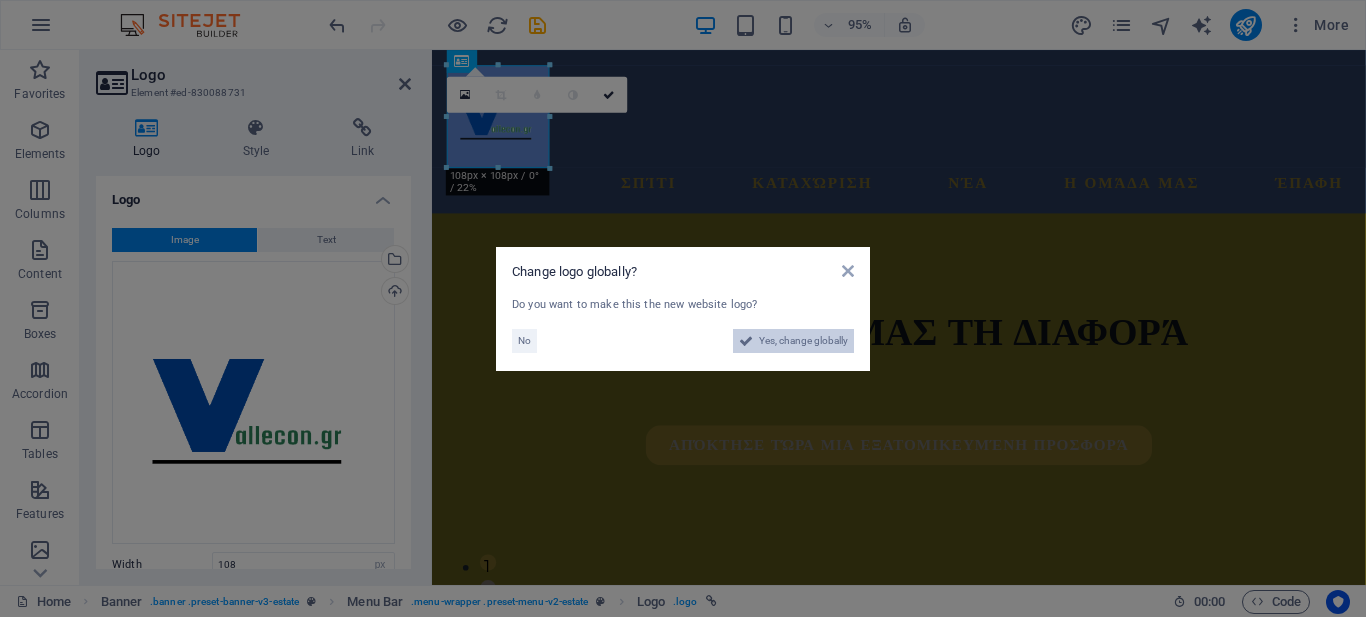 click on "Yes, change globally" at bounding box center [803, 341] 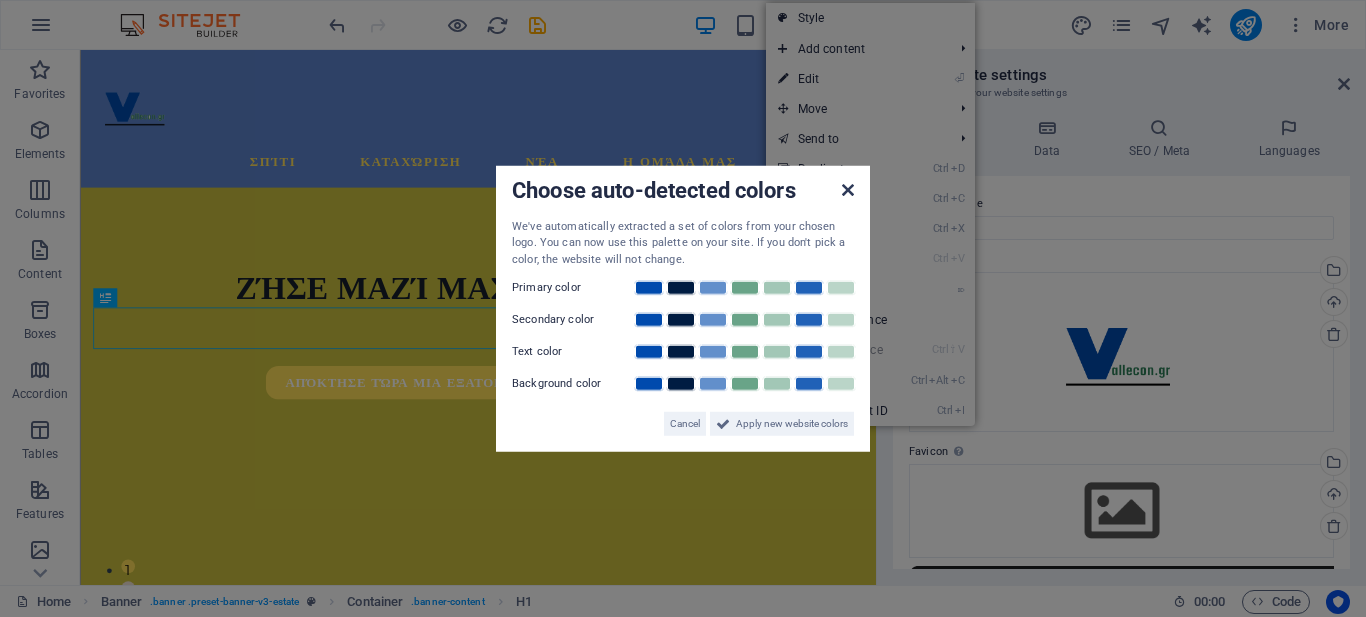 click at bounding box center [848, 189] 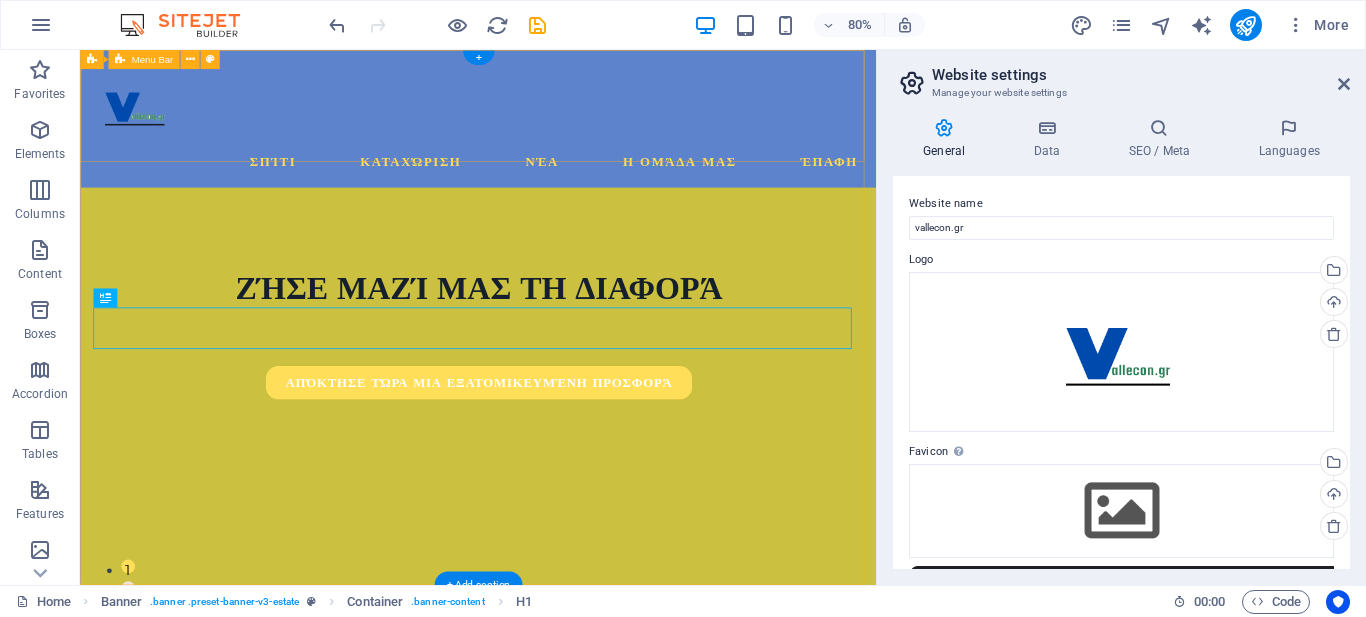 click on "Σπίτι Καταχώριση Νέα Η ομάδα μας Έπαφη" at bounding box center (577, 136) 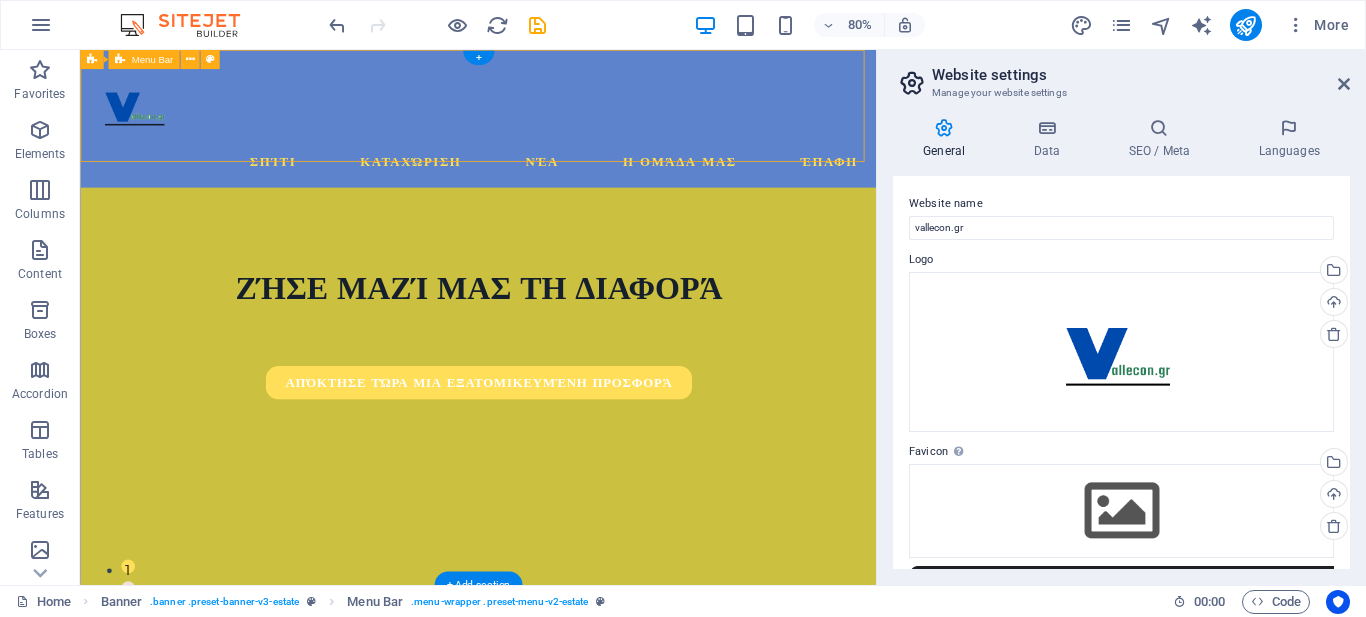 click on "Σπίτι Καταχώριση Νέα Η ομάδα μας Έπαφη" at bounding box center (577, 136) 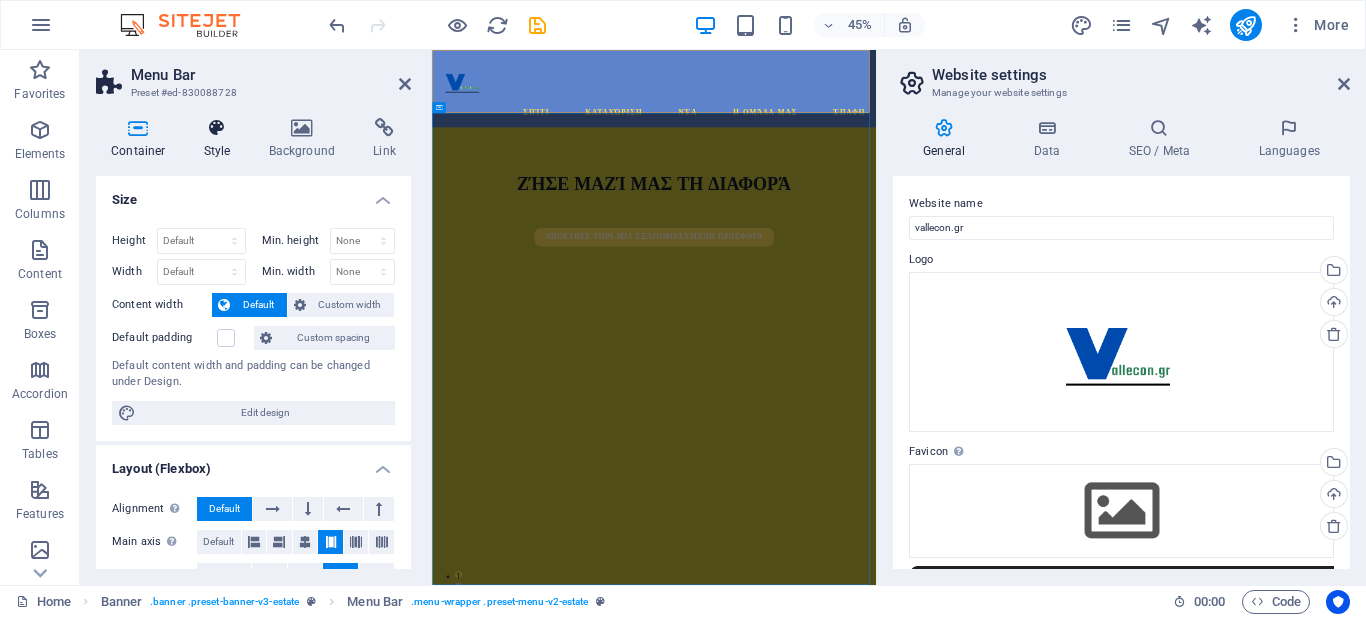 click on "Style" at bounding box center (221, 139) 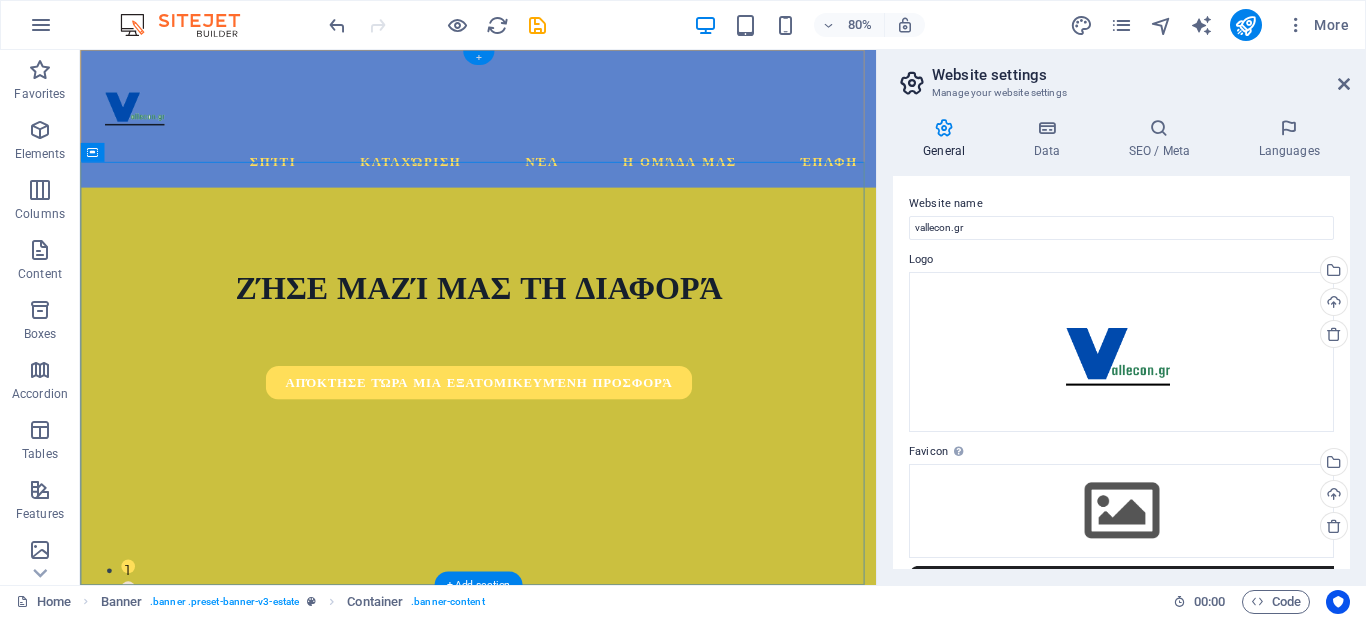 click on "+" at bounding box center [477, 58] 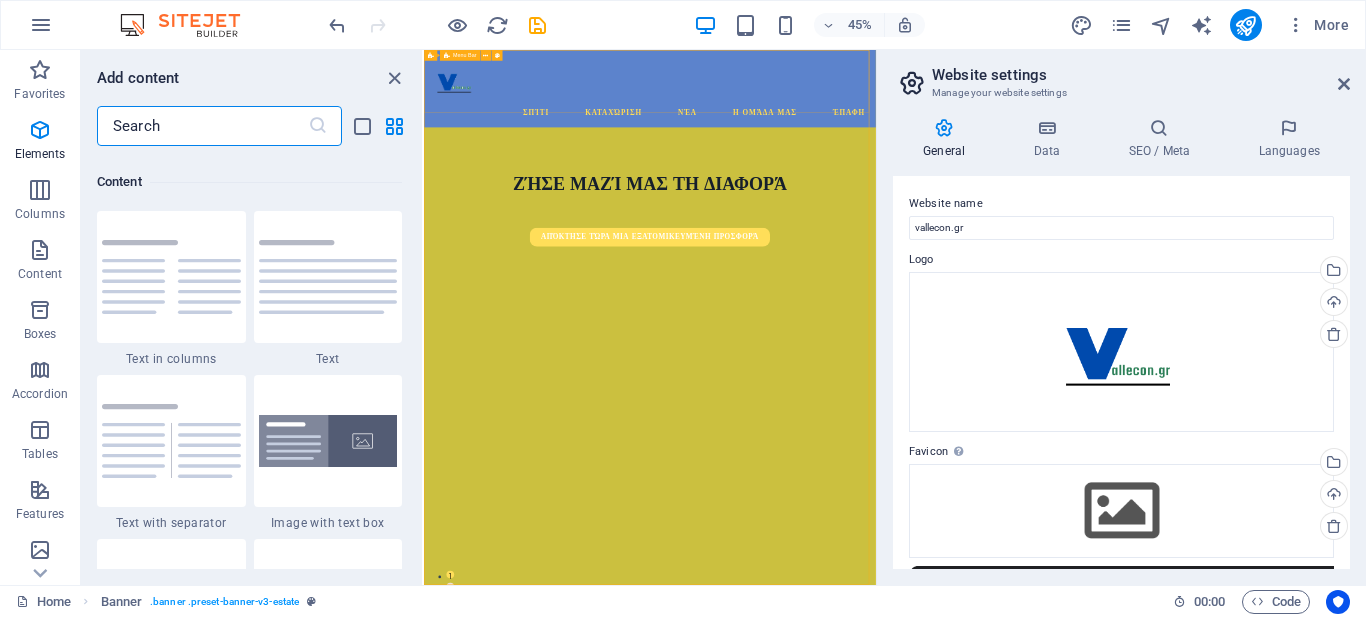 scroll, scrollTop: 3499, scrollLeft: 0, axis: vertical 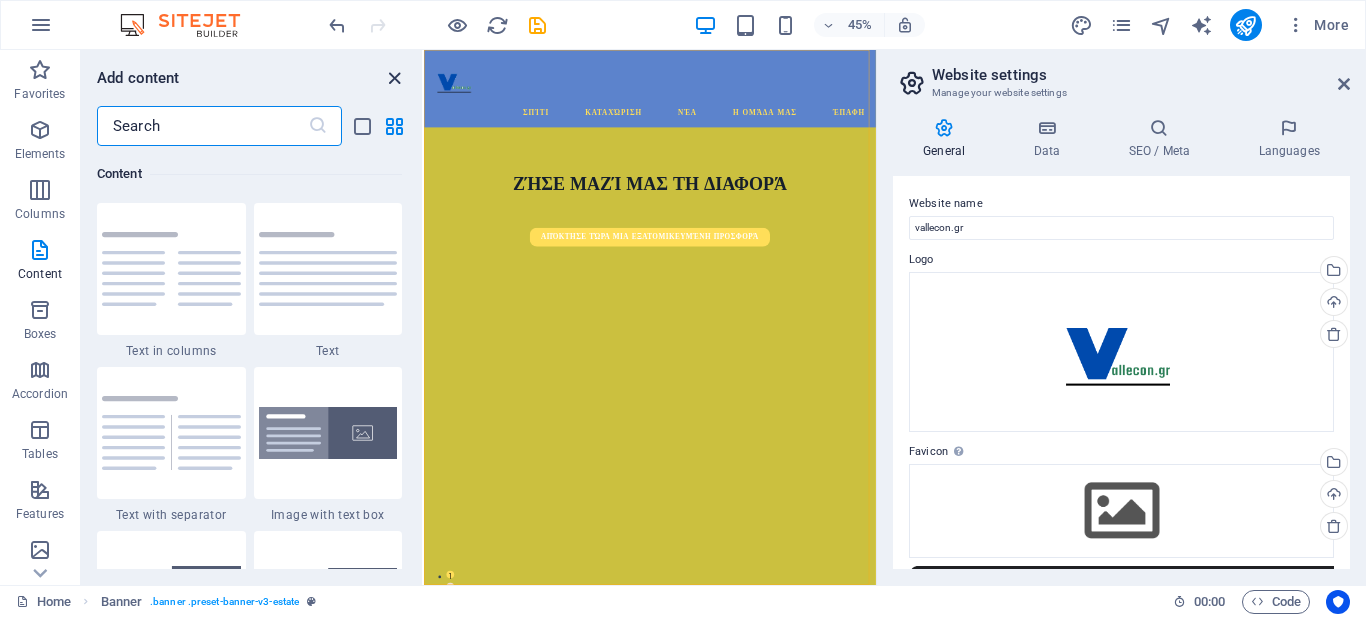 click at bounding box center (394, 78) 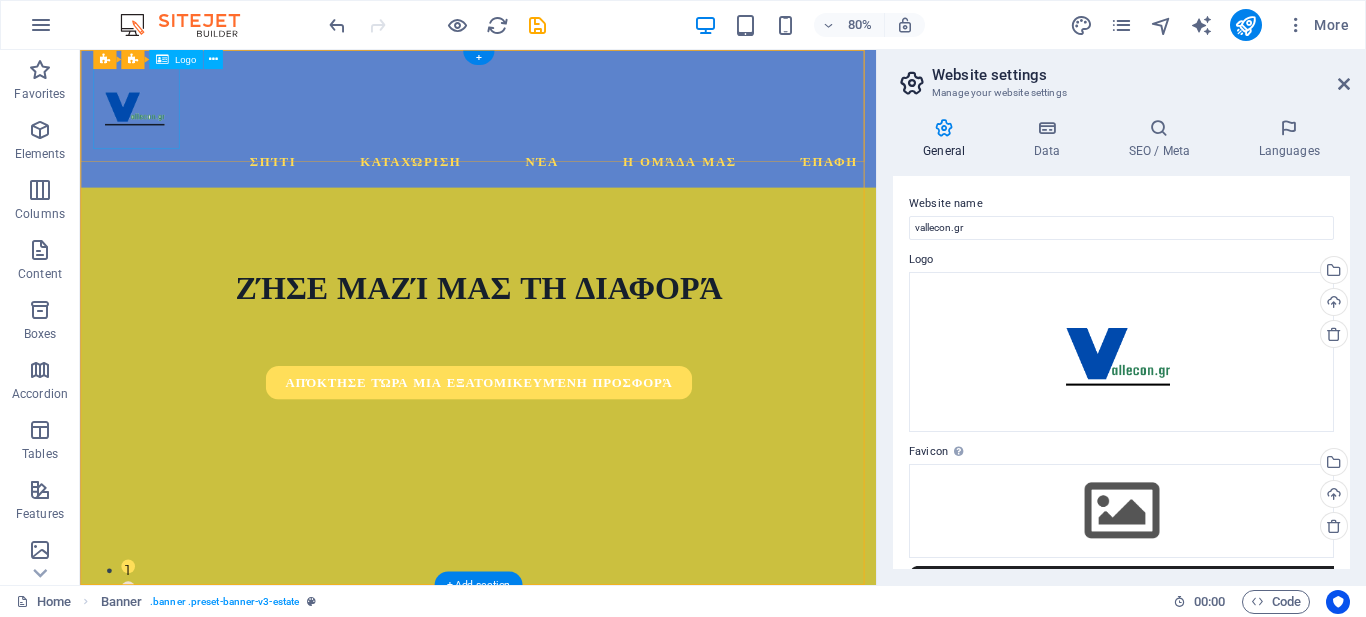 click at bounding box center (577, 120) 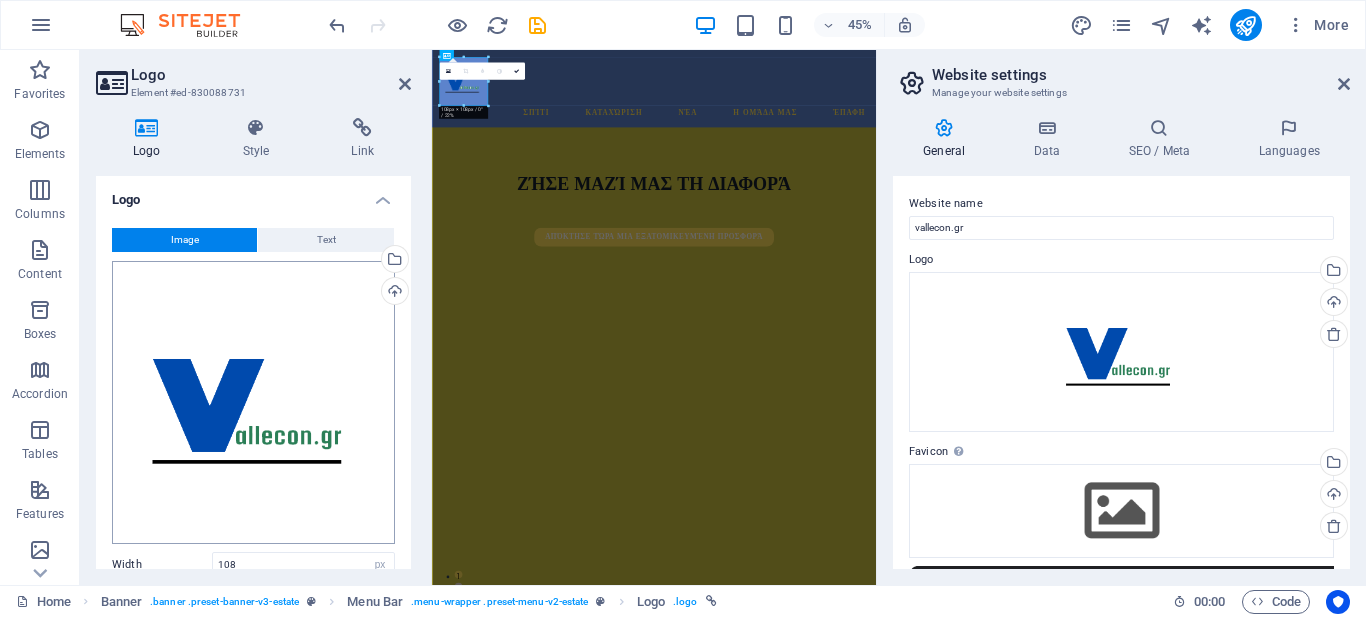 scroll, scrollTop: 230, scrollLeft: 0, axis: vertical 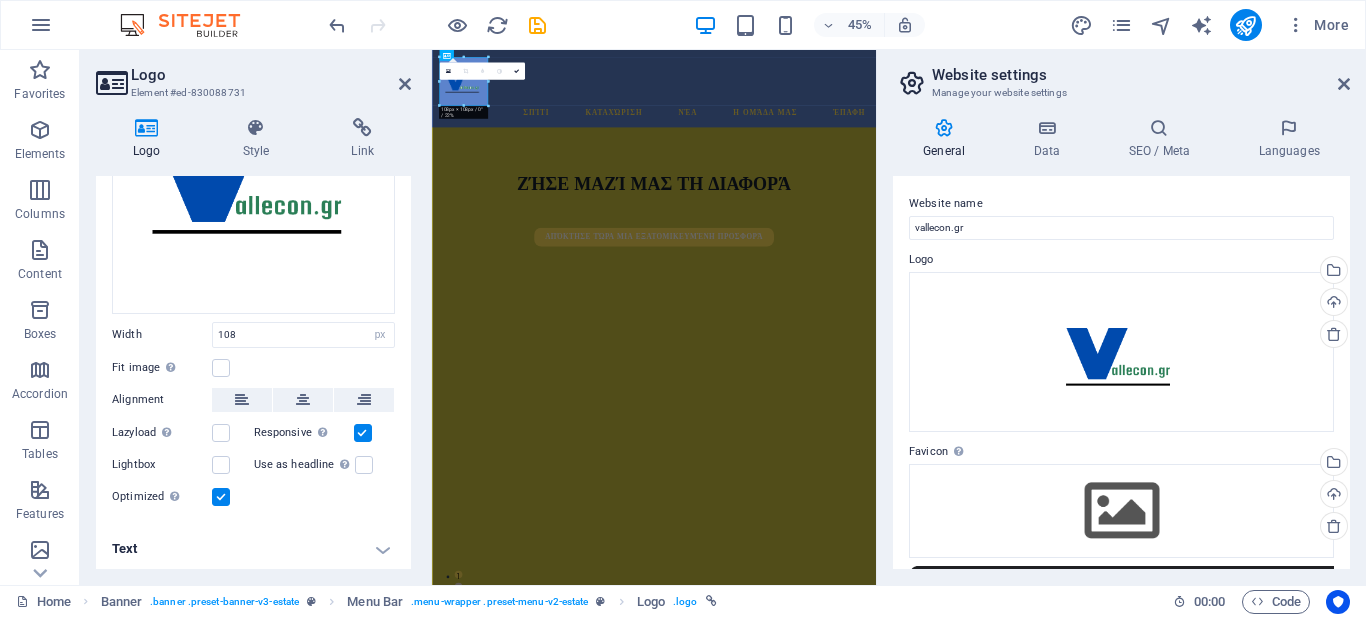 click at bounding box center [363, 433] 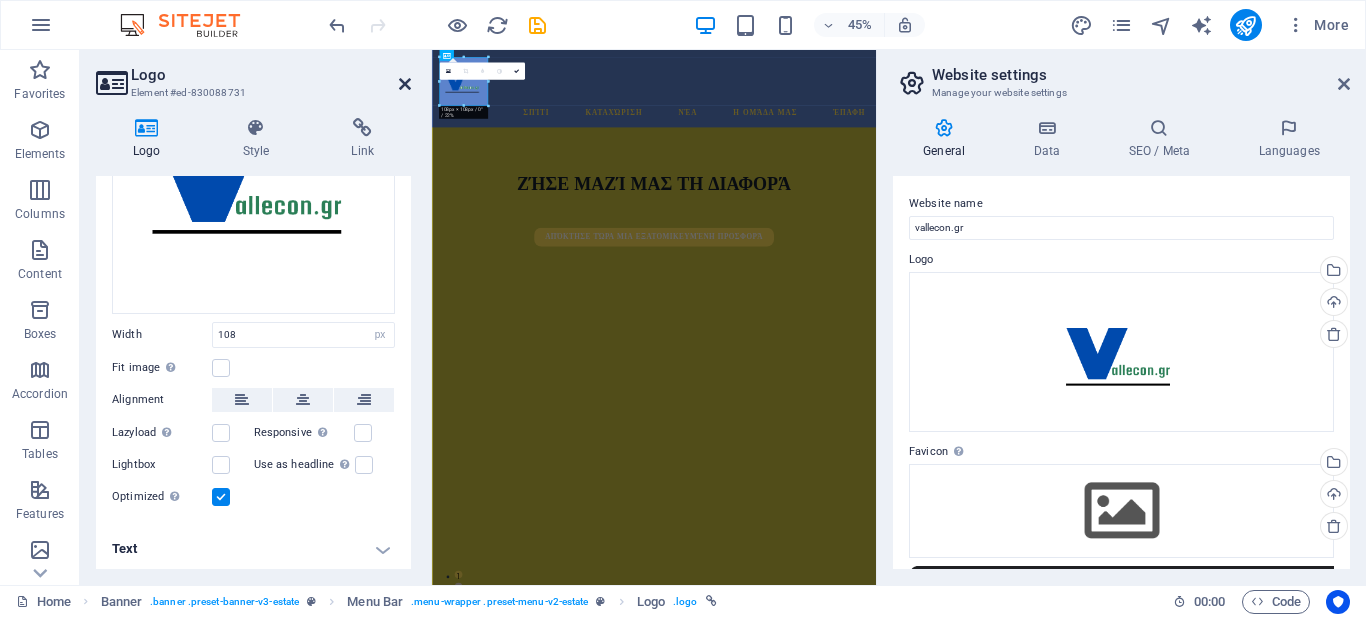 click at bounding box center [405, 84] 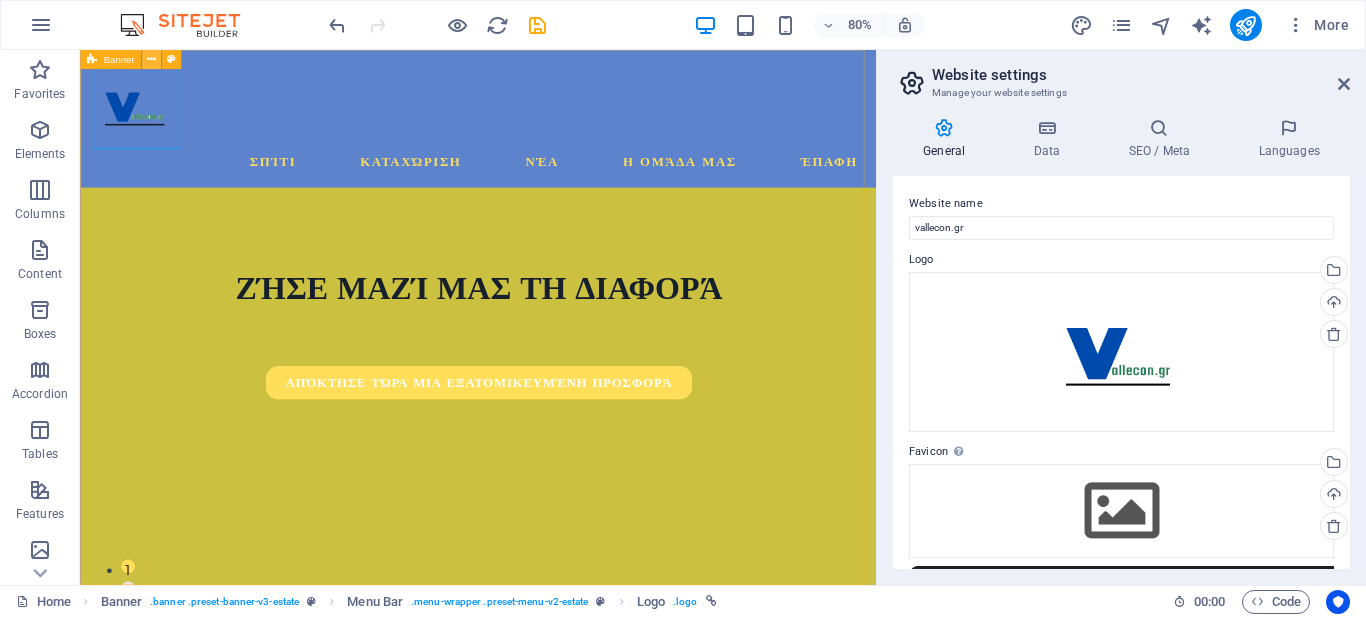 click at bounding box center [150, 59] 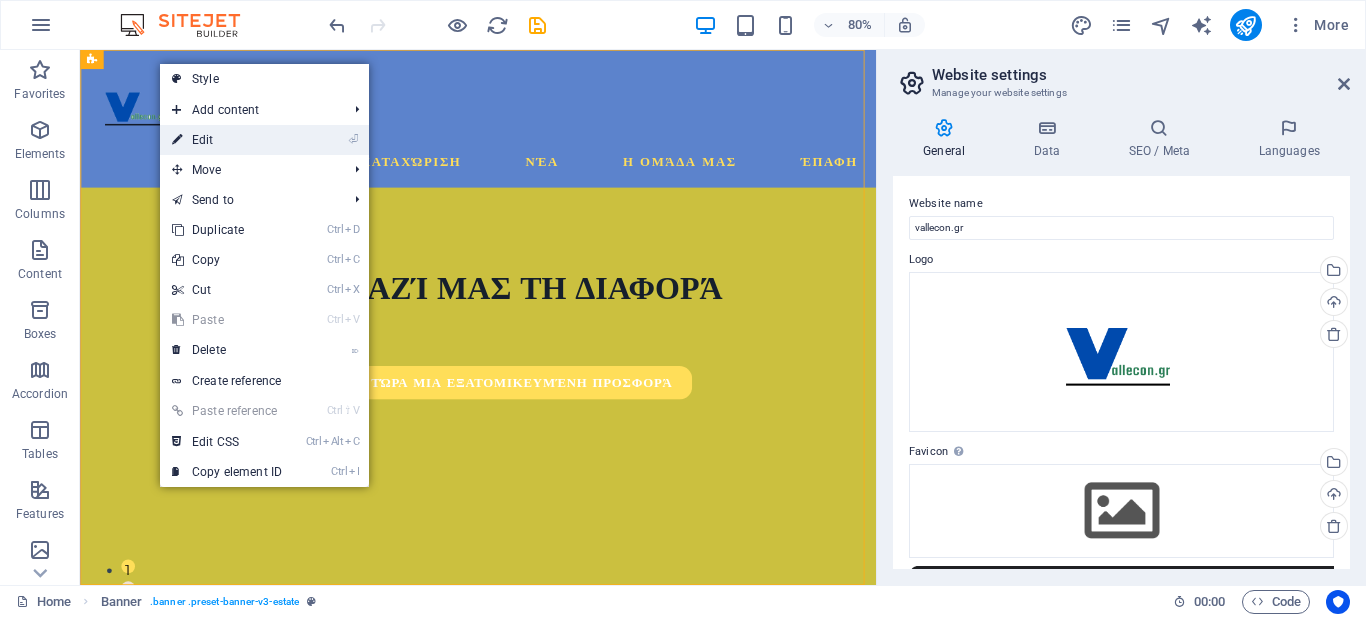click on "⏎  Edit" at bounding box center (227, 140) 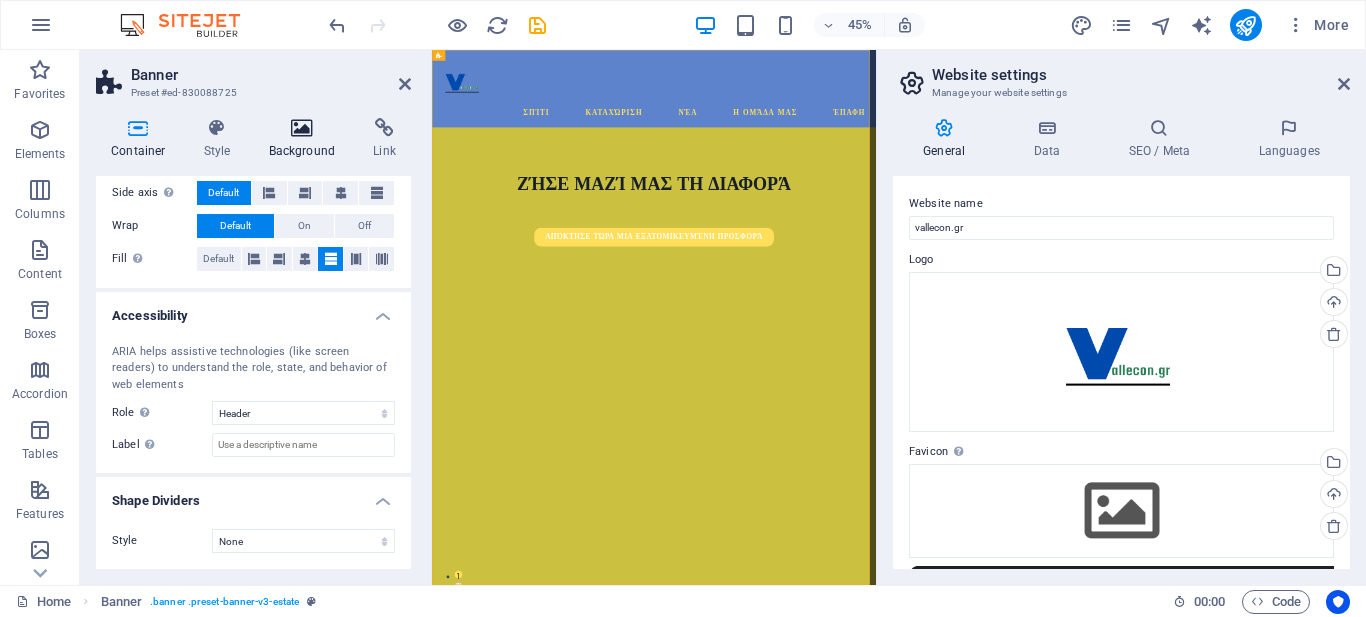scroll, scrollTop: 416, scrollLeft: 0, axis: vertical 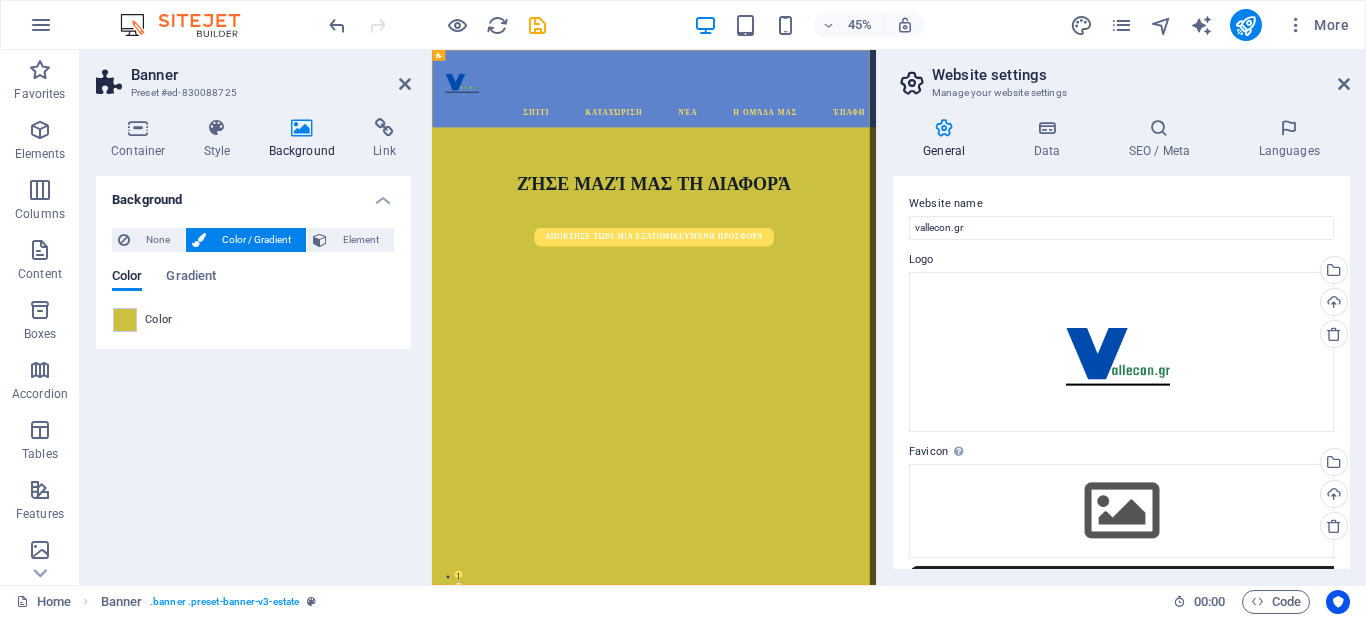 click on "Color" at bounding box center (159, 320) 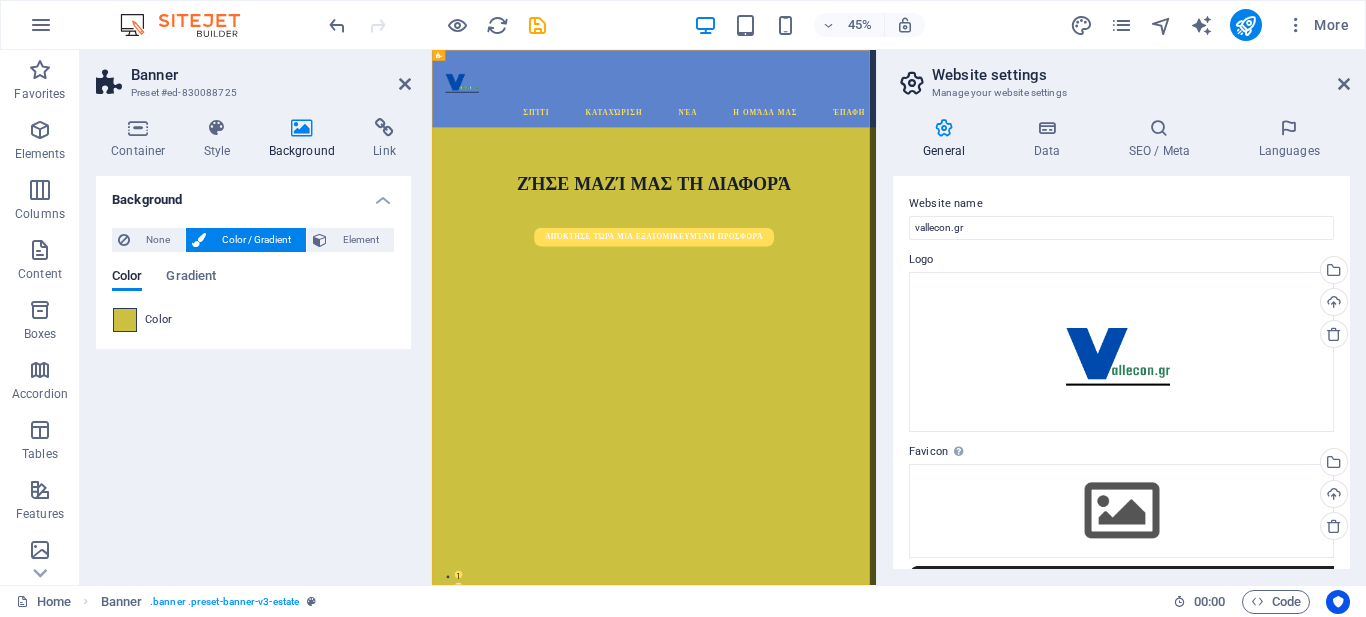 click at bounding box center [125, 320] 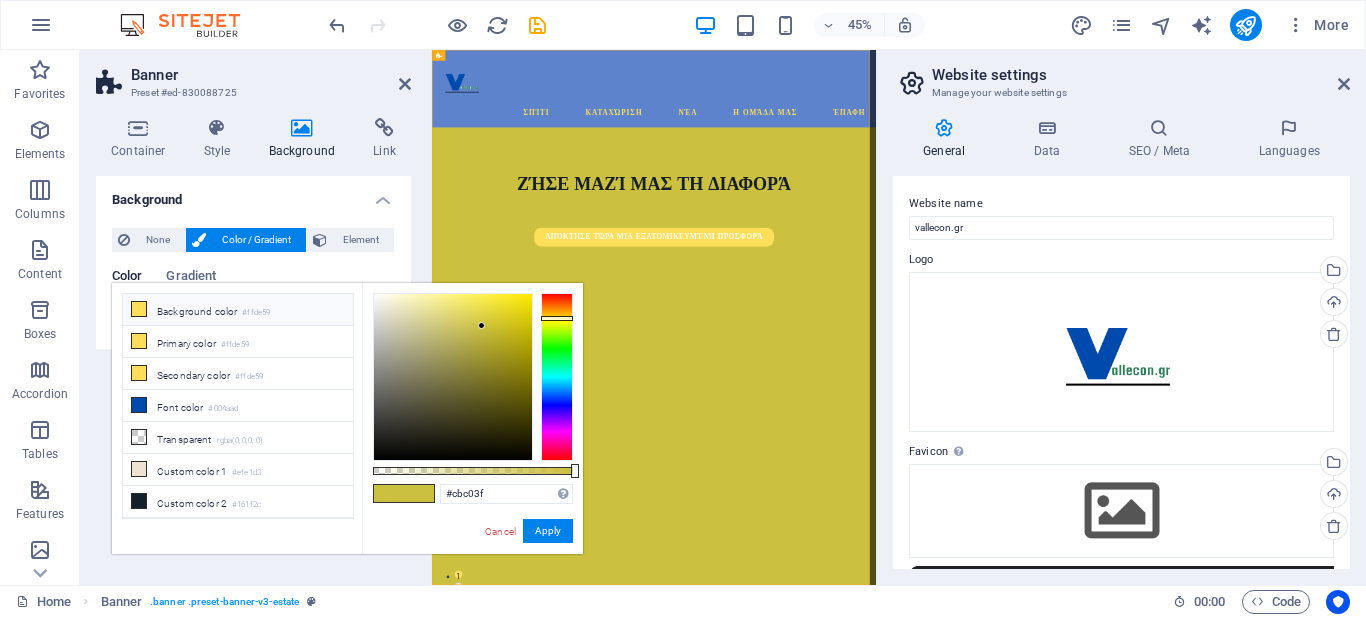 click on "Background color
#ffde59" at bounding box center (238, 310) 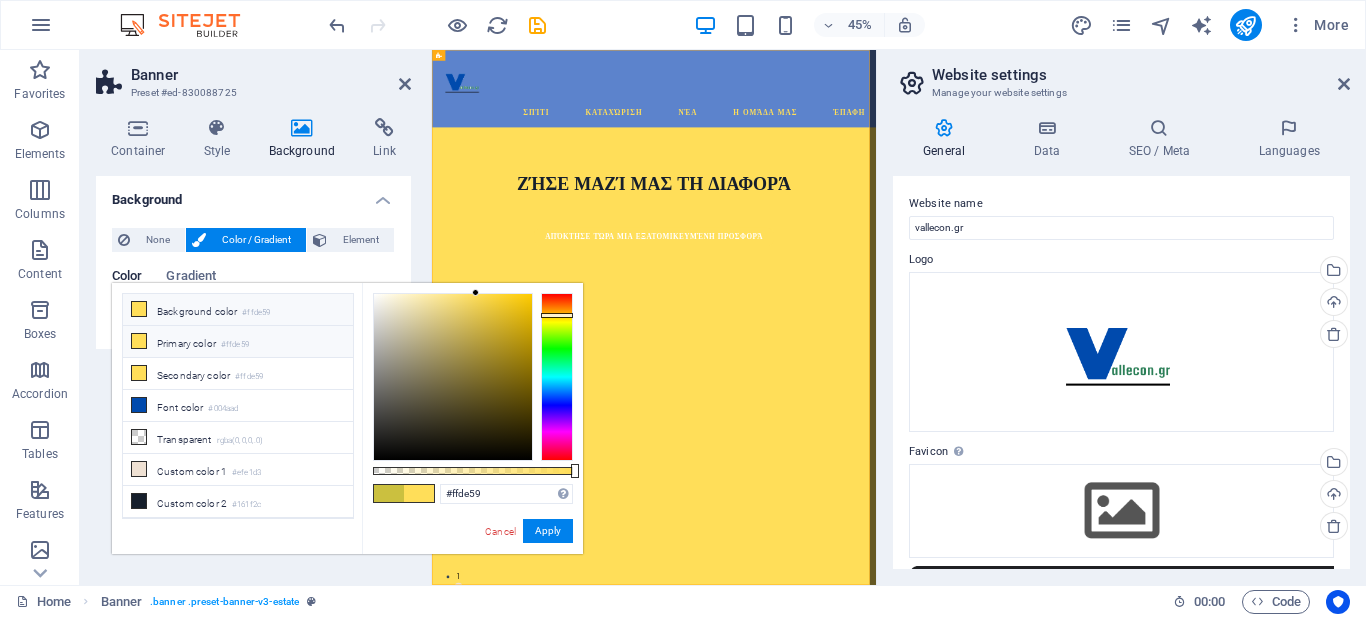 click on "Primary color
#ffde59" at bounding box center (238, 342) 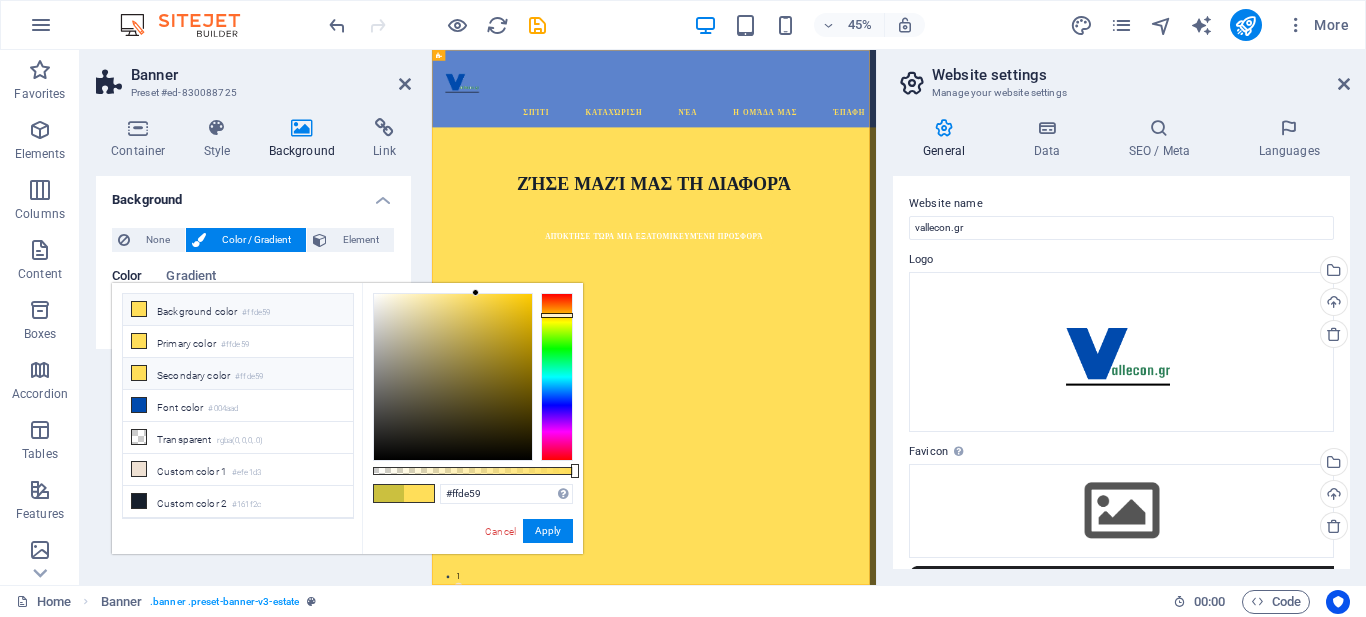 click on "Secondary color
#ffde59" at bounding box center (238, 374) 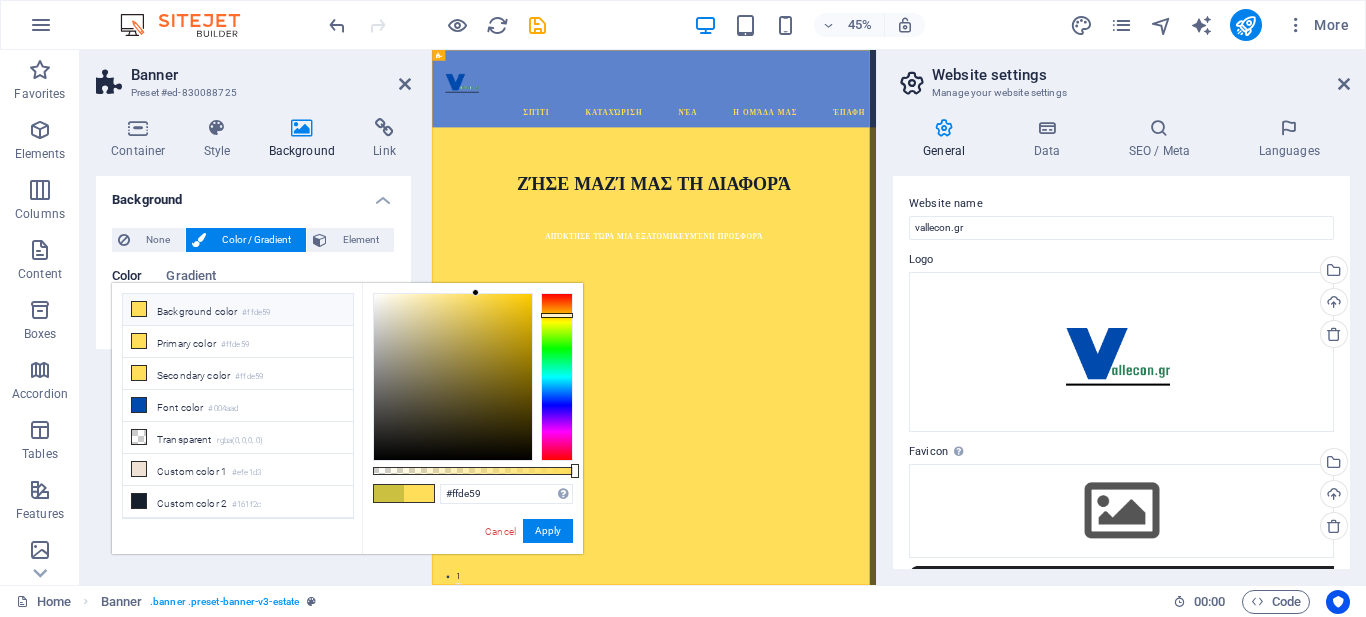 click at bounding box center [419, 493] 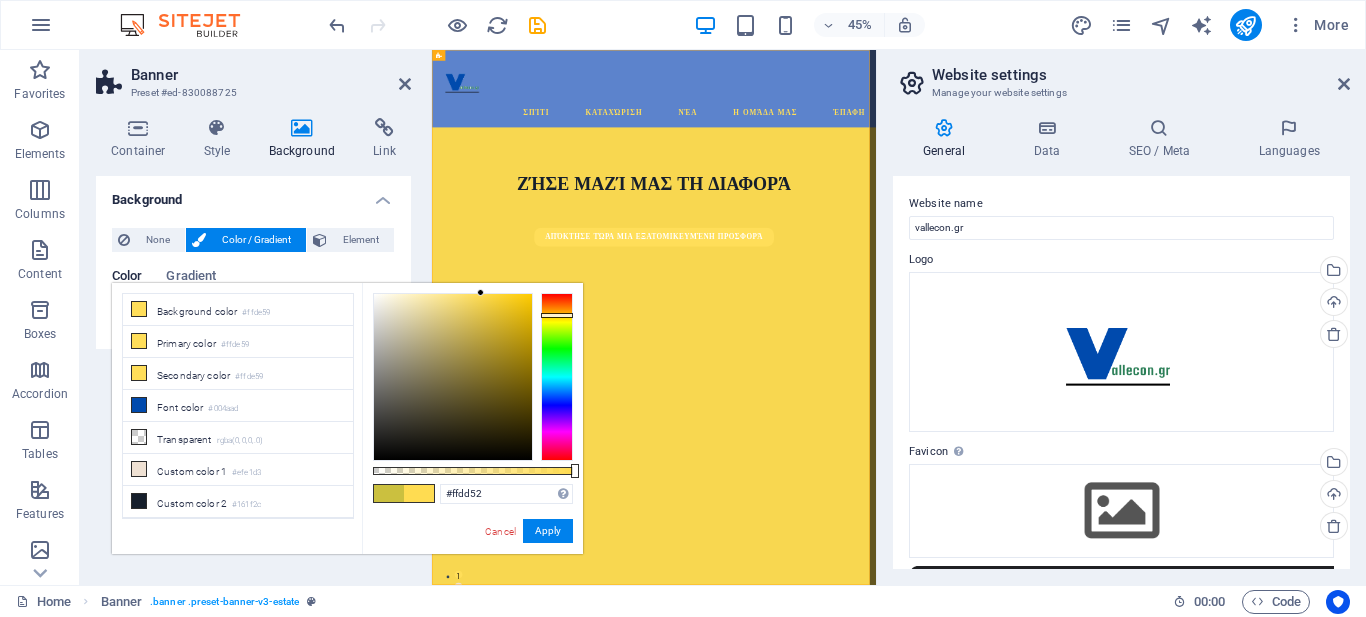 type on "#ffdc51" 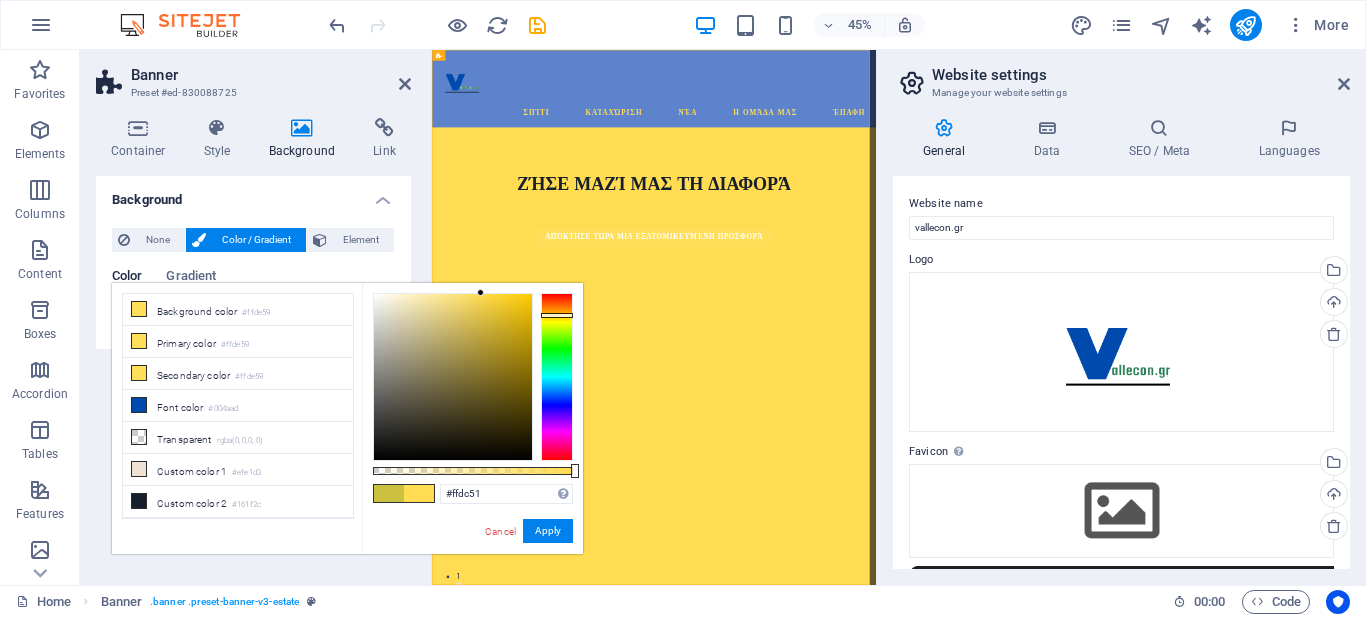 drag, startPoint x: 474, startPoint y: 292, endPoint x: 481, endPoint y: 271, distance: 22.135944 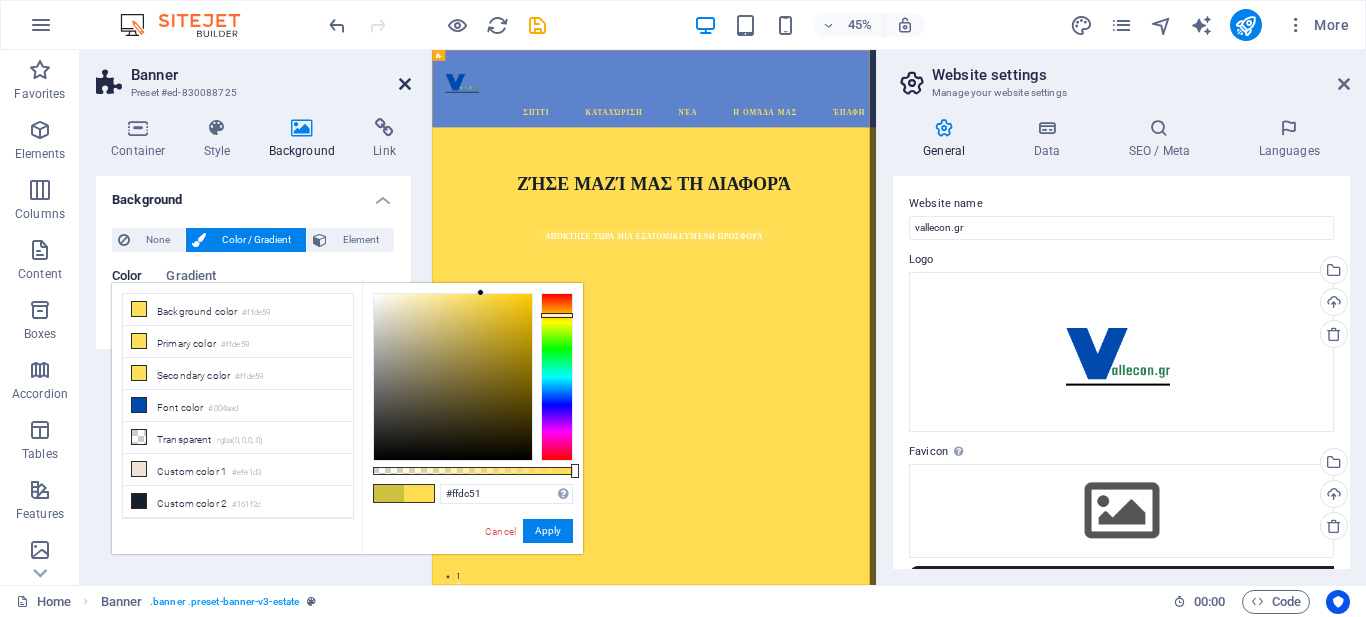 click at bounding box center (405, 84) 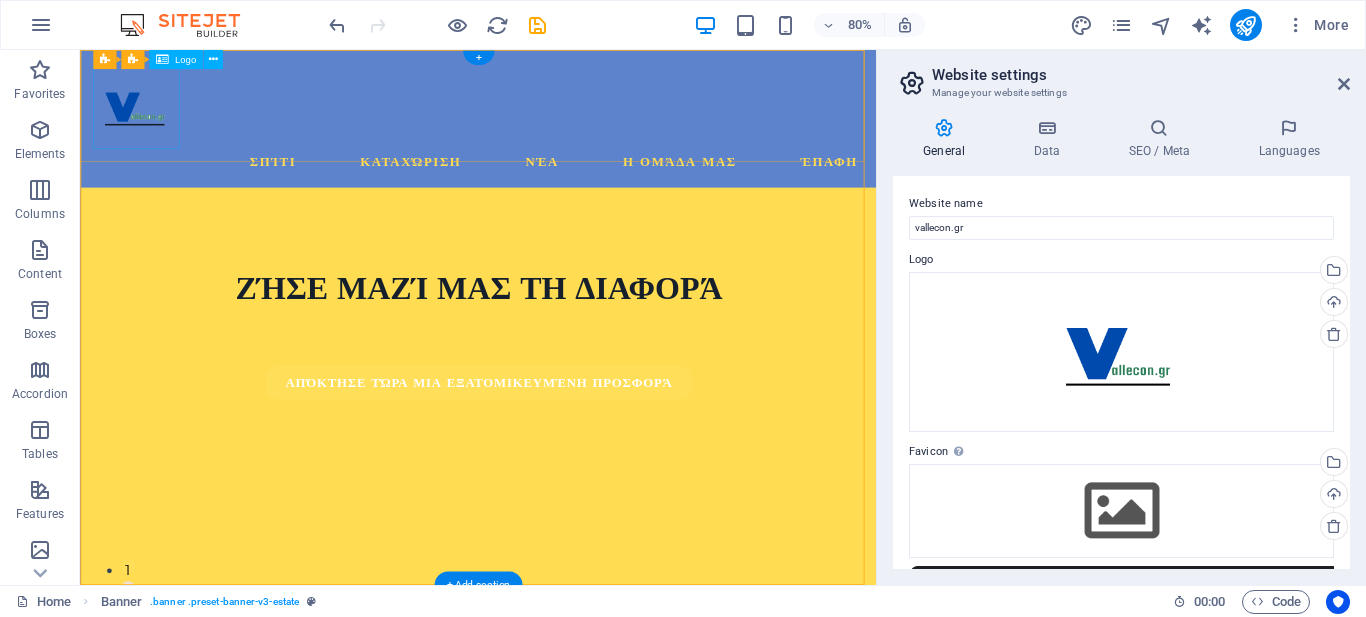 click at bounding box center [577, 120] 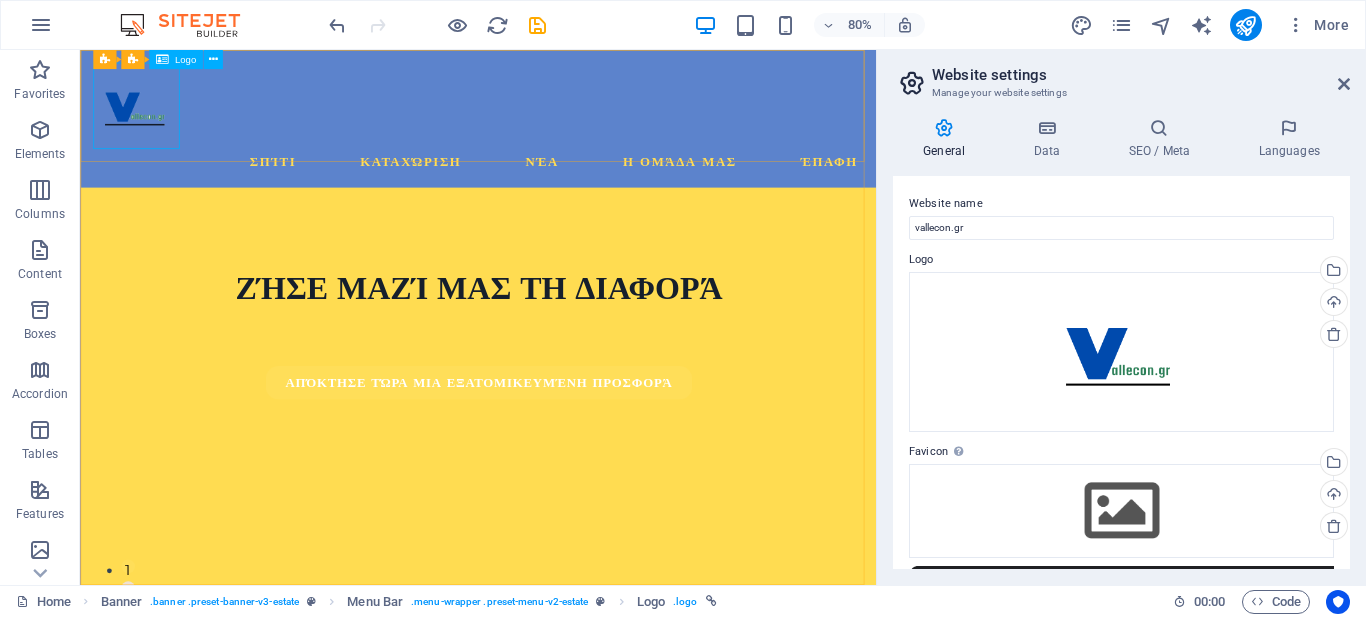 click at bounding box center (161, 59) 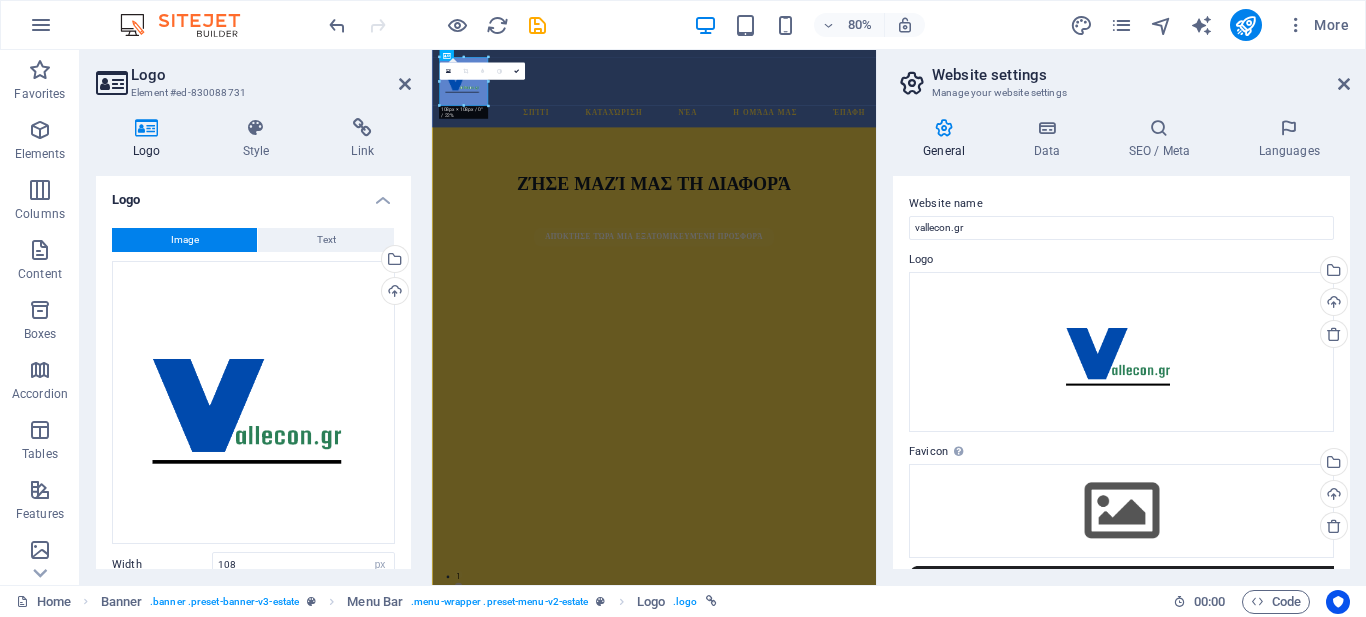 click on "Logo Element #ed-830088731" at bounding box center [253, 76] 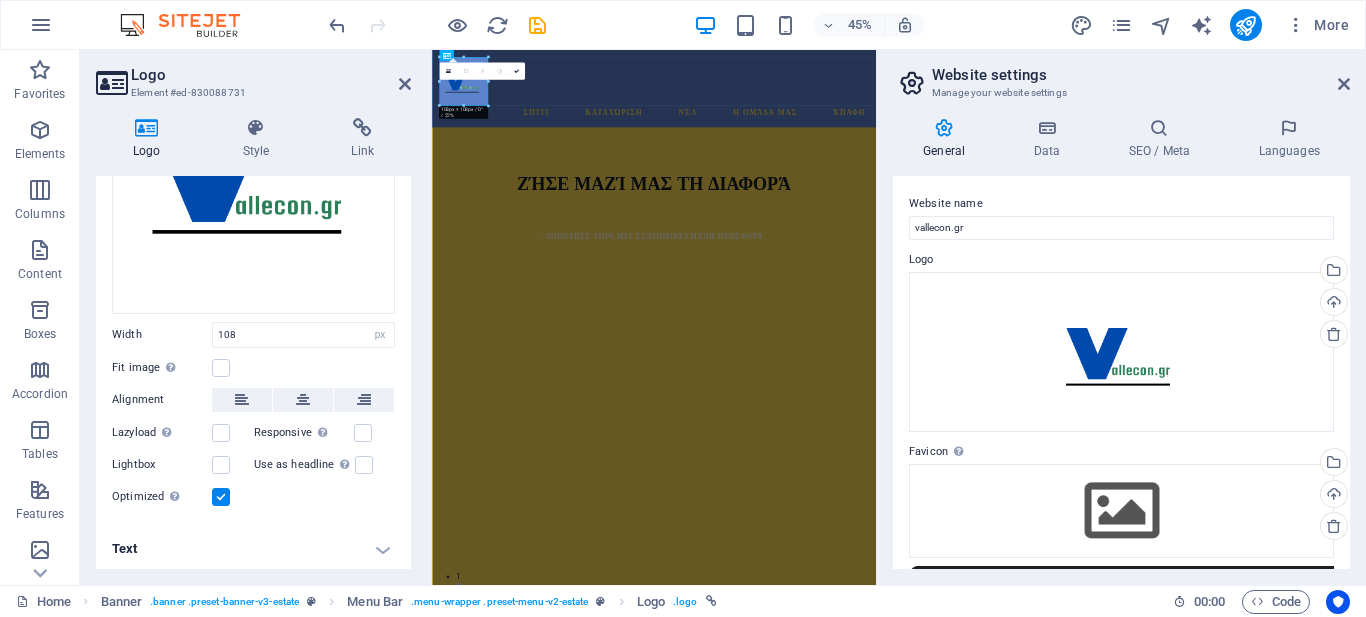 scroll, scrollTop: 0, scrollLeft: 0, axis: both 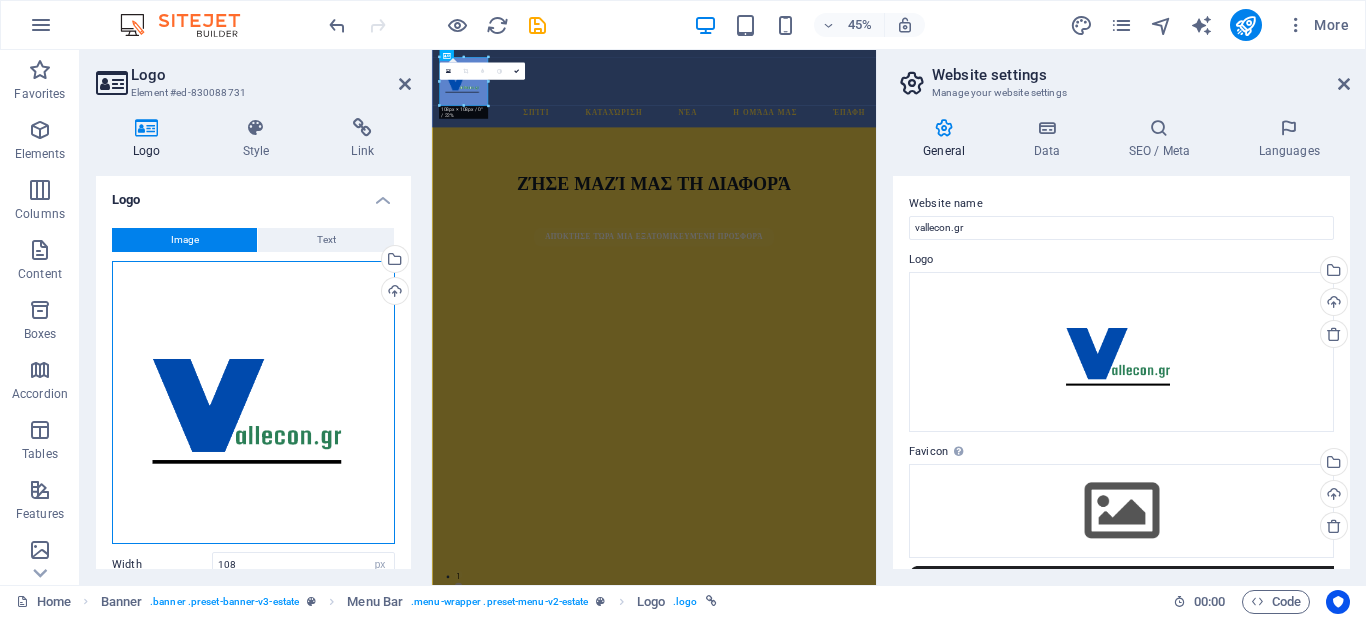 click on "Drag files here, click to choose files or select files from Files or our free stock photos & videos" at bounding box center (253, 402) 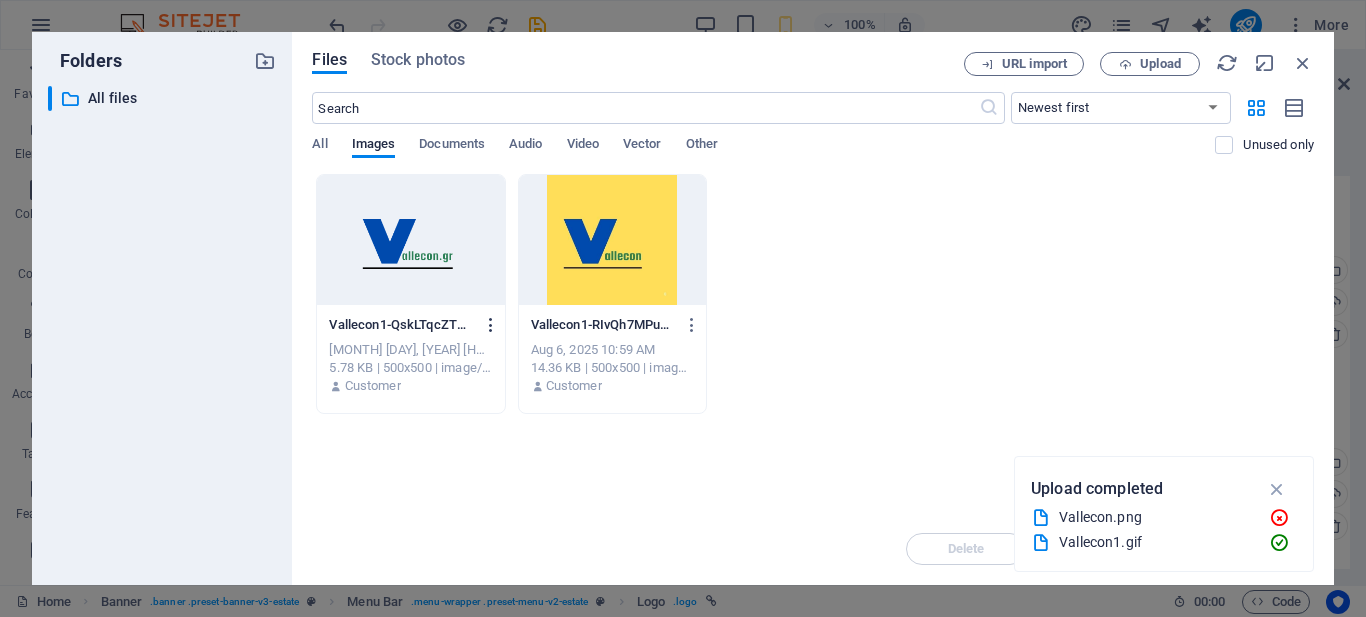 click at bounding box center [491, 325] 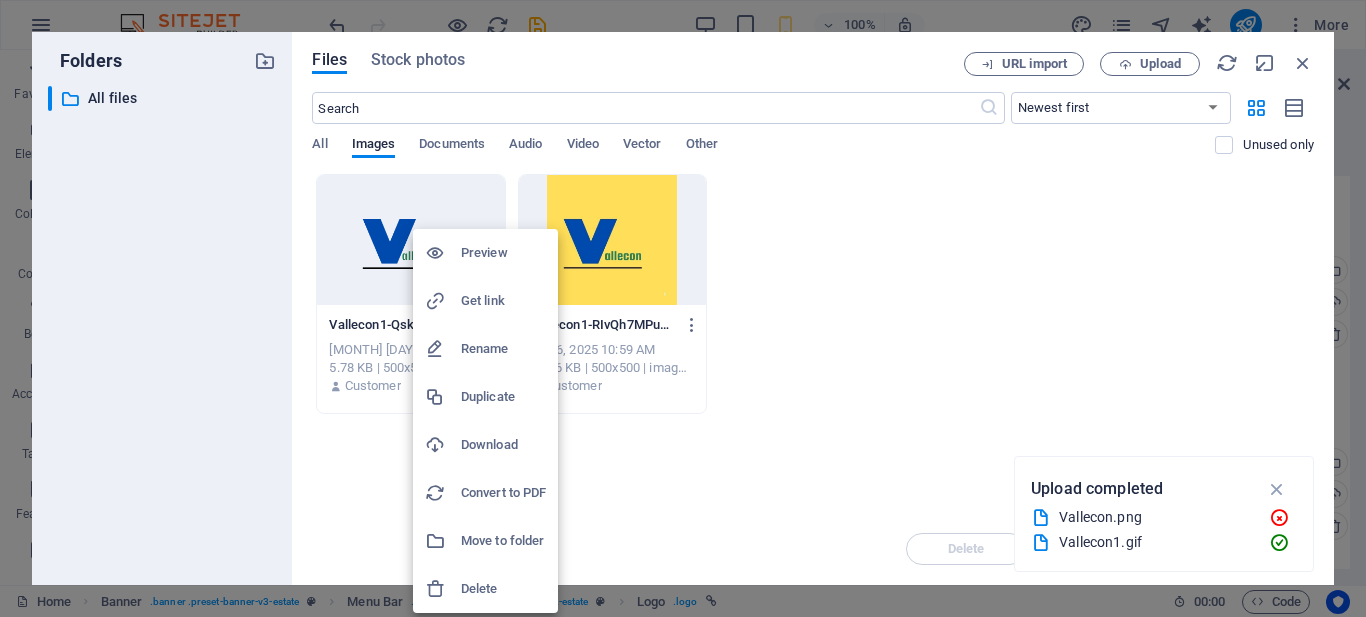 click on "Delete" at bounding box center [503, 589] 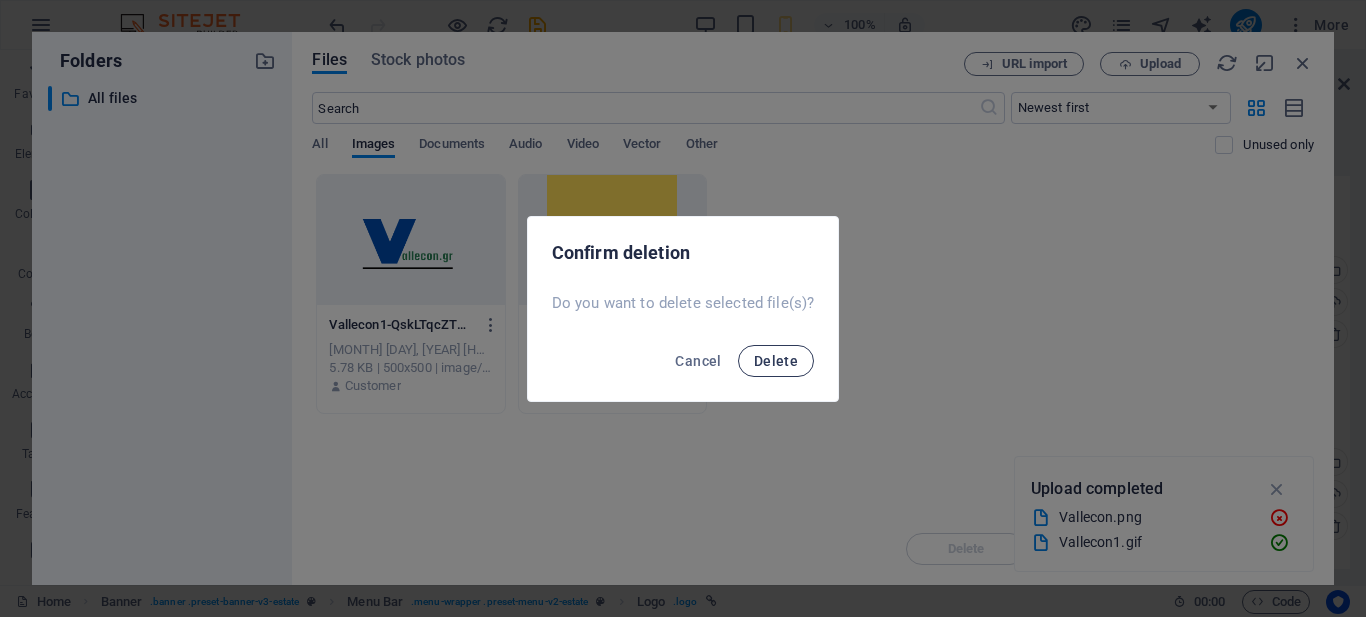 click on "Delete" at bounding box center [776, 361] 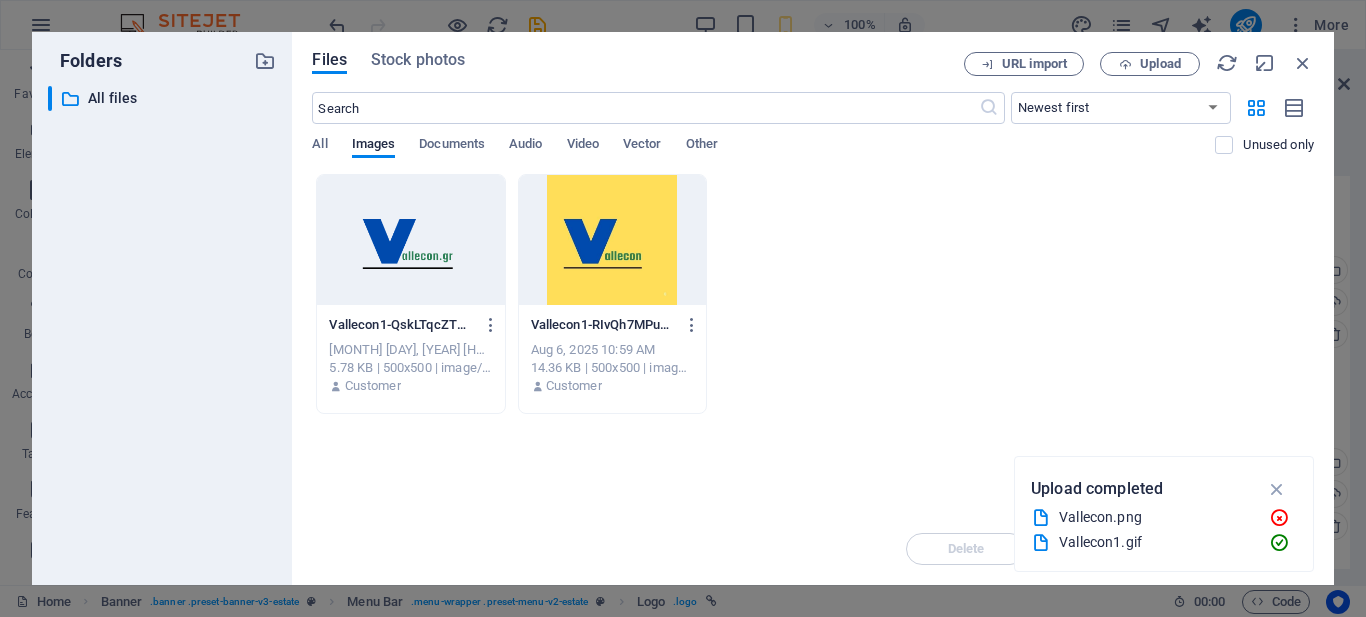 click at bounding box center (410, 240) 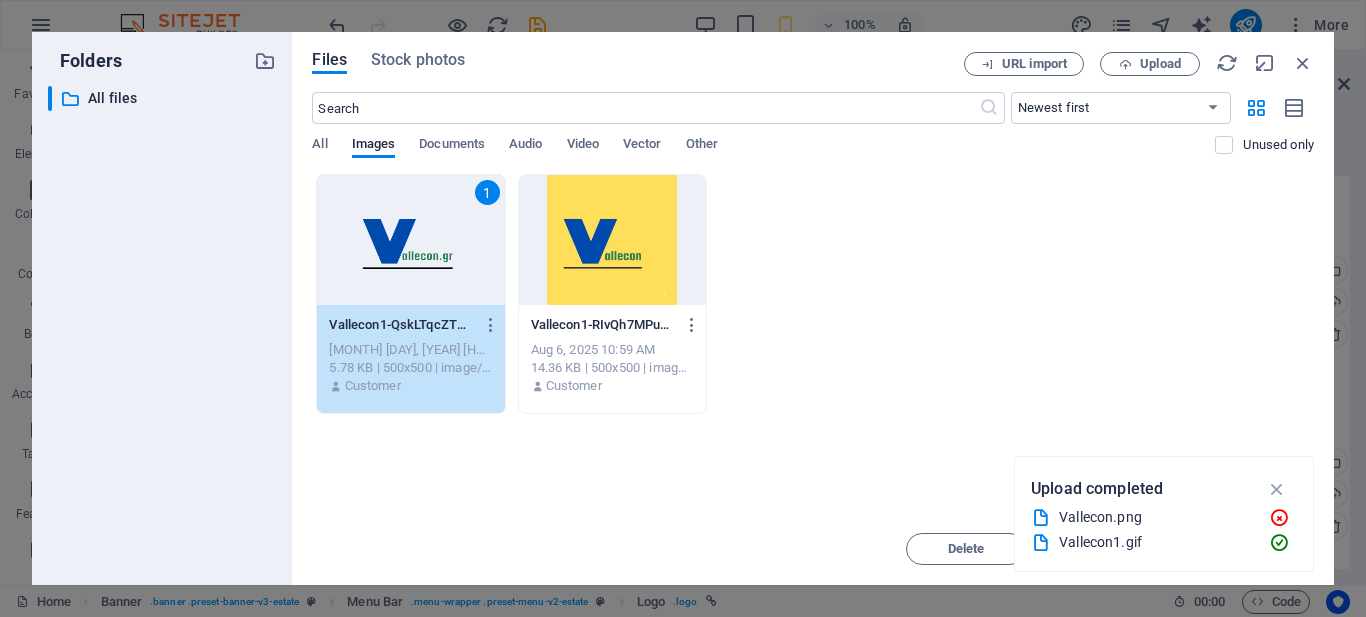click on "1" at bounding box center (410, 240) 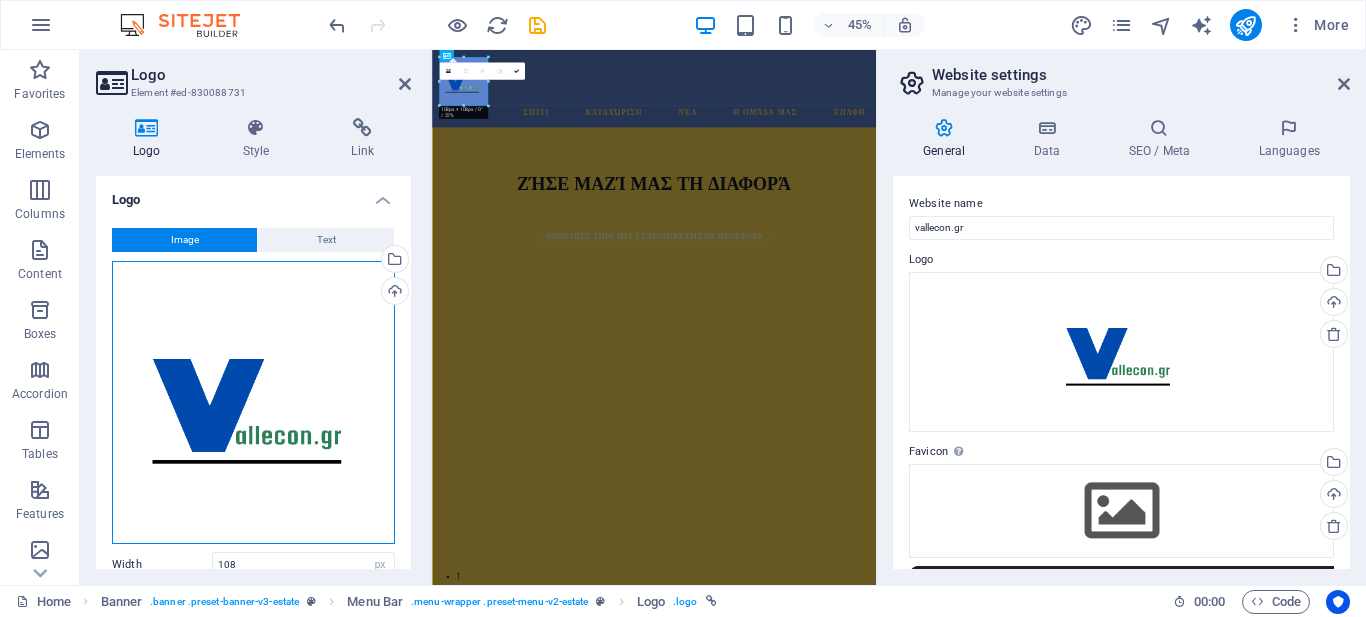 click on "Drag files here, click to choose files or select files from Files or our free stock photos & videos" at bounding box center [253, 402] 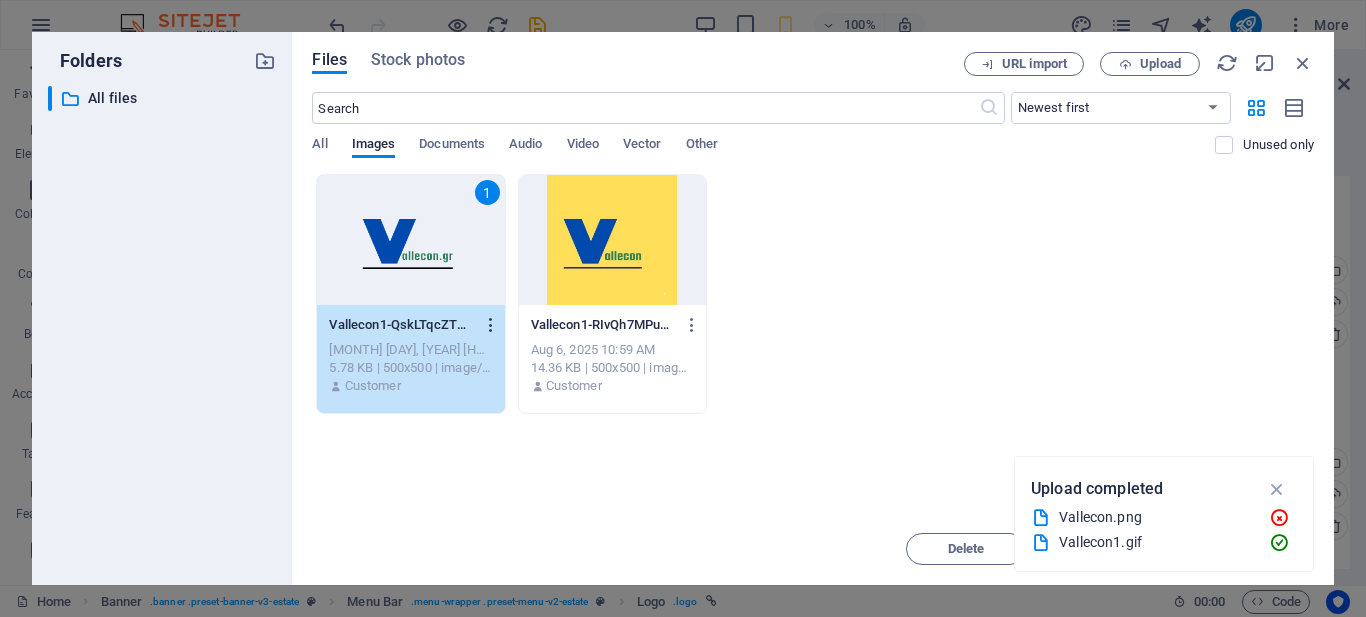 click at bounding box center (491, 325) 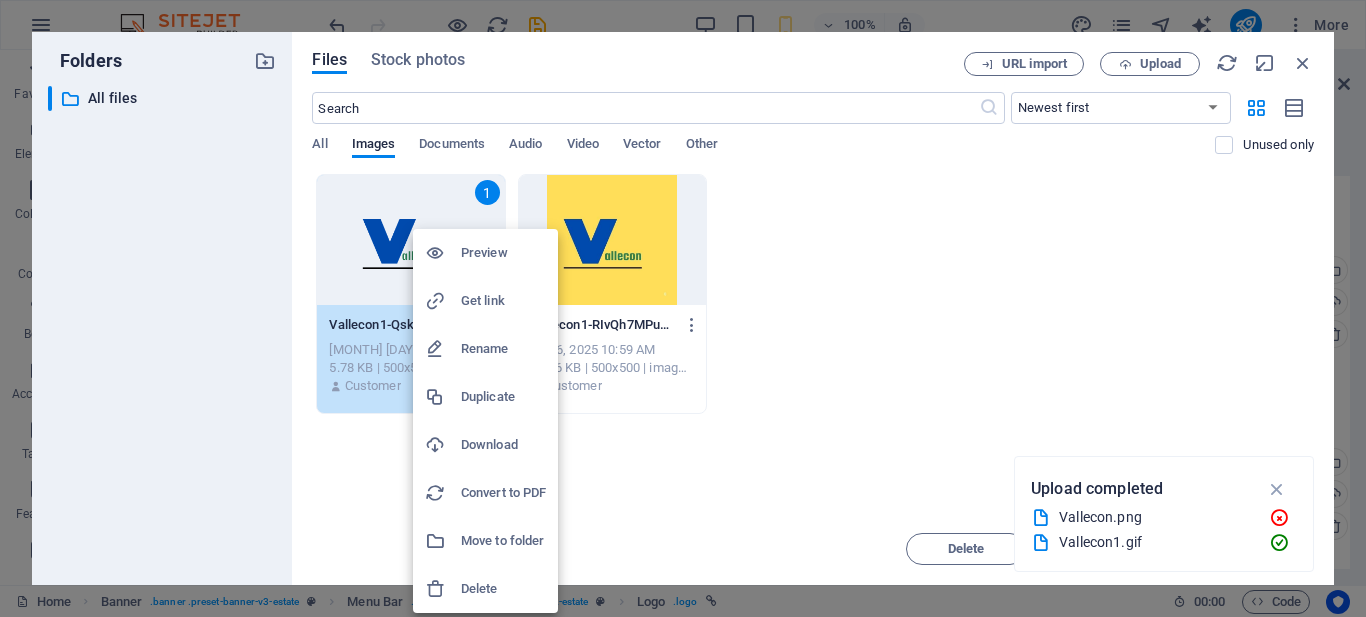 click on "Delete" at bounding box center (503, 589) 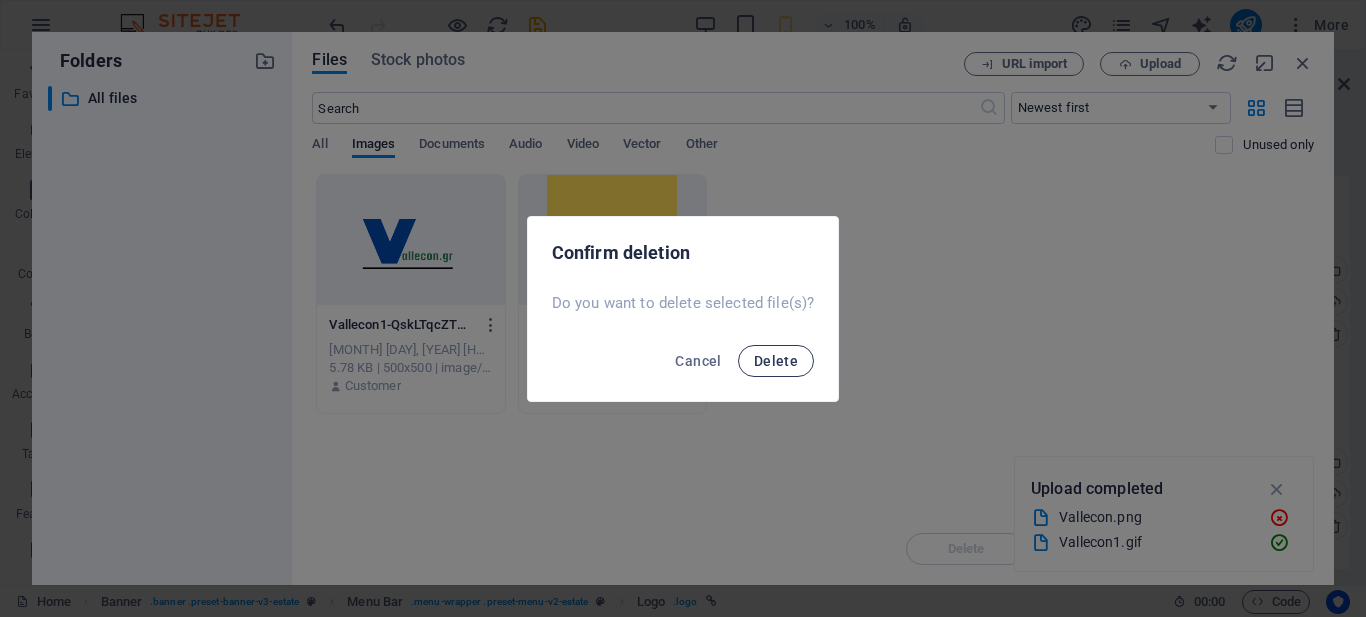 click on "Delete" at bounding box center (776, 361) 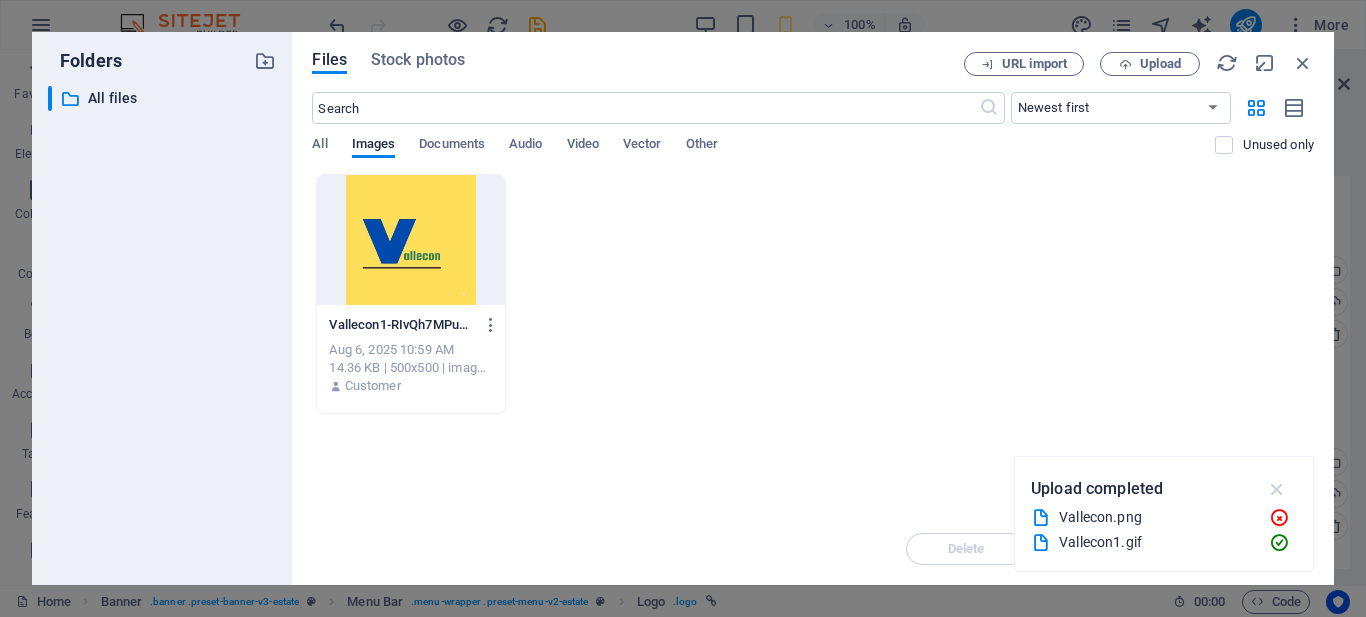 click at bounding box center [1277, 489] 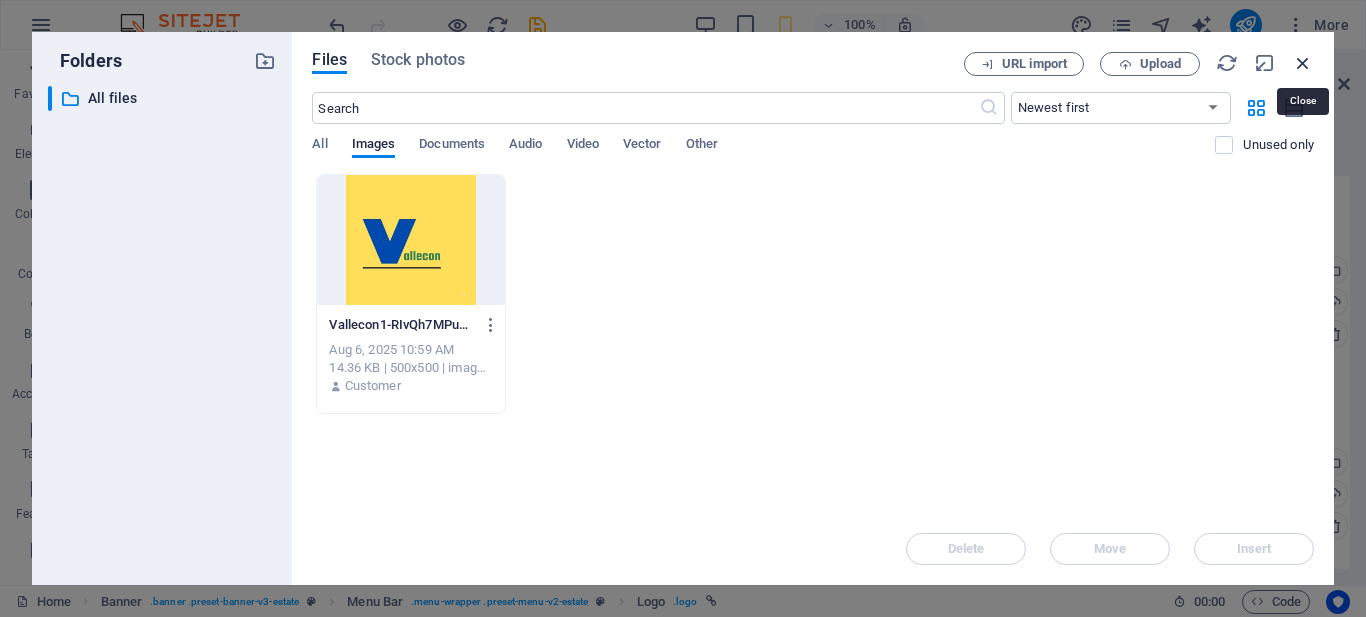 click at bounding box center (1303, 63) 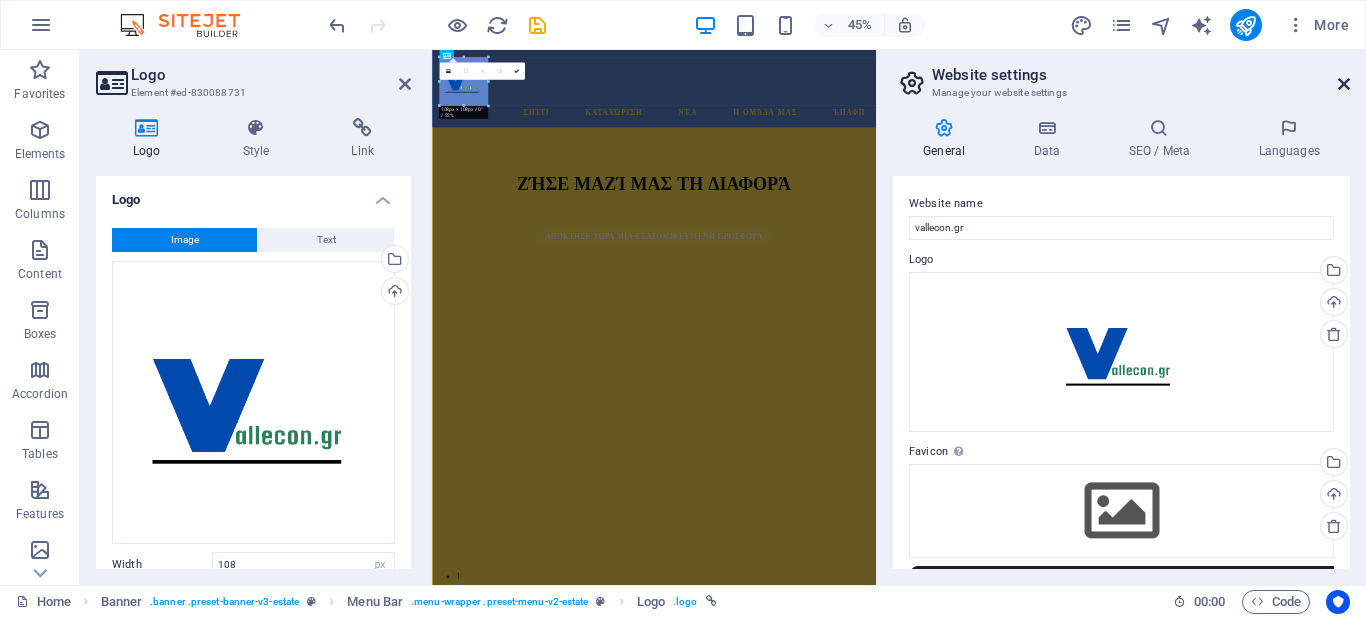 click at bounding box center [1344, 84] 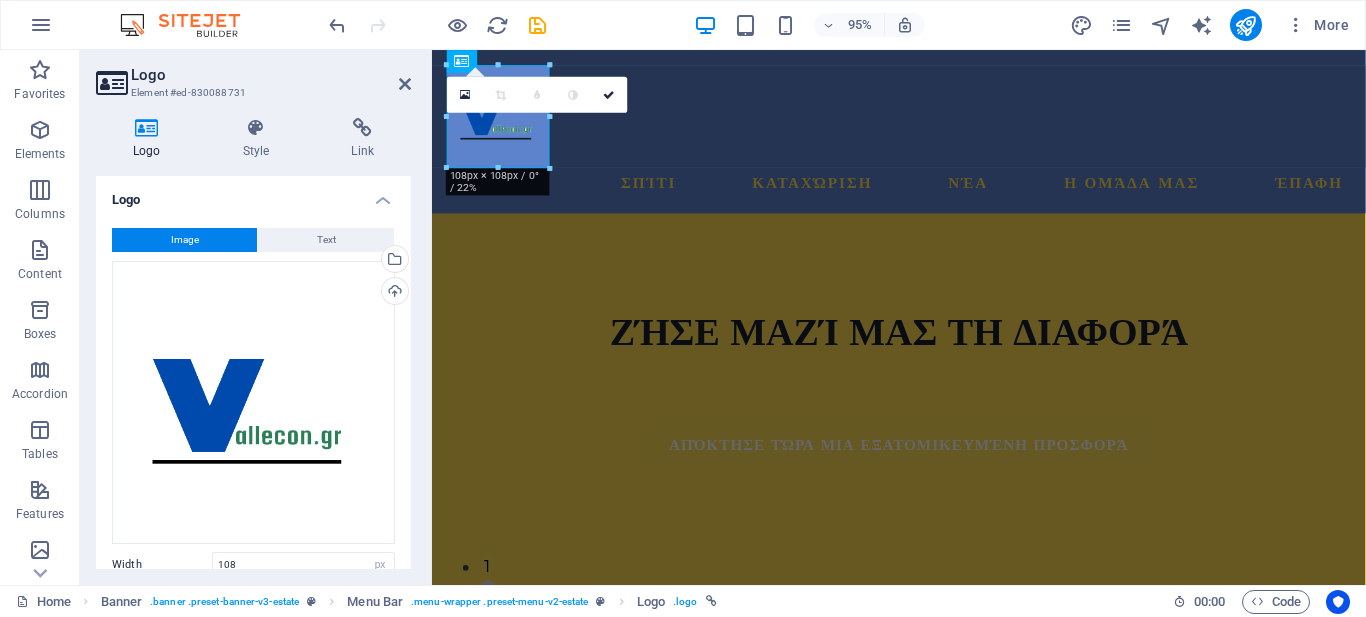 click on "Σπίτι Καταχώριση Νέα Η ομάδα μας Έπαφη" at bounding box center (923, 136) 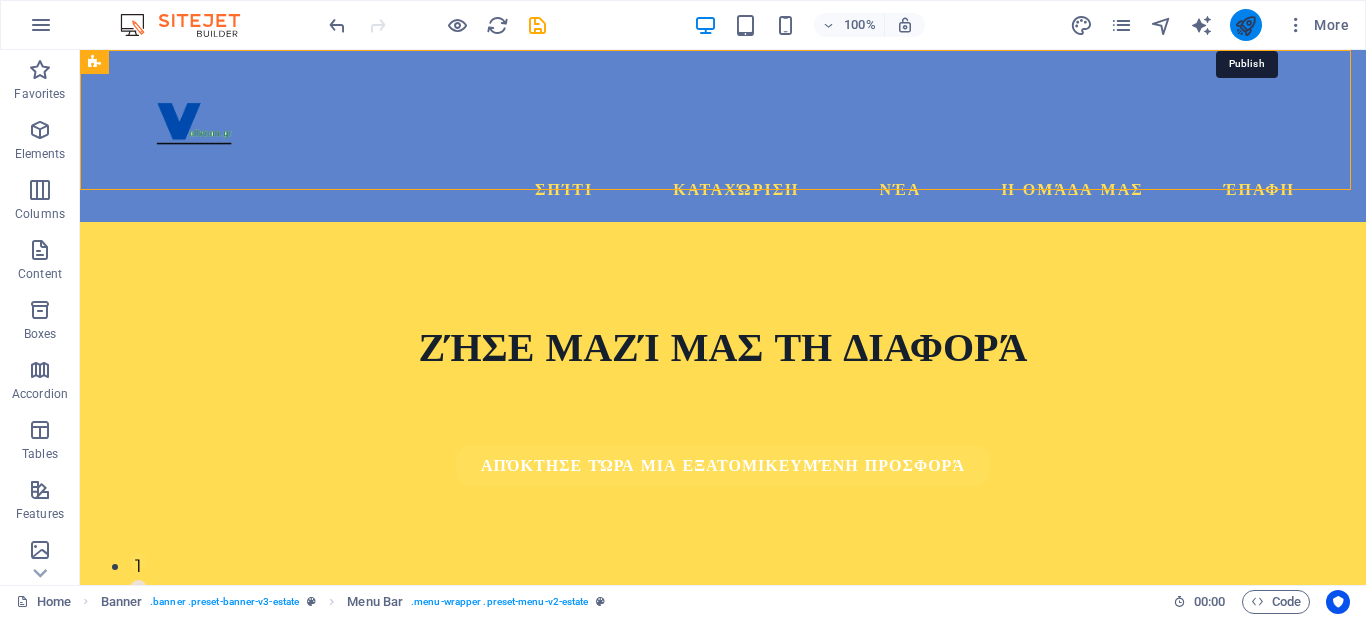 click at bounding box center [1245, 25] 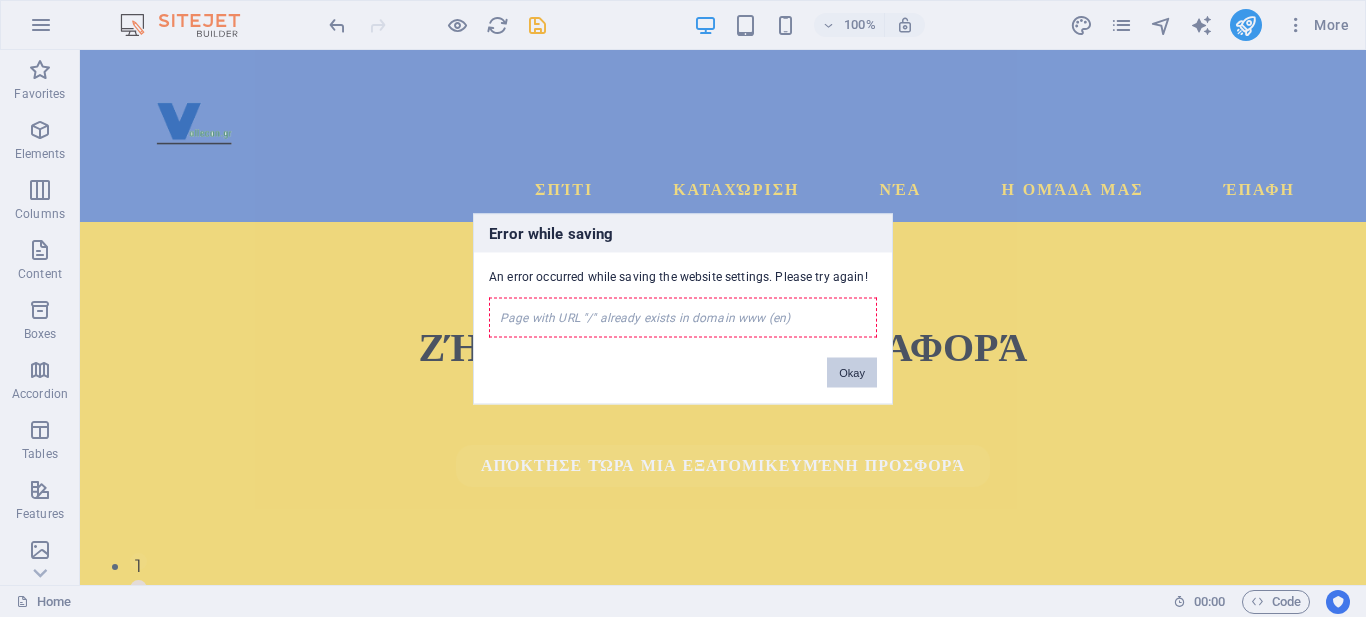 click on "Okay" at bounding box center (852, 372) 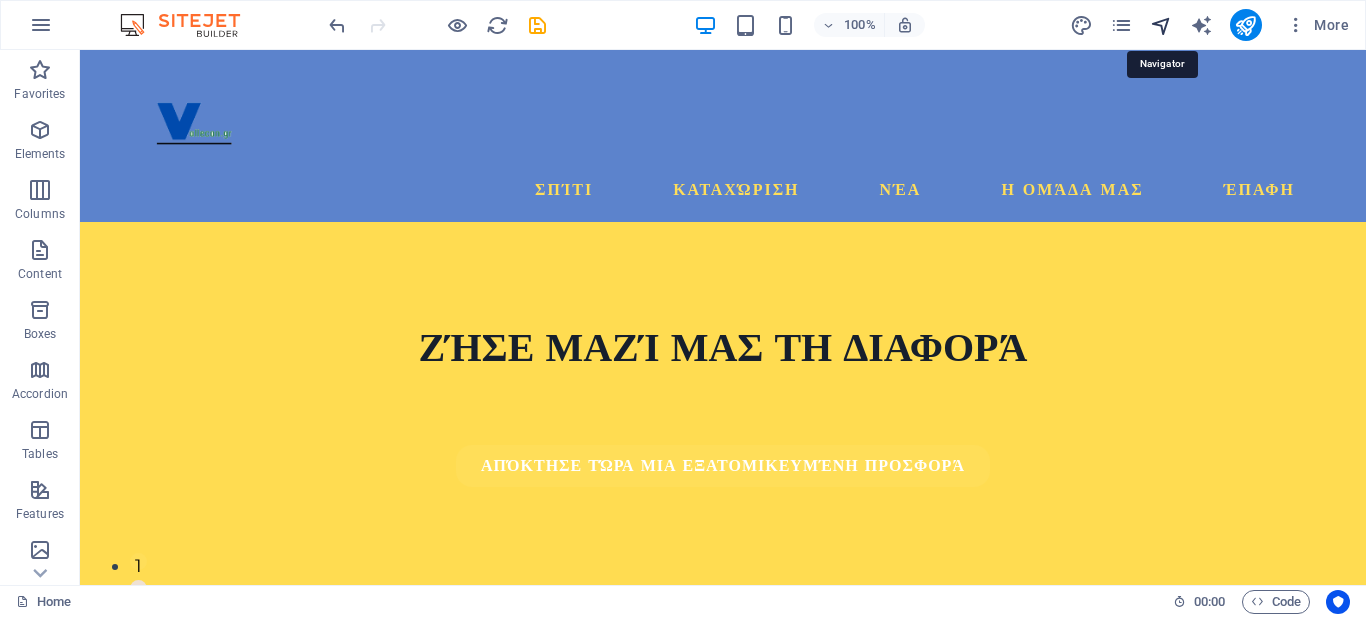 click at bounding box center [1161, 25] 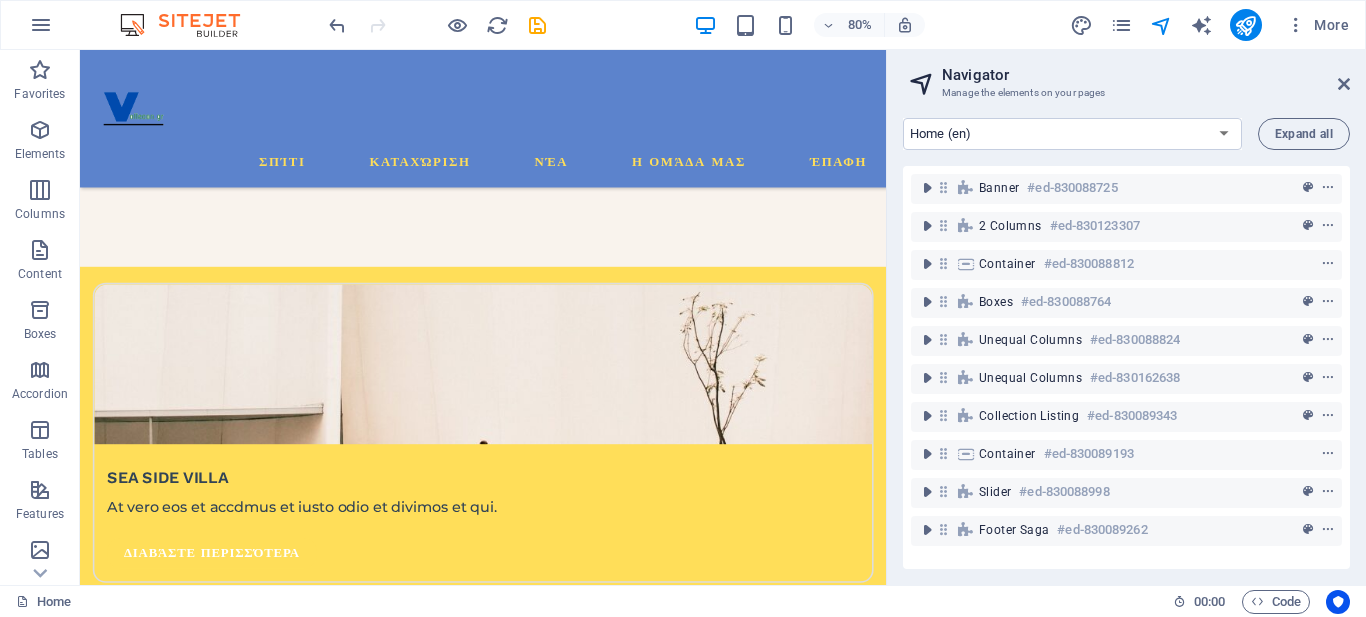scroll, scrollTop: 4131, scrollLeft: 0, axis: vertical 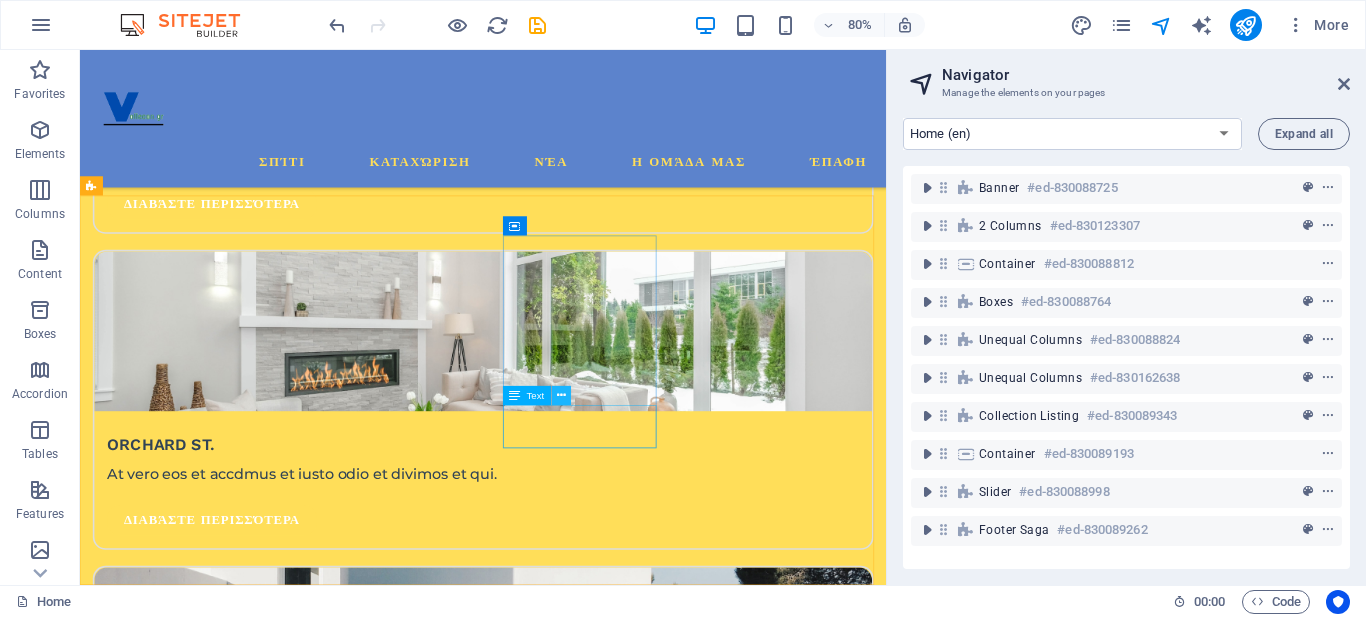 click at bounding box center [561, 395] 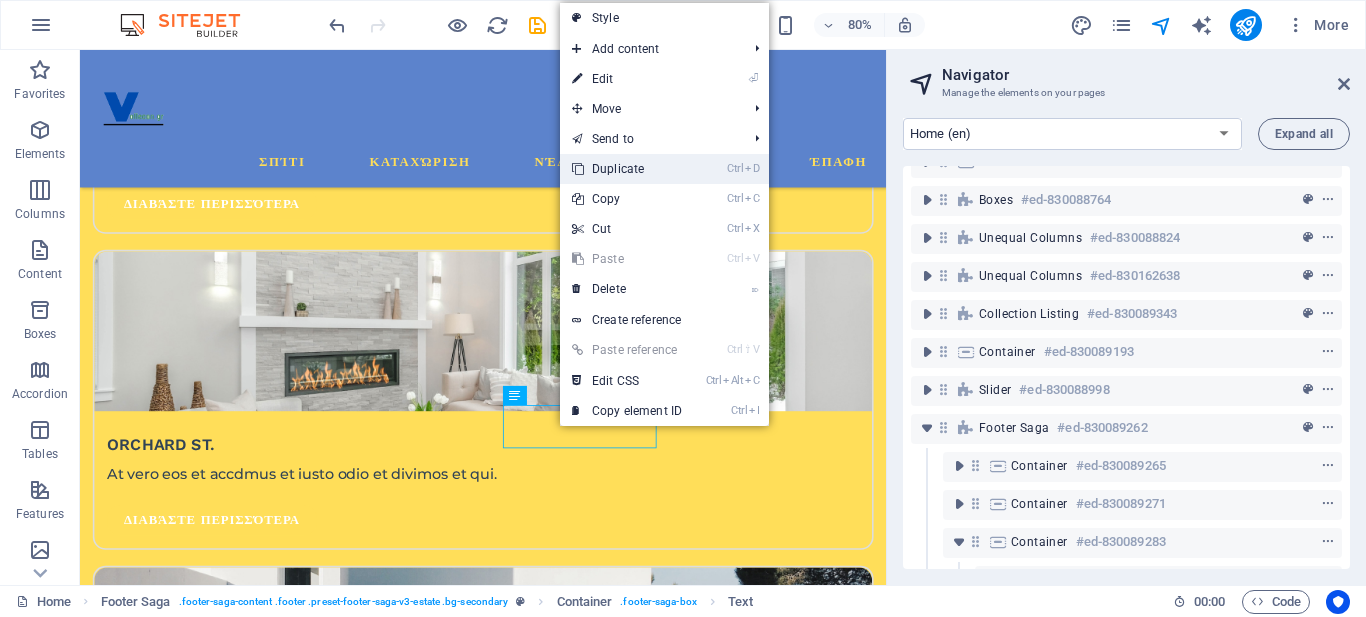 scroll, scrollTop: 551, scrollLeft: 0, axis: vertical 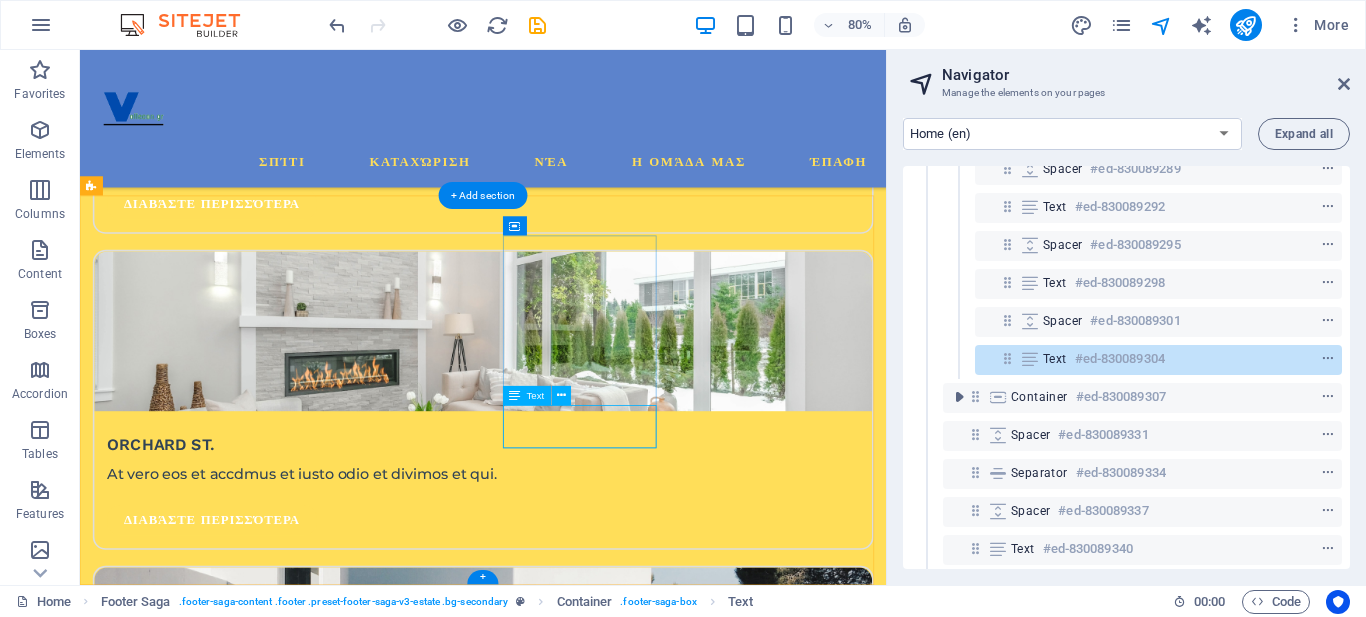 click on "#ed-830089304" at bounding box center (1120, 359) 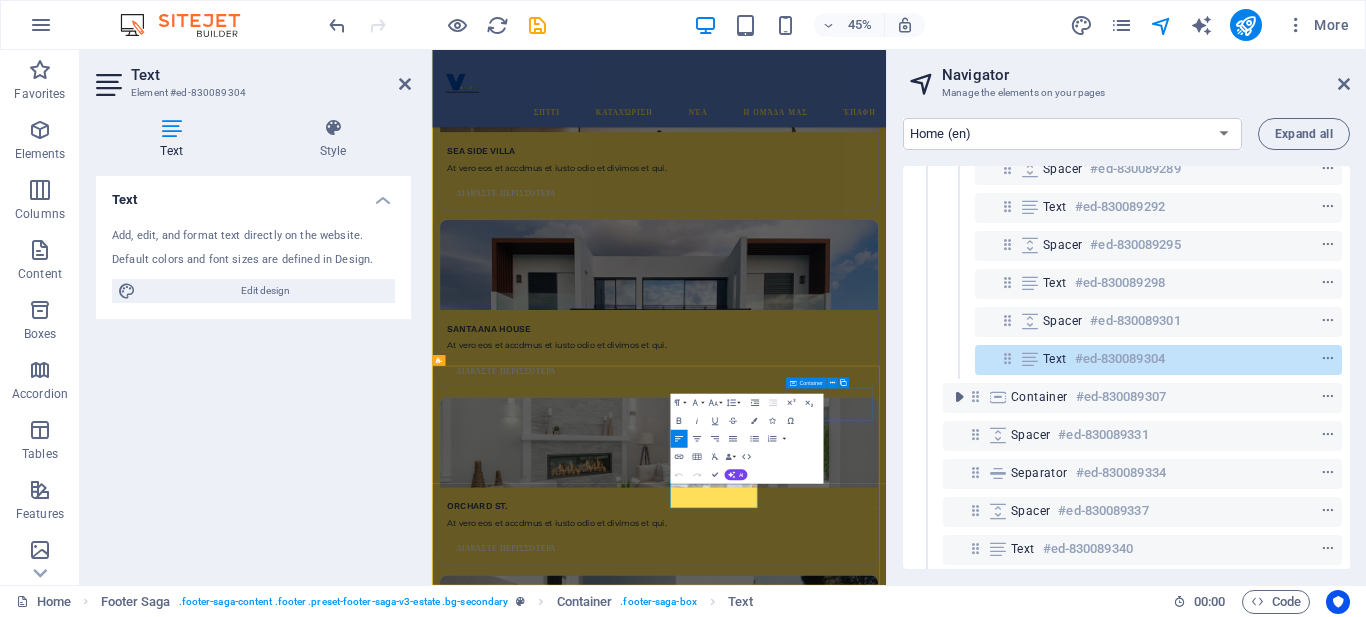 click on "0123 - 456789" at bounding box center (546, 3458) 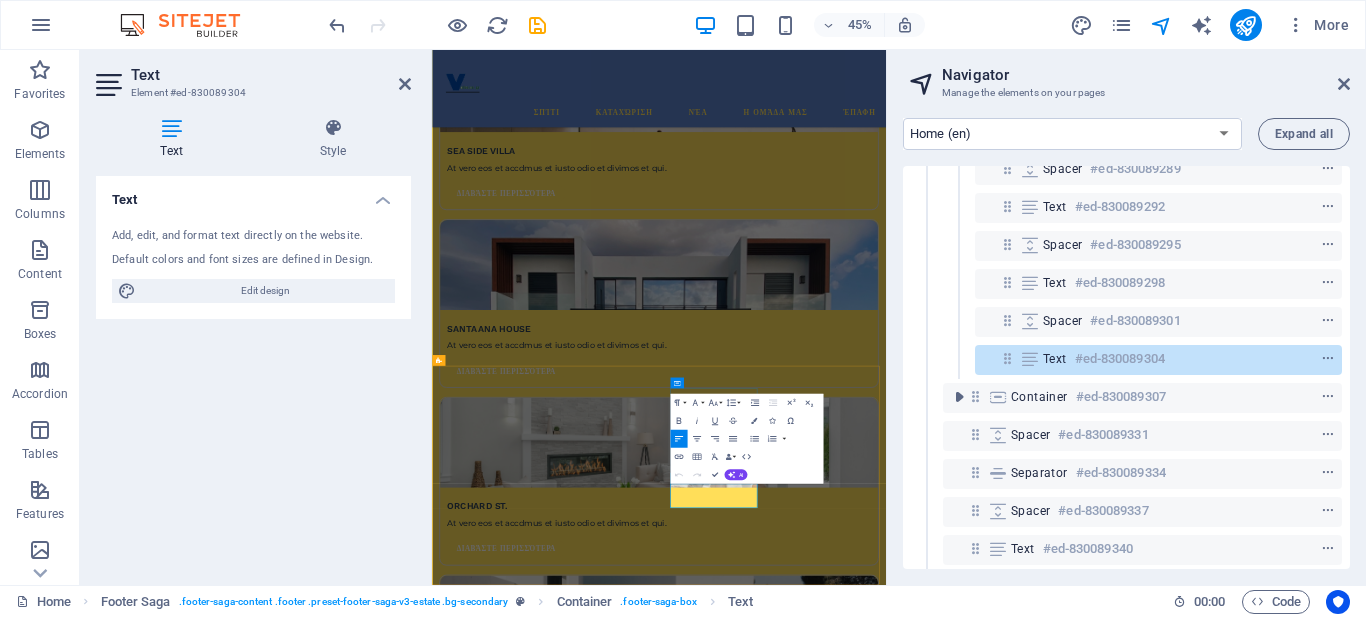 click on "0123 - 456789" at bounding box center (546, 3458) 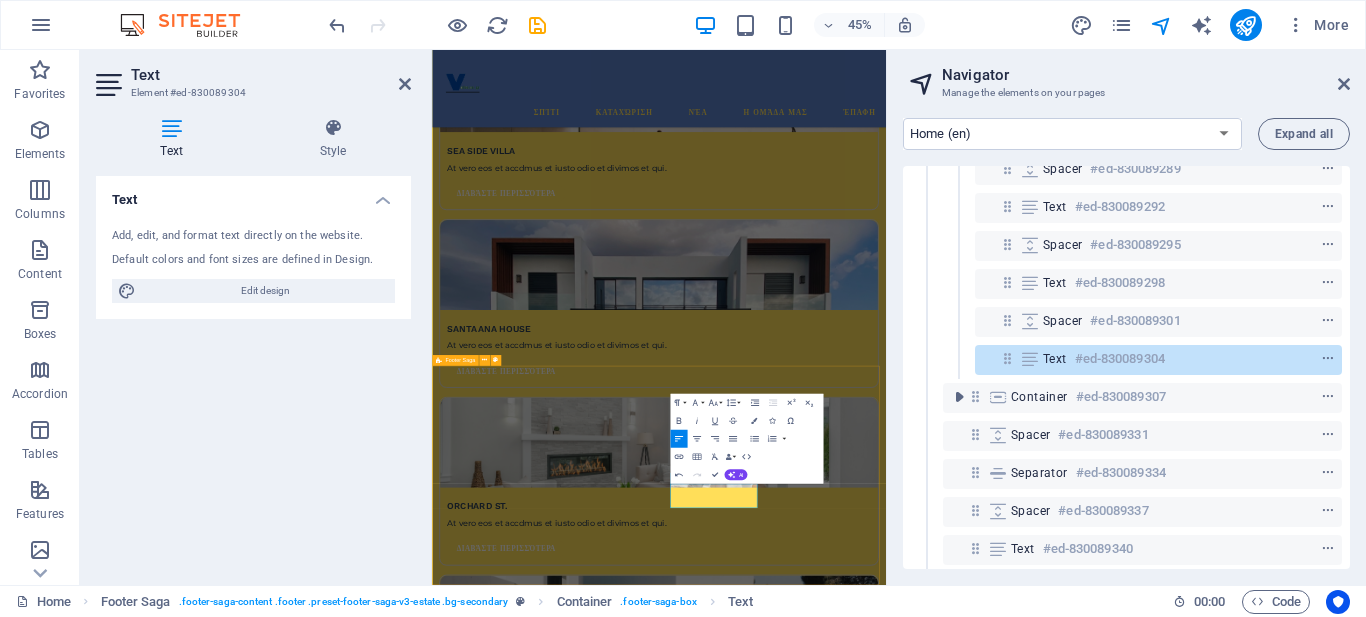 type 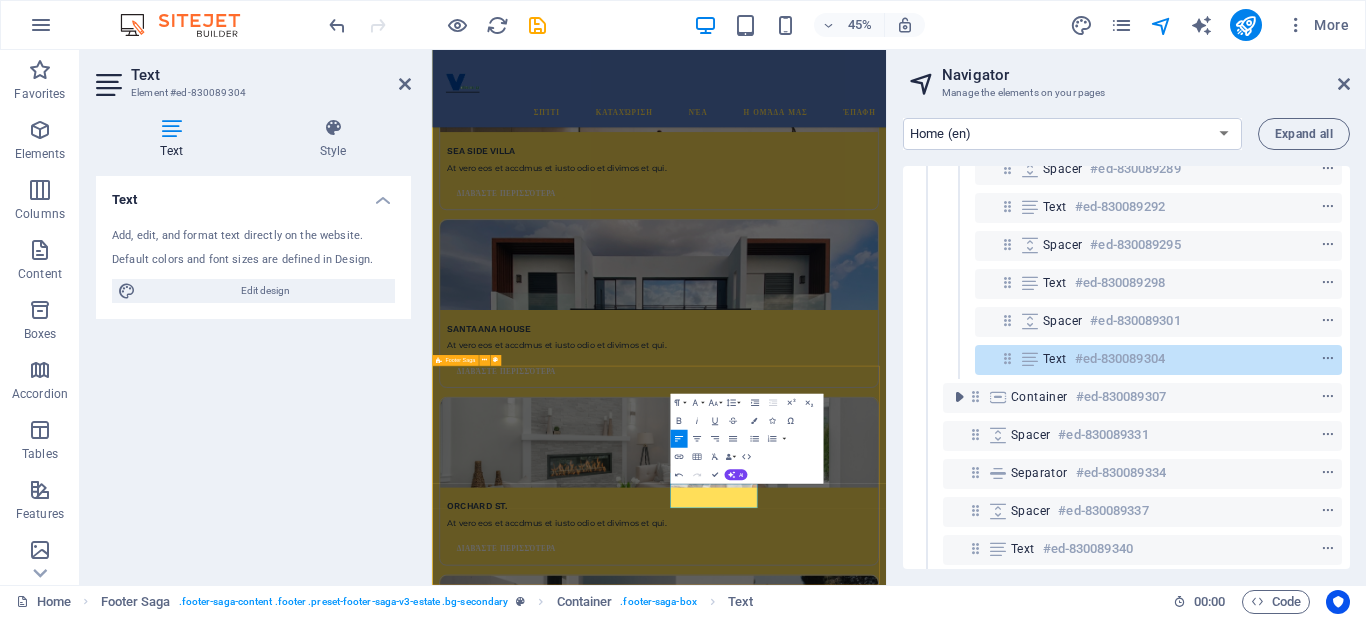 click on "Αρχική  ΣΠΙΤΙ ΚΑΤΑΧΩΡΗΣΗ ΝΕΑ Η ΟΜΑΔΑ ΜΑΣ ΕΠΑΦΗ Έπαφη Άγιος Στέφανος, Αχαράβη Κέρκυρα  E-MAIL:
info@vallecon.gr ΑΡΙΘΜΟΣ ΤΗΛΕΦΩΝΟΥ:
6937181585 Κοινωνικά μέσα Πνευματικά δικαιώματα © 2023 Estate. Με επιφύλαξη παντός δικαιώματος.
Πολιτική Απορρήτου    |    Νομική Σημείωση" at bounding box center (936, 3283) 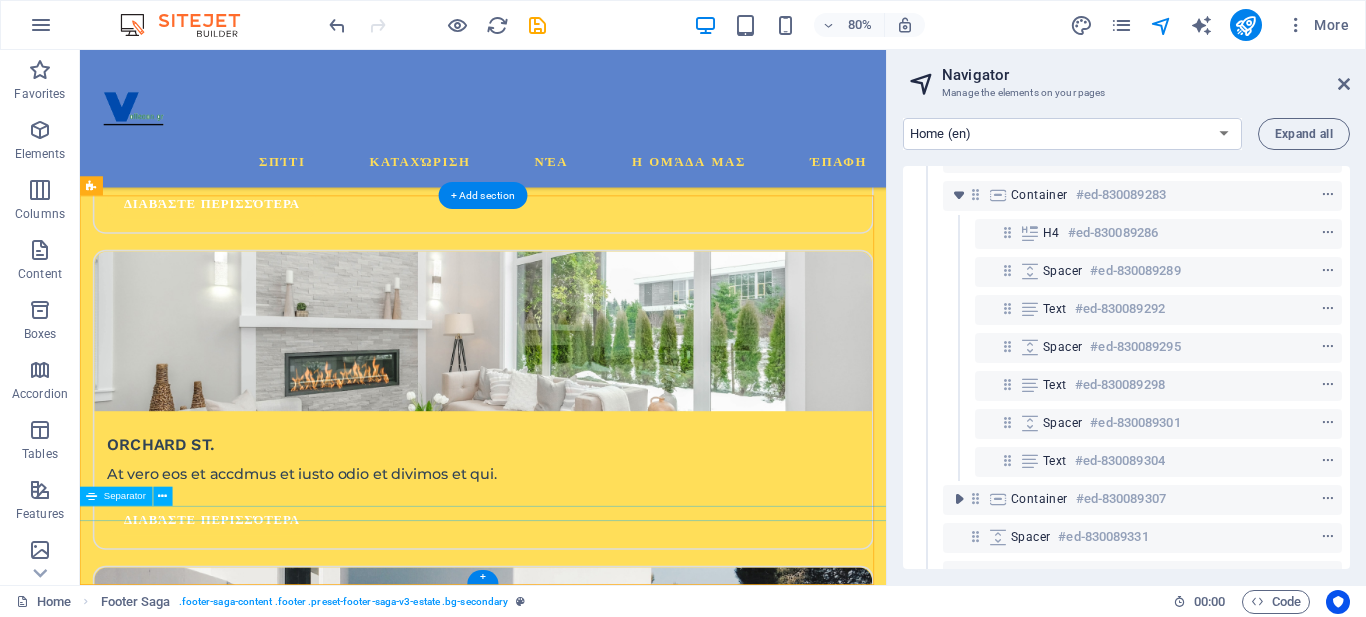 scroll, scrollTop: 171, scrollLeft: 0, axis: vertical 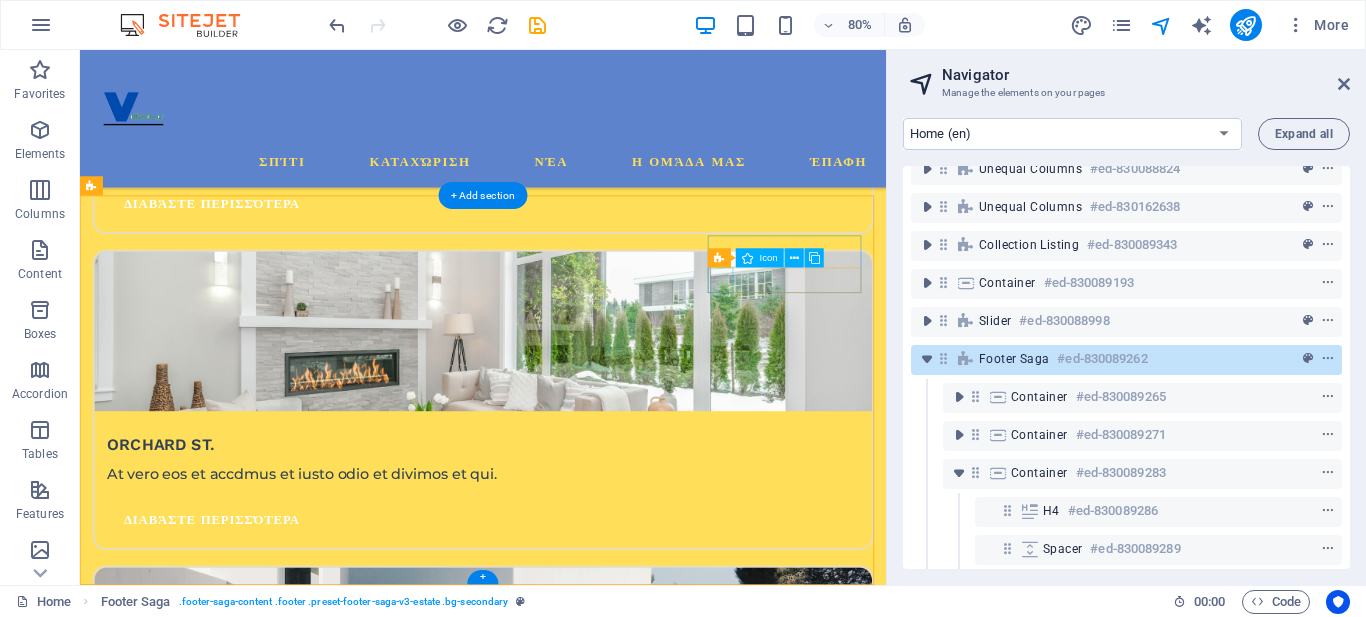 click at bounding box center (194, 3040) 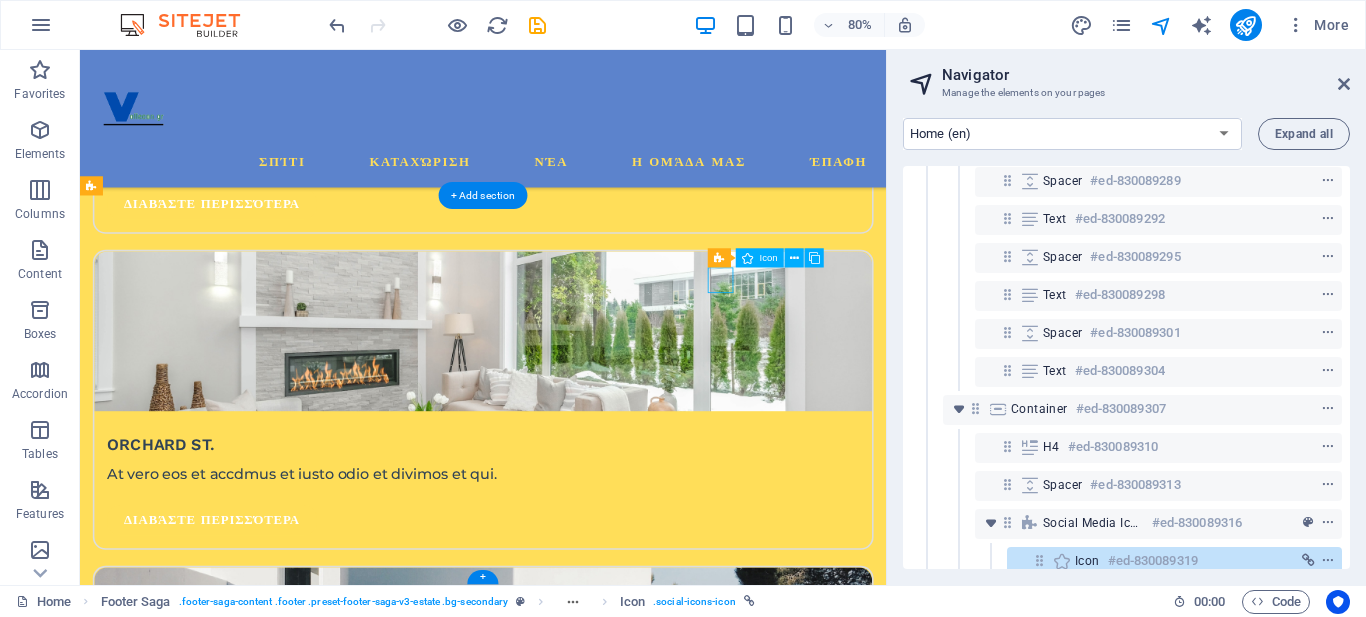 scroll, scrollTop: 741, scrollLeft: 0, axis: vertical 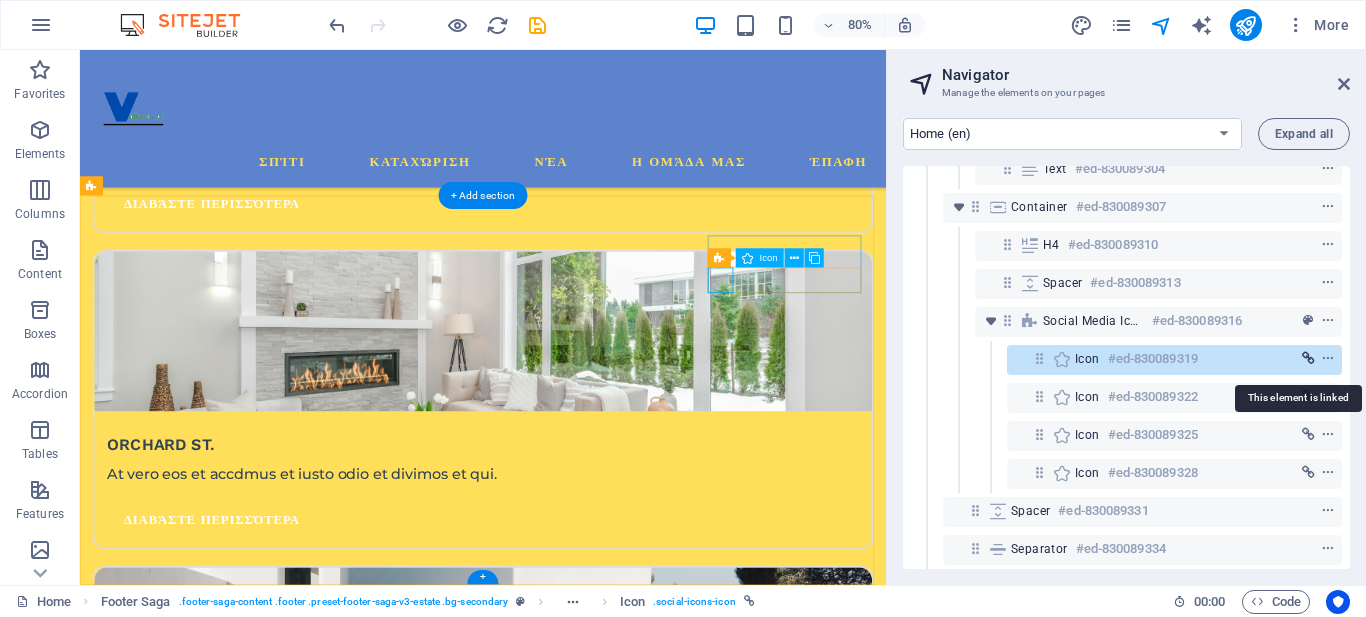 click at bounding box center (1308, 359) 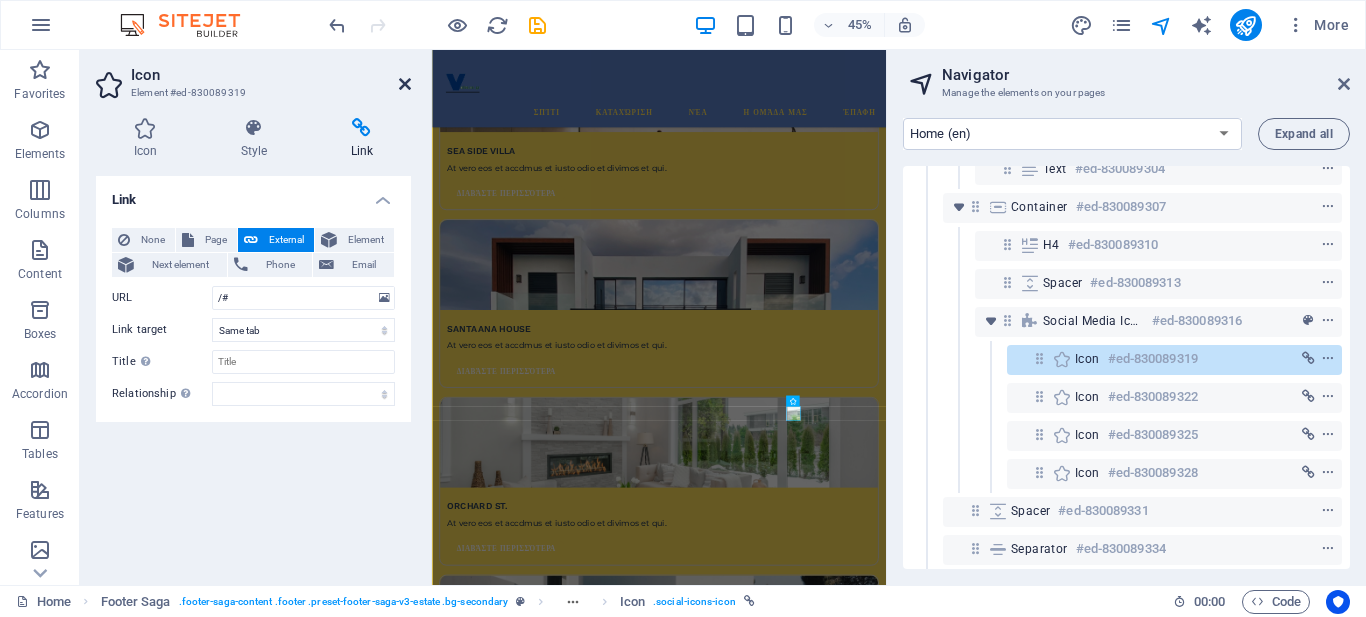 click at bounding box center [405, 84] 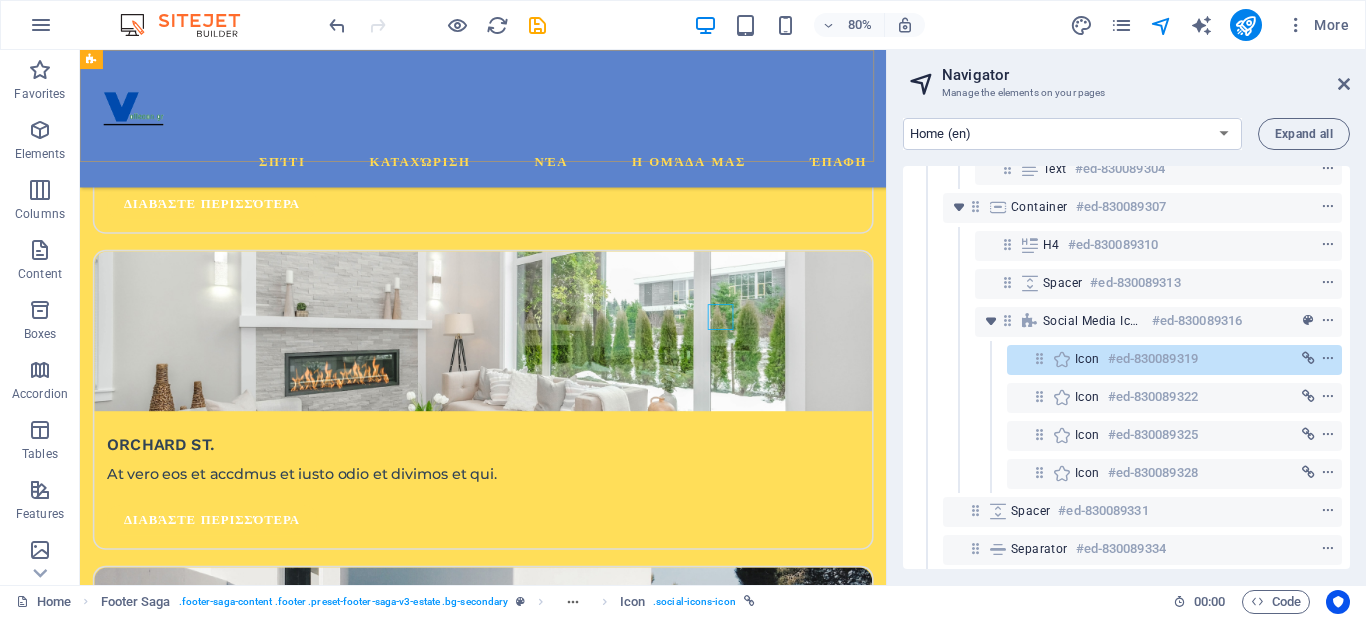 scroll, scrollTop: 4085, scrollLeft: 0, axis: vertical 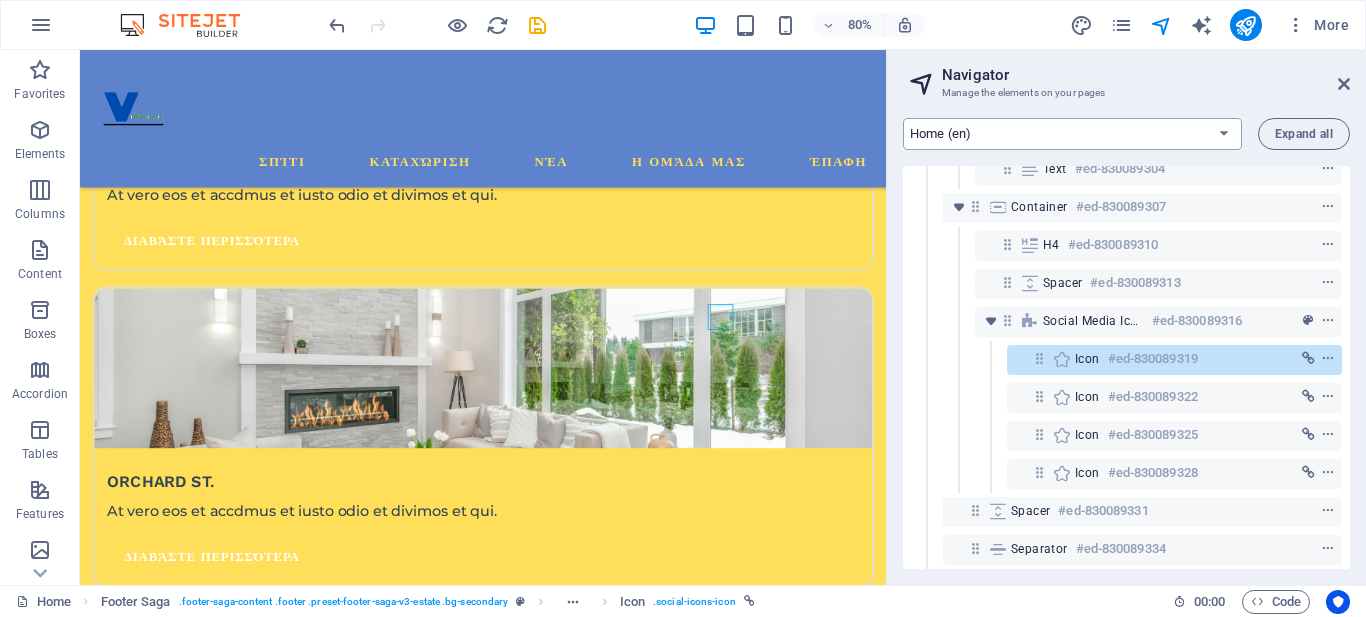 click on "Home  (en) Our Team  (en) Contact  (en) Μόνωση   (en) Home  (el) Μόνωση   (el)" at bounding box center [1072, 134] 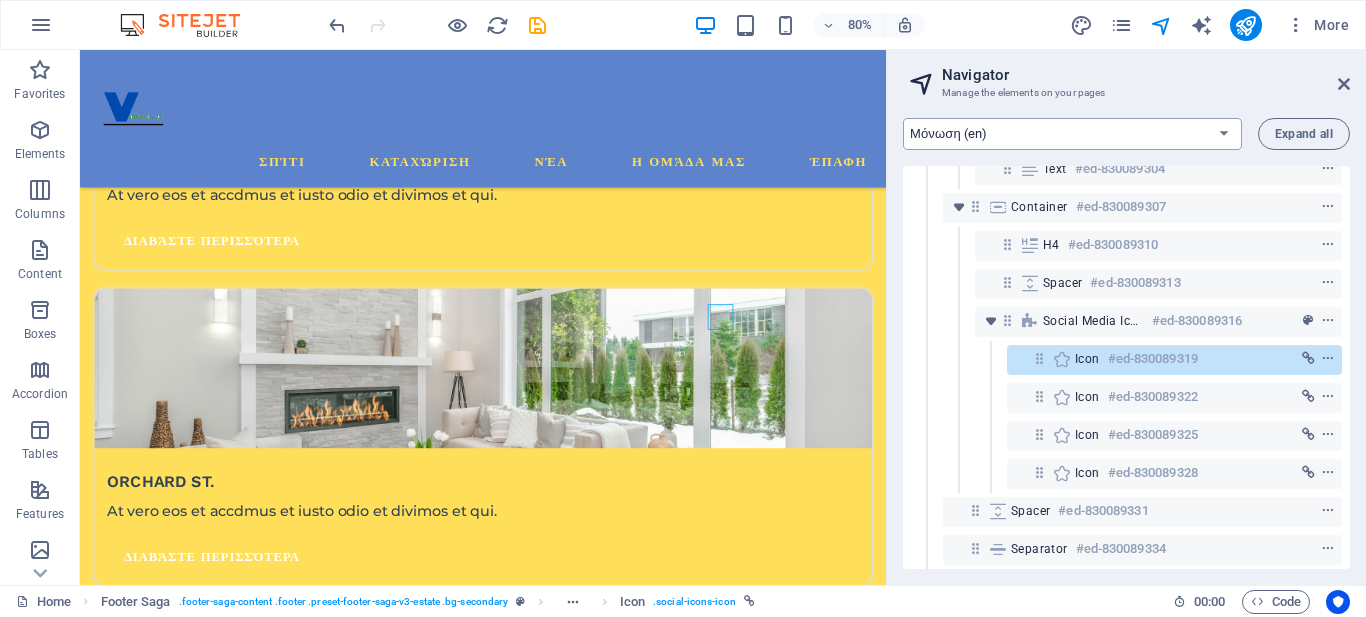 click on "Home  (en) Our Team  (en) Contact  (en) Μόνωση   (en) Home  (el) Μόνωση   (el)" at bounding box center [1072, 134] 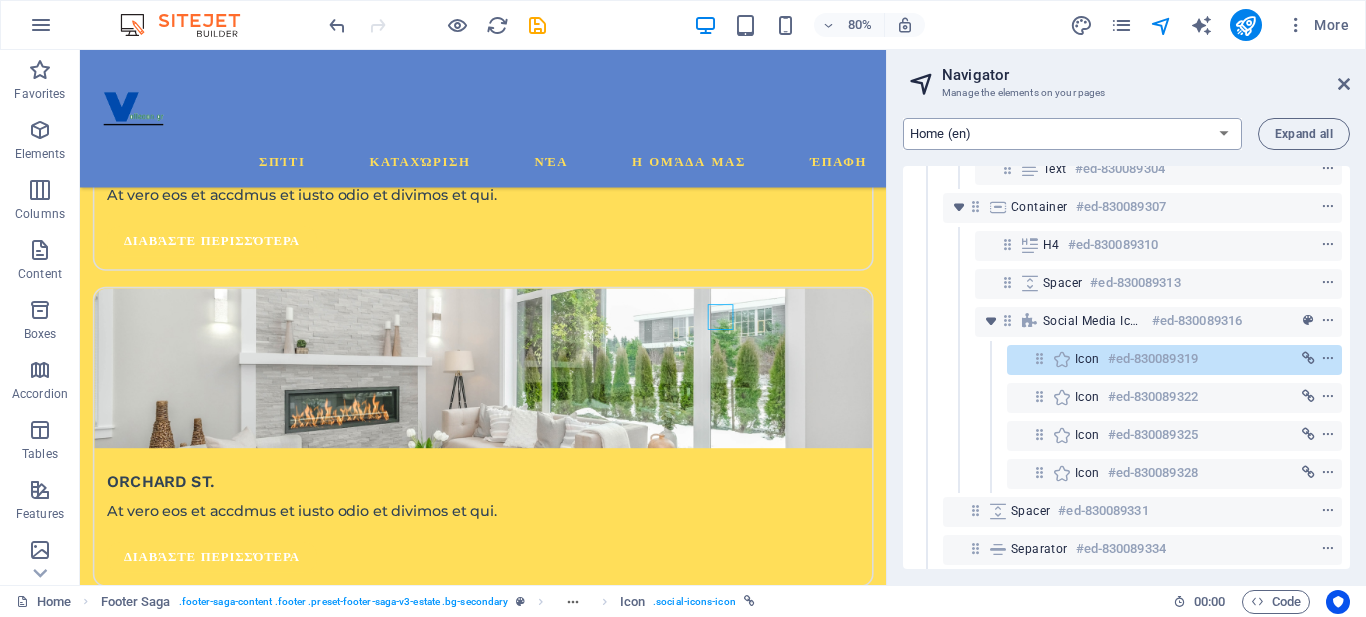 click on "Home  (en) Our Team  (en) Contact  (en) Μόνωση   (en) Home  (el) Μόνωση   (el)" at bounding box center (1072, 134) 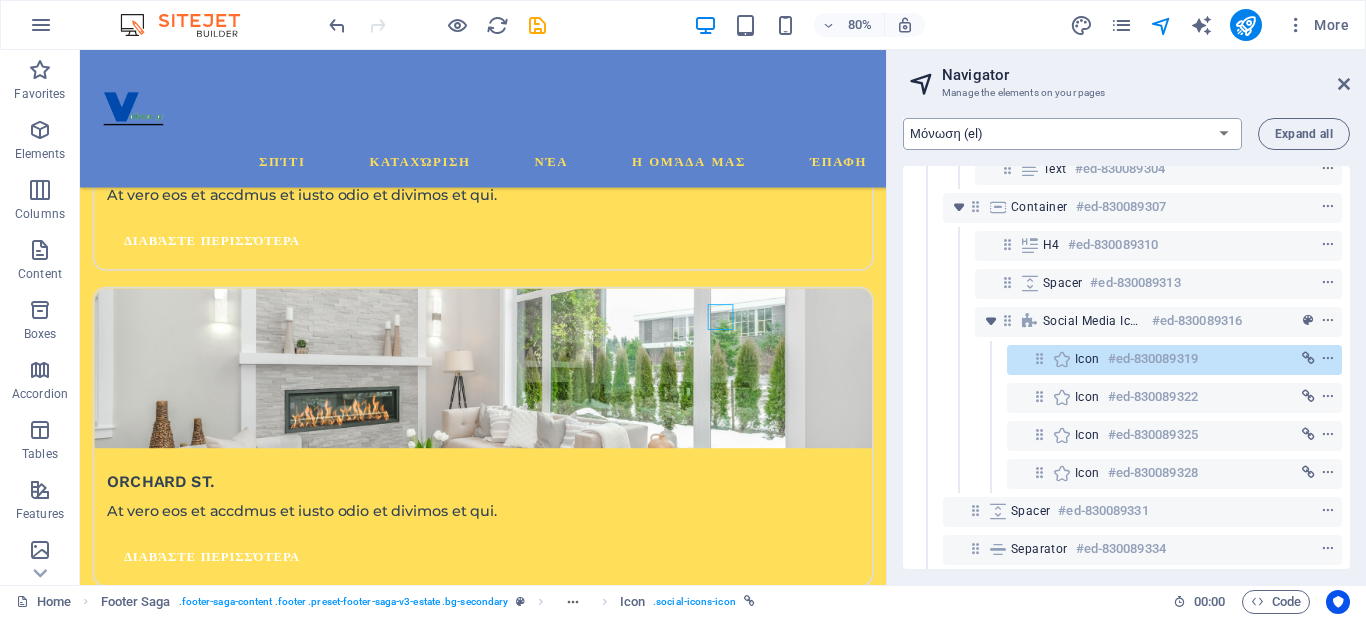 click on "Home  (en) Our Team  (en) Contact  (en) Μόνωση   (en) Home  (el) Μόνωση   (el)" at bounding box center [1072, 134] 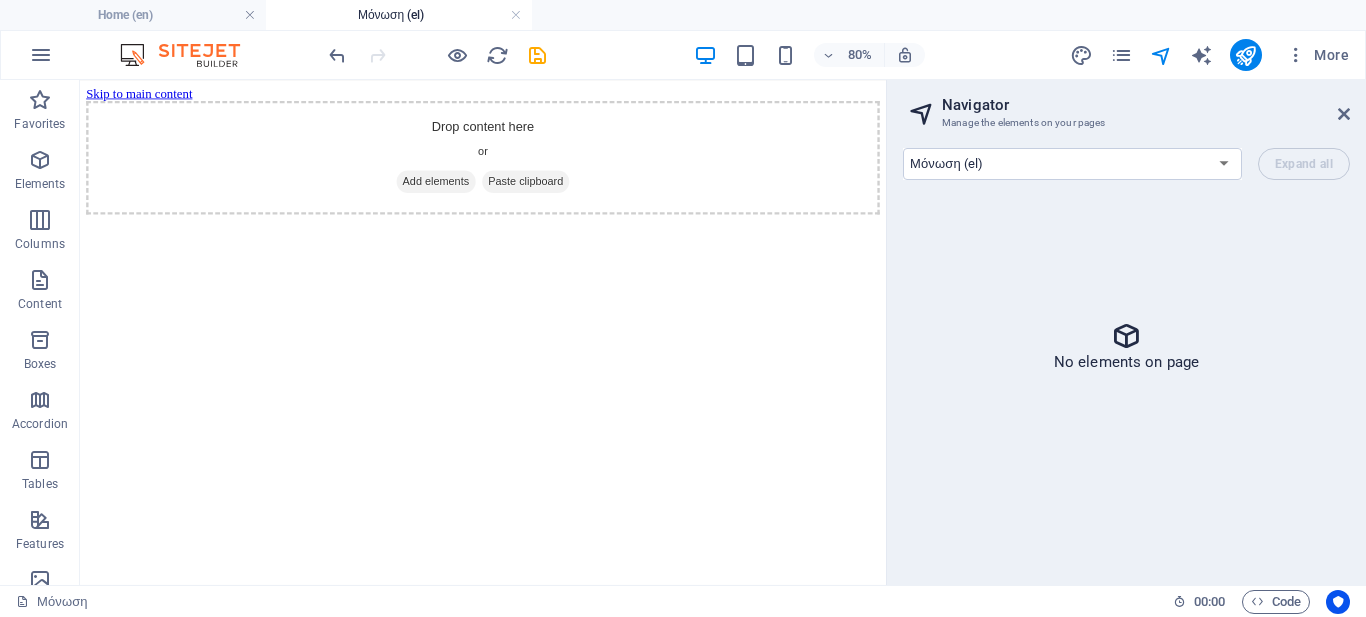 scroll, scrollTop: 0, scrollLeft: 0, axis: both 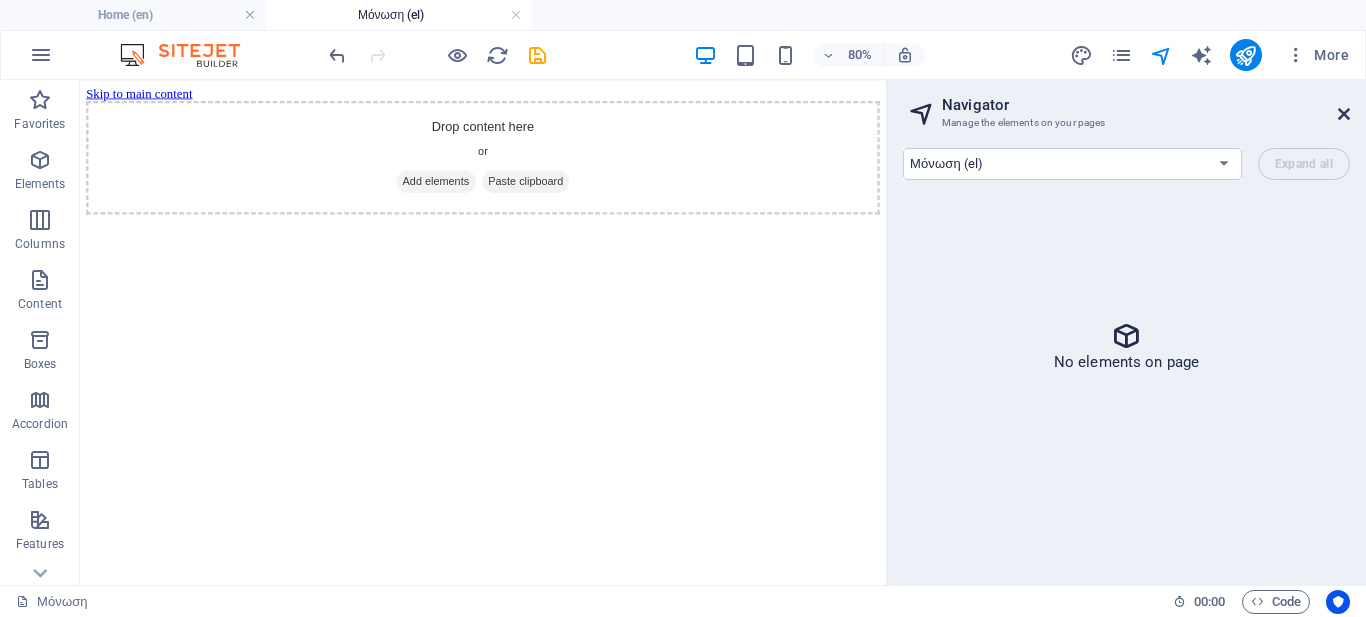 click at bounding box center [1344, 114] 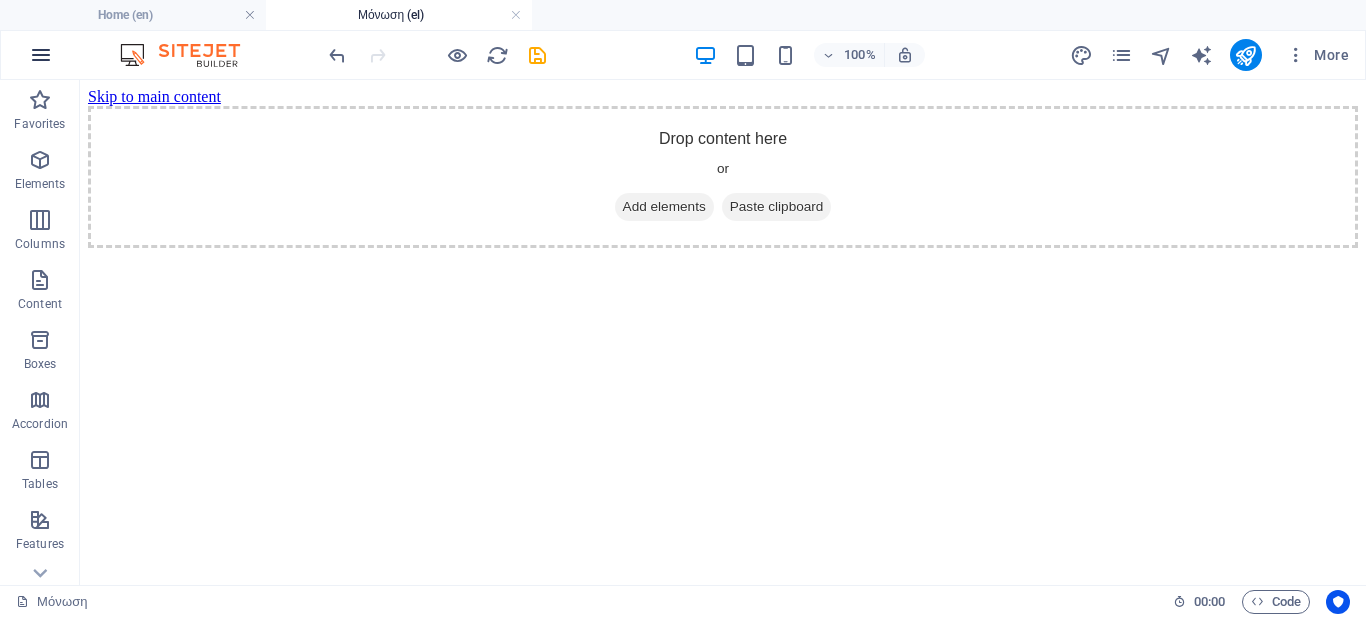 click at bounding box center [41, 55] 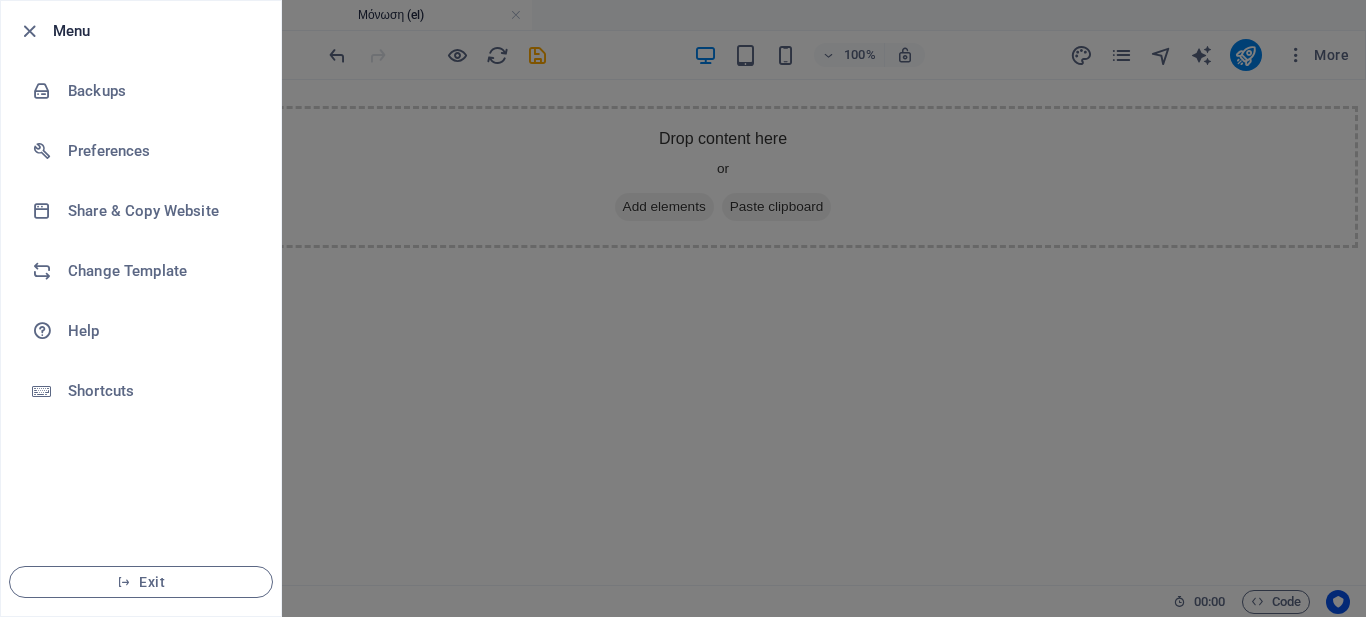 click at bounding box center [683, 308] 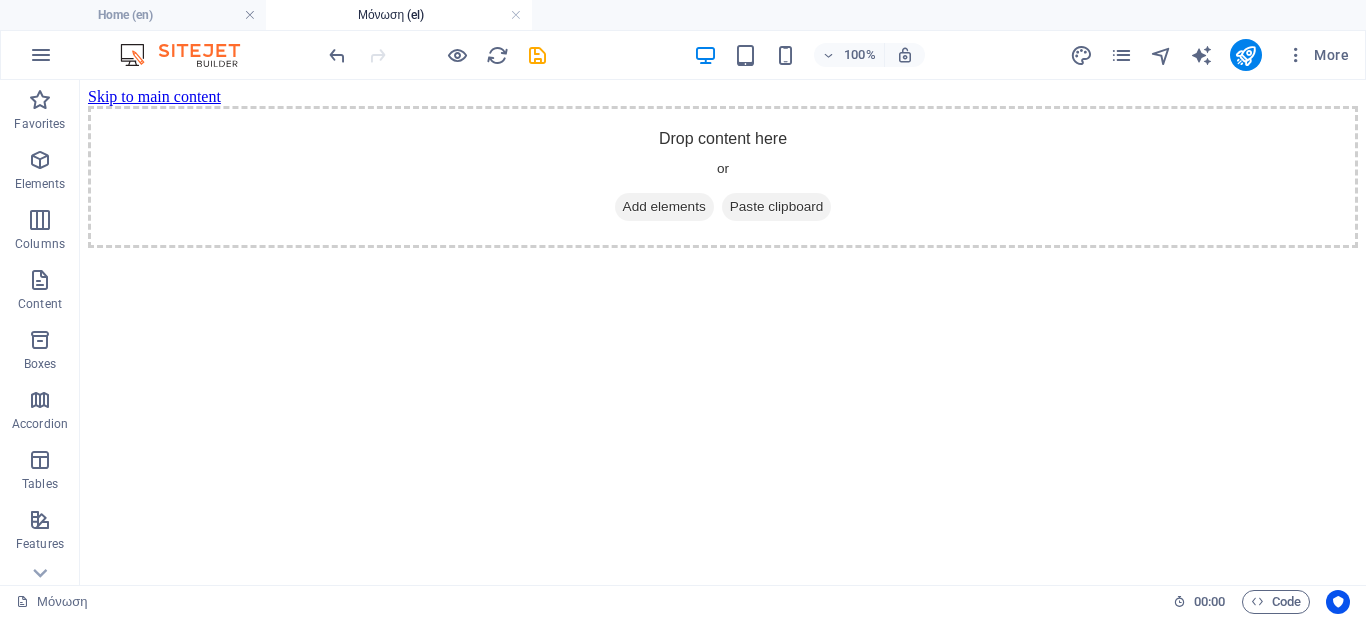 click on "Μόνωση  (el)" at bounding box center [399, 15] 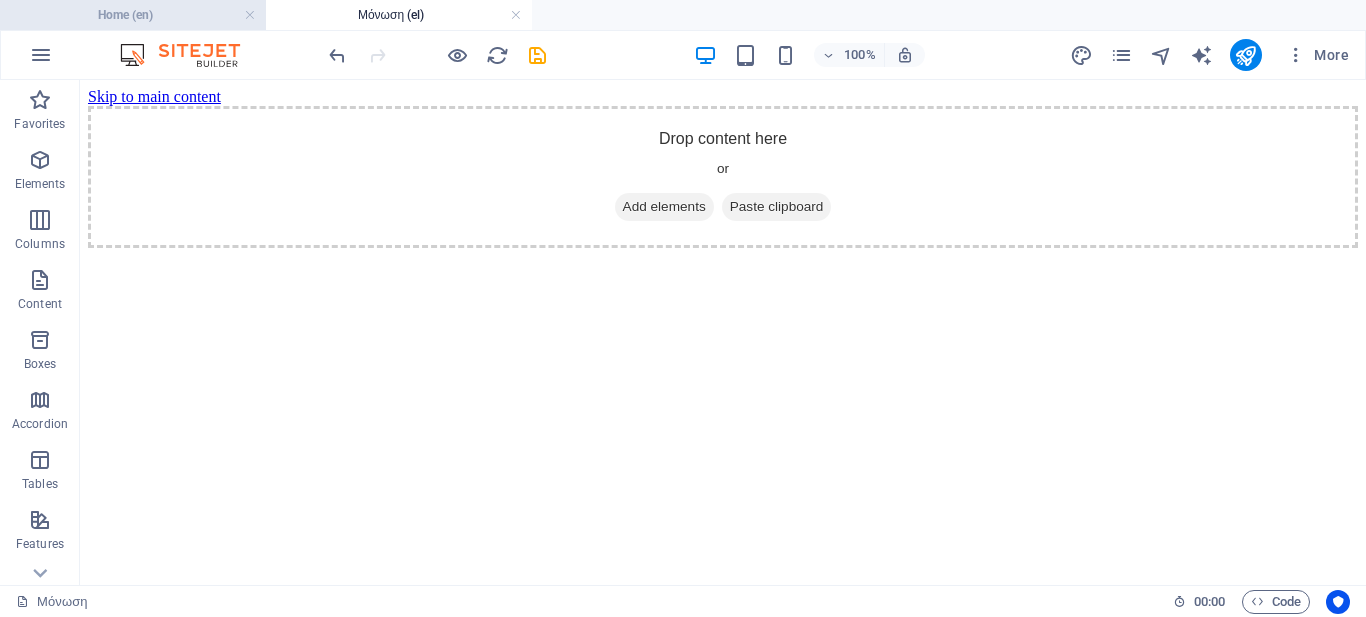 click on "Home (en)" at bounding box center [133, 15] 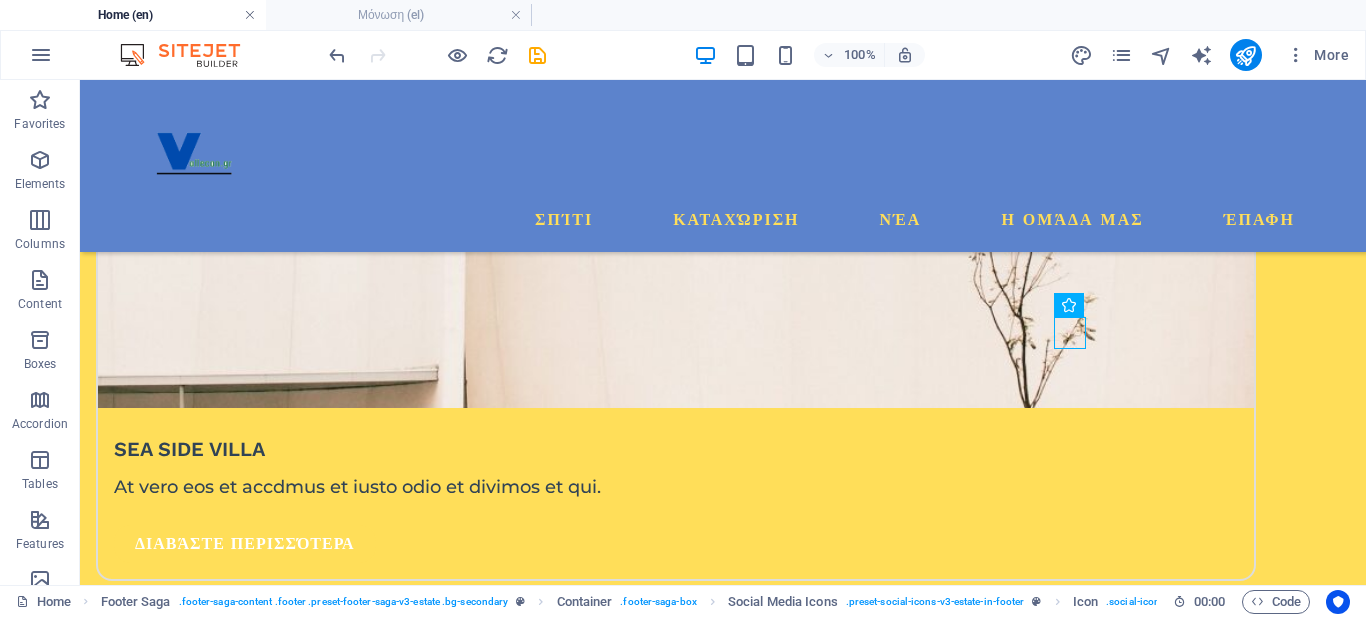 scroll, scrollTop: 3871, scrollLeft: 0, axis: vertical 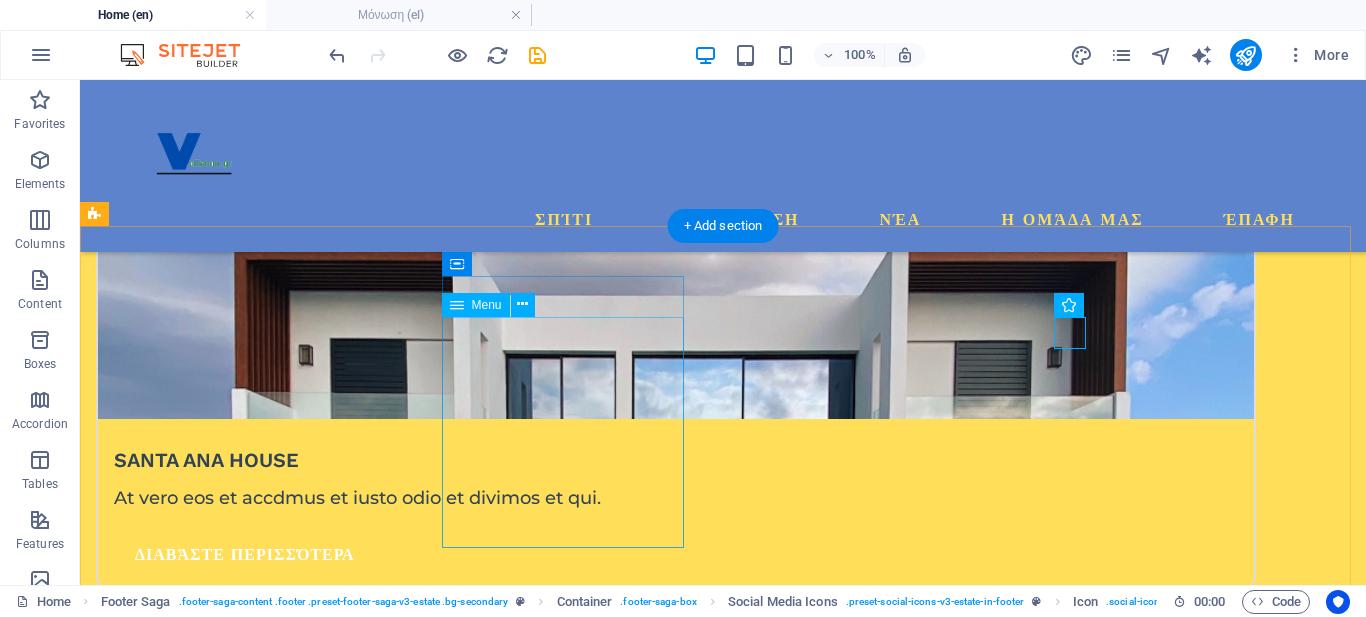click on "ΣΠΙΤΙ ΚΑΤΑΧΩΡΗΣΗ ΝΕΑ Η ΟΜΑΔΑ ΜΑΣ ΕΠΑΦΗ" at bounding box center [217, 2858] 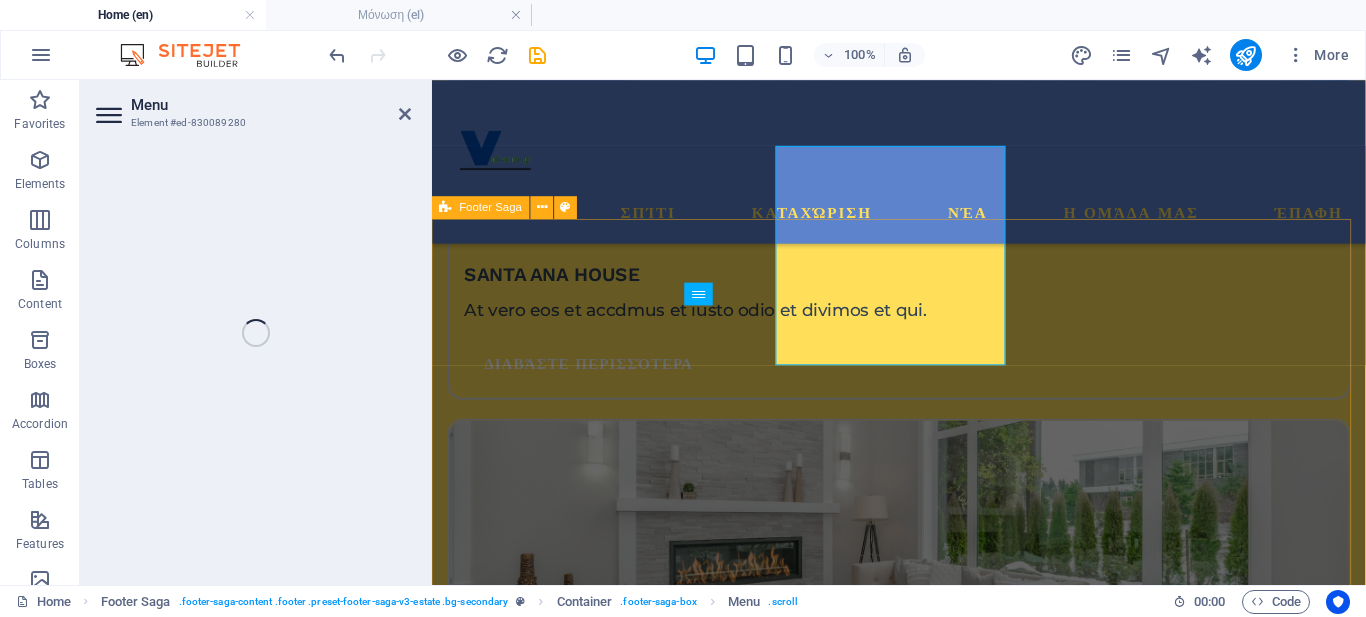 click on "Αρχική  ΣΠΙΤΙ ΚΑΤΑΧΩΡΗΣΗ ΝΕΑ Η ΟΜΑΔΑ ΜΑΣ ΕΠΑΦΗ Έπαφη Άγιος Στέφανος, Αχαράβη Κέρκυρα  E-MAIL:
info@vallecon.gr ΑΡΙΘΜΟΣ ΤΗΛΕΦΩΝΟΥ:
6937181585 Κοινωνικά μέσα Πνευματικά δικαιώματα © 2023 Estate. Με επιφύλαξη παντός δικαιώματος.
Πολιτική Απορρήτου    |    Νομική Σημείωση" at bounding box center (923, 2908) 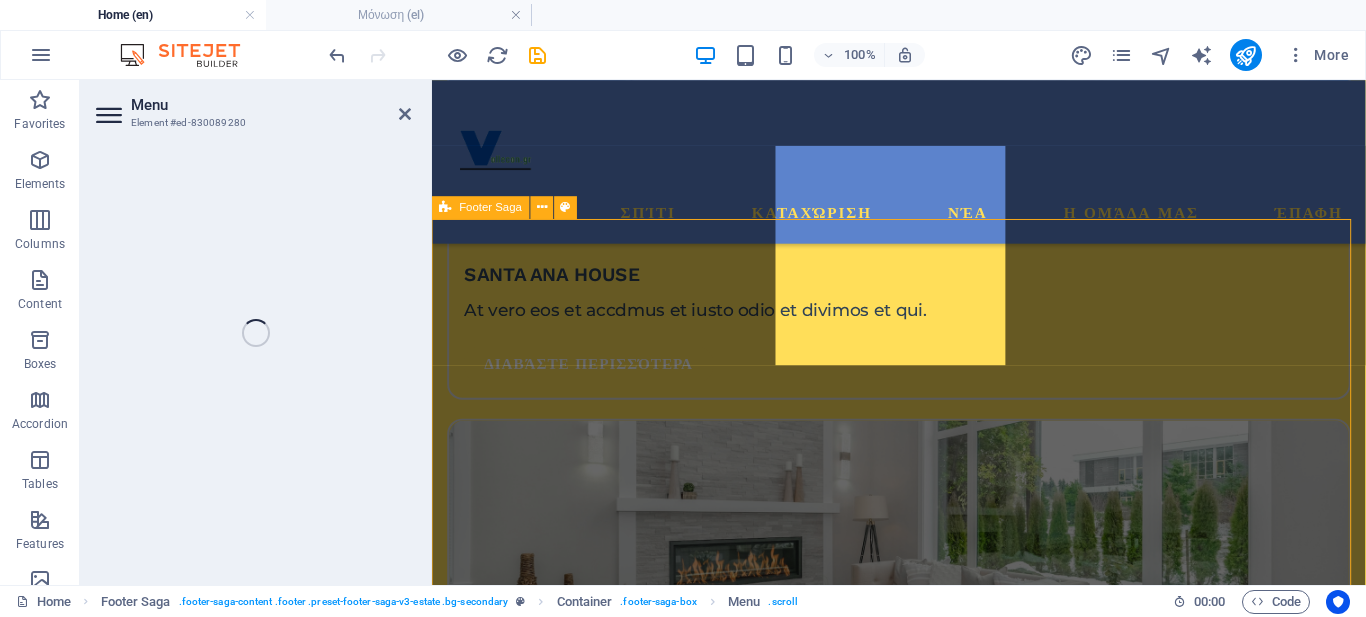 scroll, scrollTop: 4030, scrollLeft: 0, axis: vertical 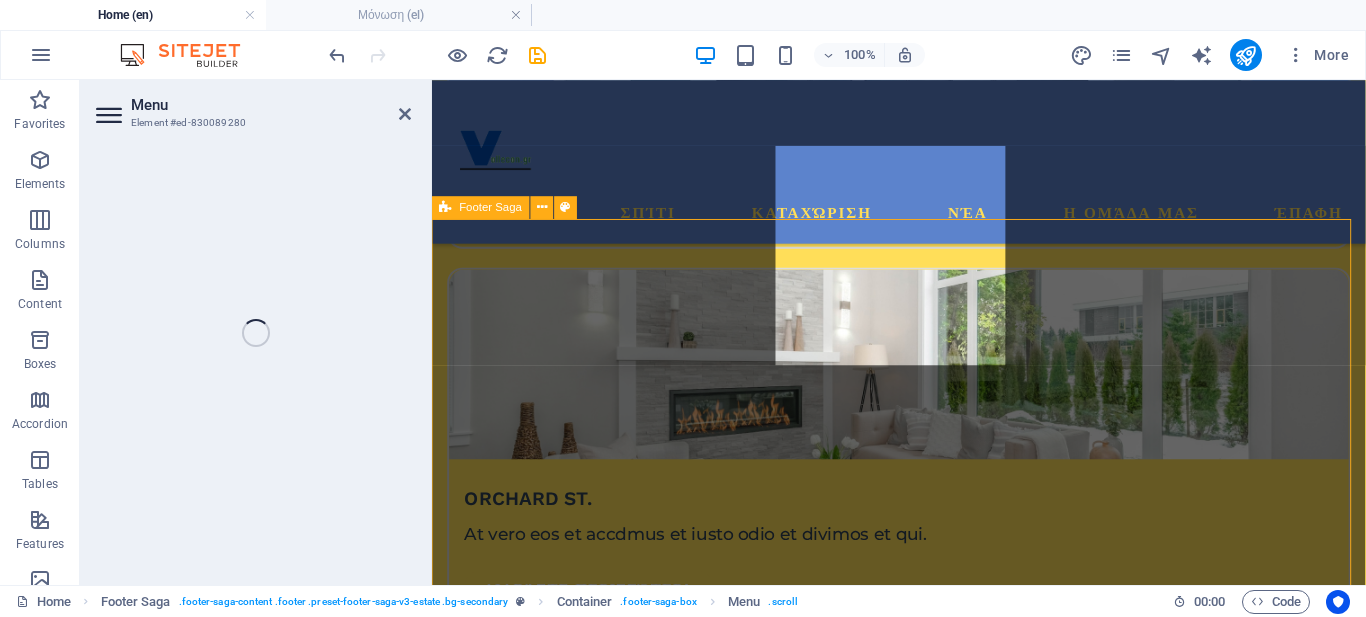 select 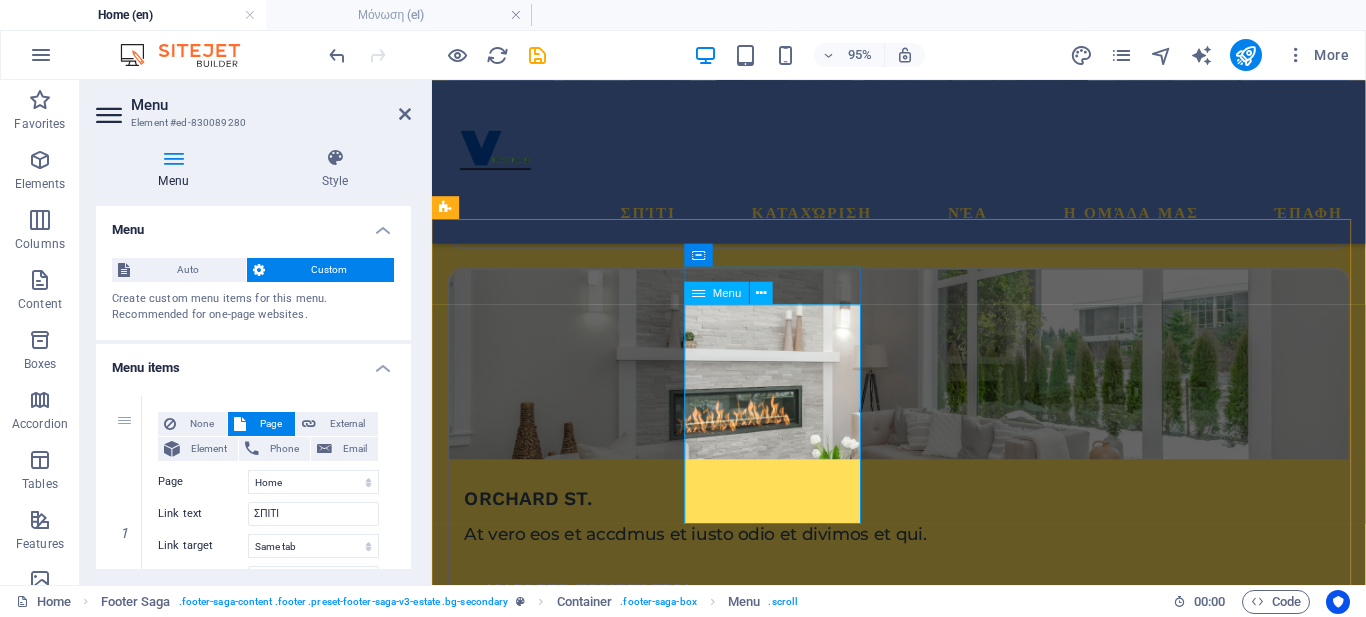 click on "ΣΠΙΤΙ ΚΑΤΑΧΩΡΗΣΗ ΝΕΑ Η ΟΜΑΔΑ ΜΑΣ ΕΠΑΦΗ" at bounding box center [543, 2514] 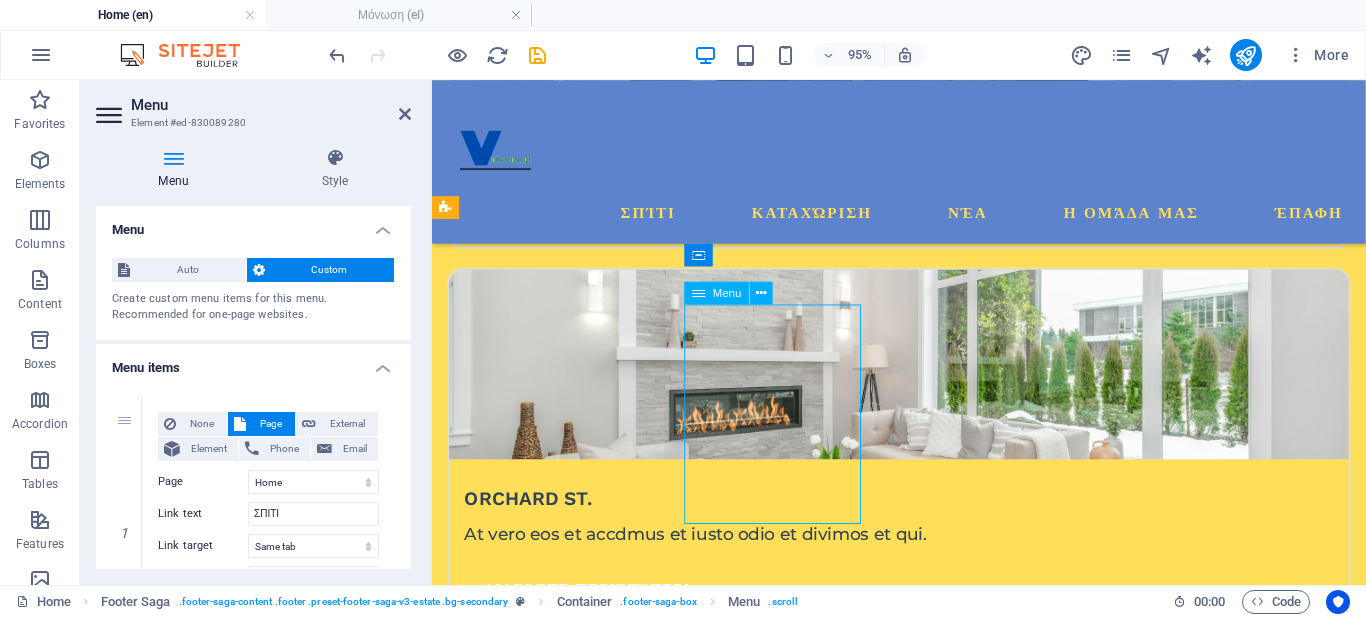 click on "ΣΠΙΤΙ ΚΑΤΑΧΩΡΗΣΗ ΝΕΑ Η ΟΜΑΔΑ ΜΑΣ ΕΠΑΦΗ" at bounding box center [543, 2514] 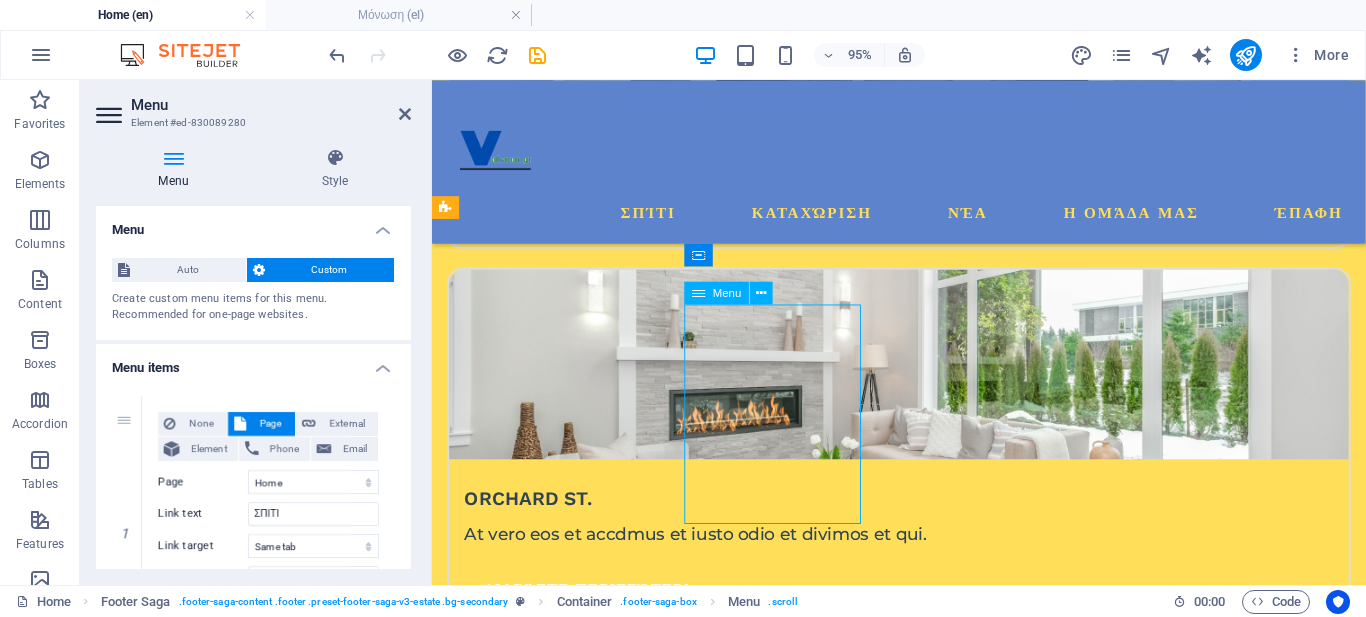 click on "ΣΠΙΤΙ ΚΑΤΑΧΩΡΗΣΗ ΝΕΑ Η ΟΜΑΔΑ ΜΑΣ ΕΠΑΦΗ" at bounding box center [543, 2514] 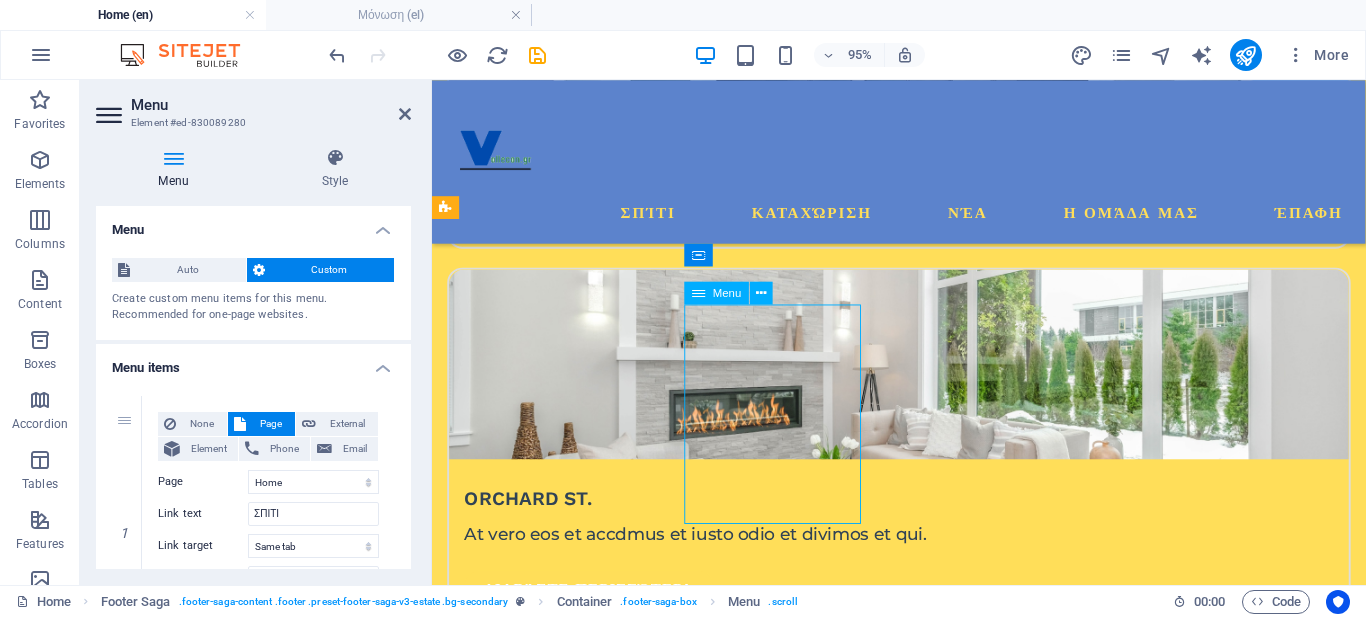 click on "ΣΠΙΤΙ ΚΑΤΑΧΩΡΗΣΗ ΝΕΑ Η ΟΜΑΔΑ ΜΑΣ ΕΠΑΦΗ" at bounding box center [543, 2514] 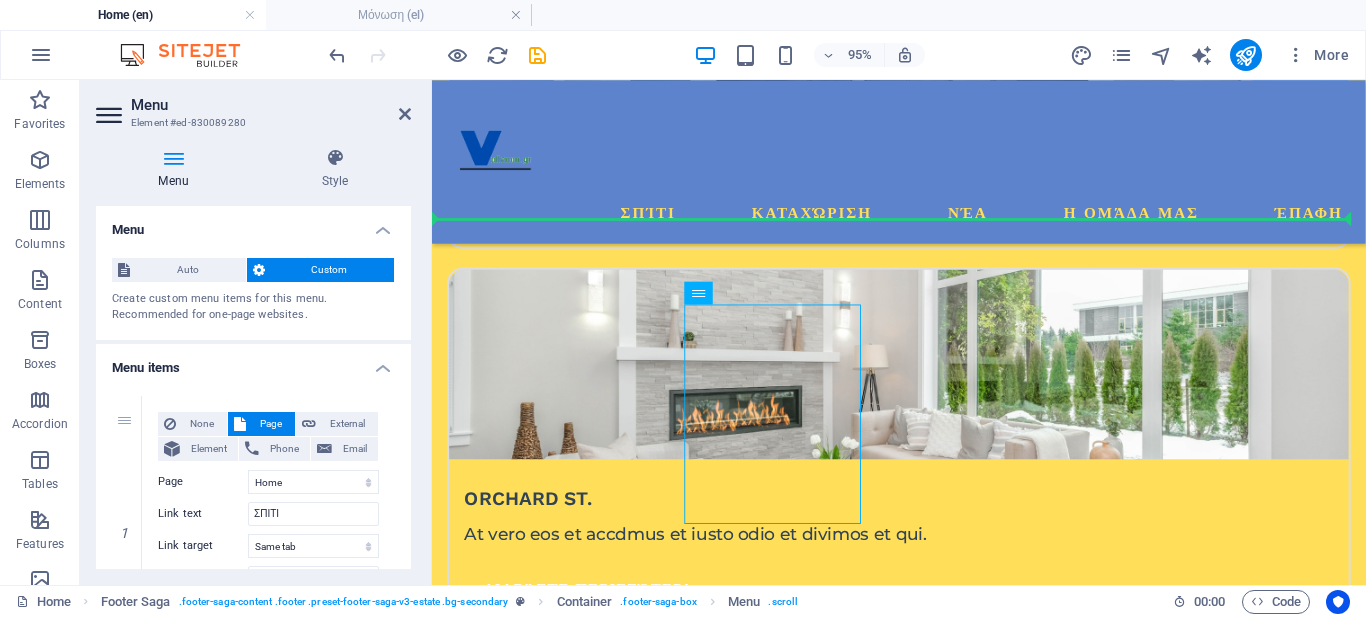 drag, startPoint x: 802, startPoint y: 377, endPoint x: 617, endPoint y: 389, distance: 185.38878 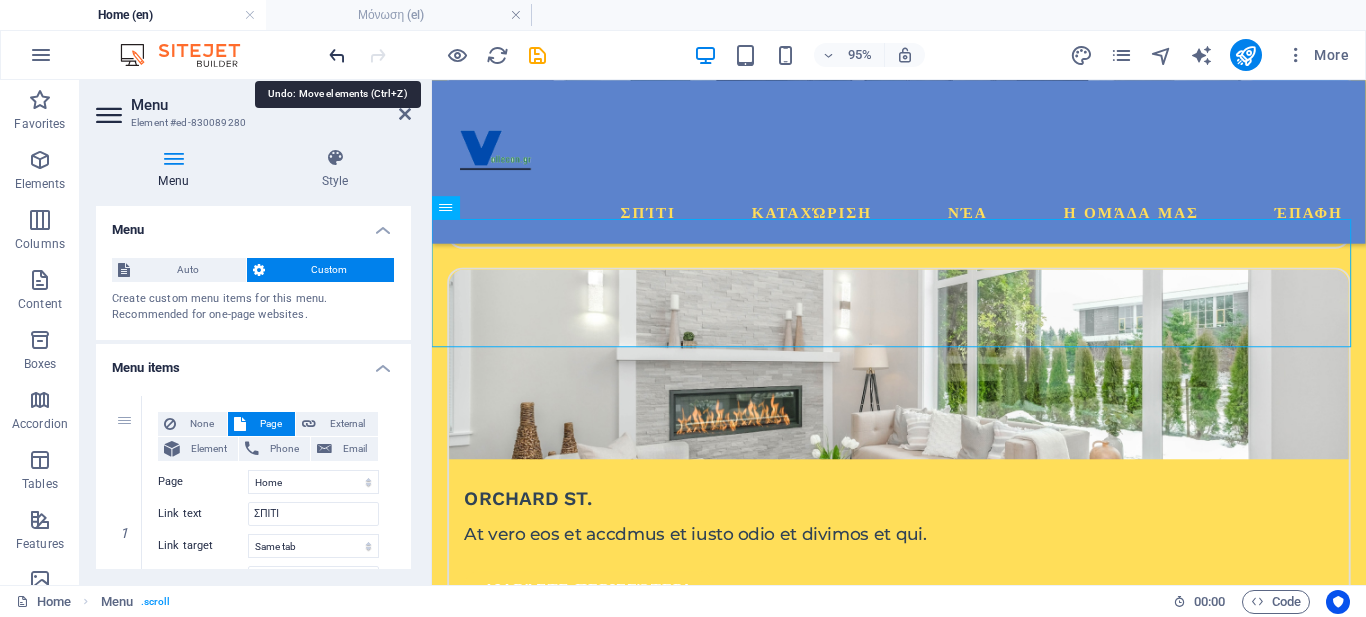 click at bounding box center (337, 55) 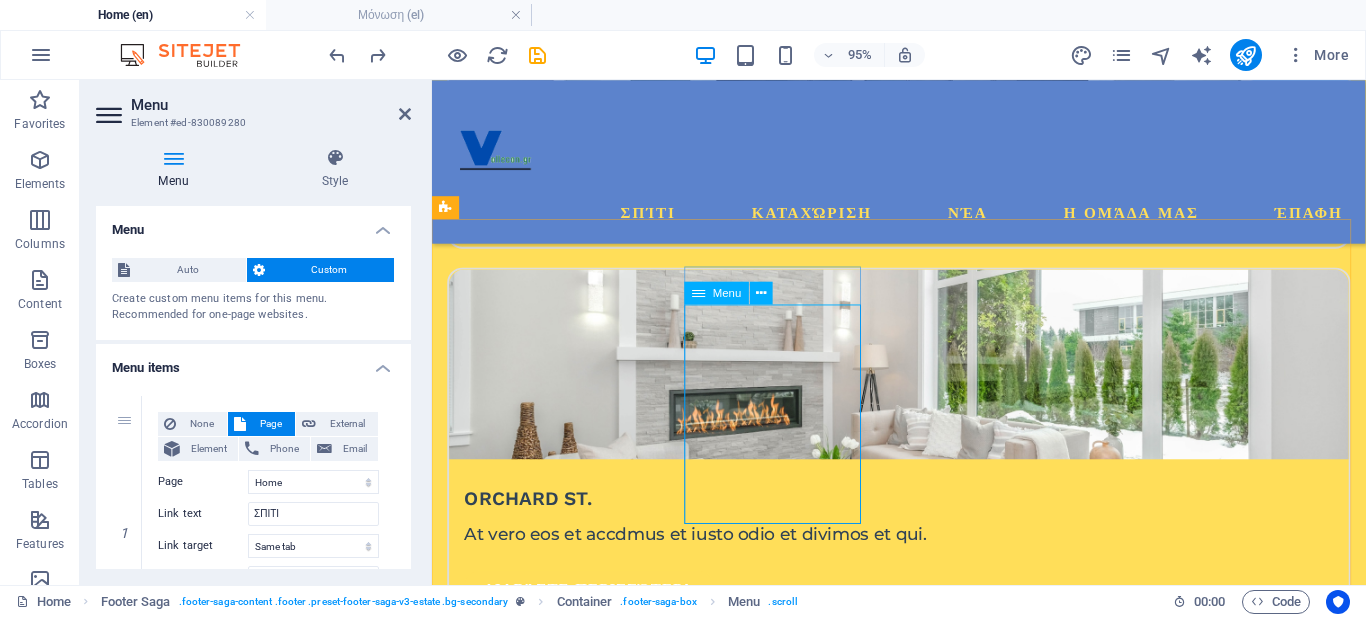 click on "ΣΠΙΤΙ ΚΑΤΑΧΩΡΗΣΗ ΝΕΑ Η ΟΜΑΔΑ ΜΑΣ ΕΠΑΦΗ" at bounding box center [543, 2514] 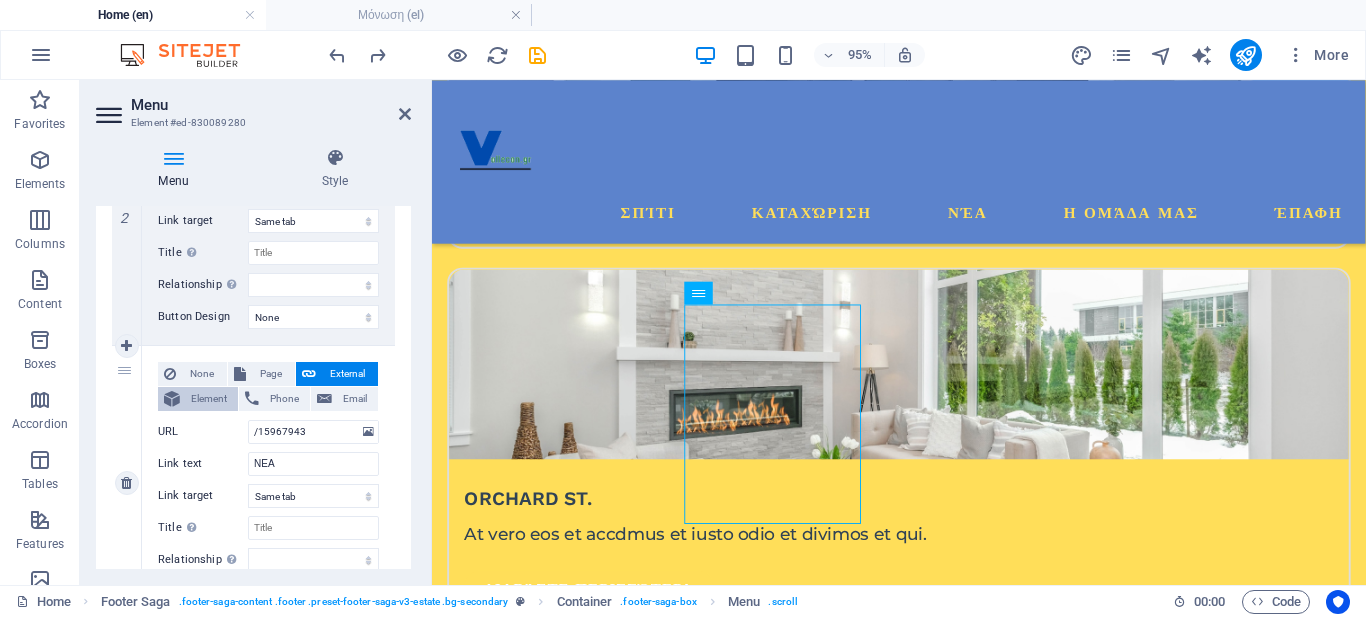 scroll, scrollTop: 300, scrollLeft: 0, axis: vertical 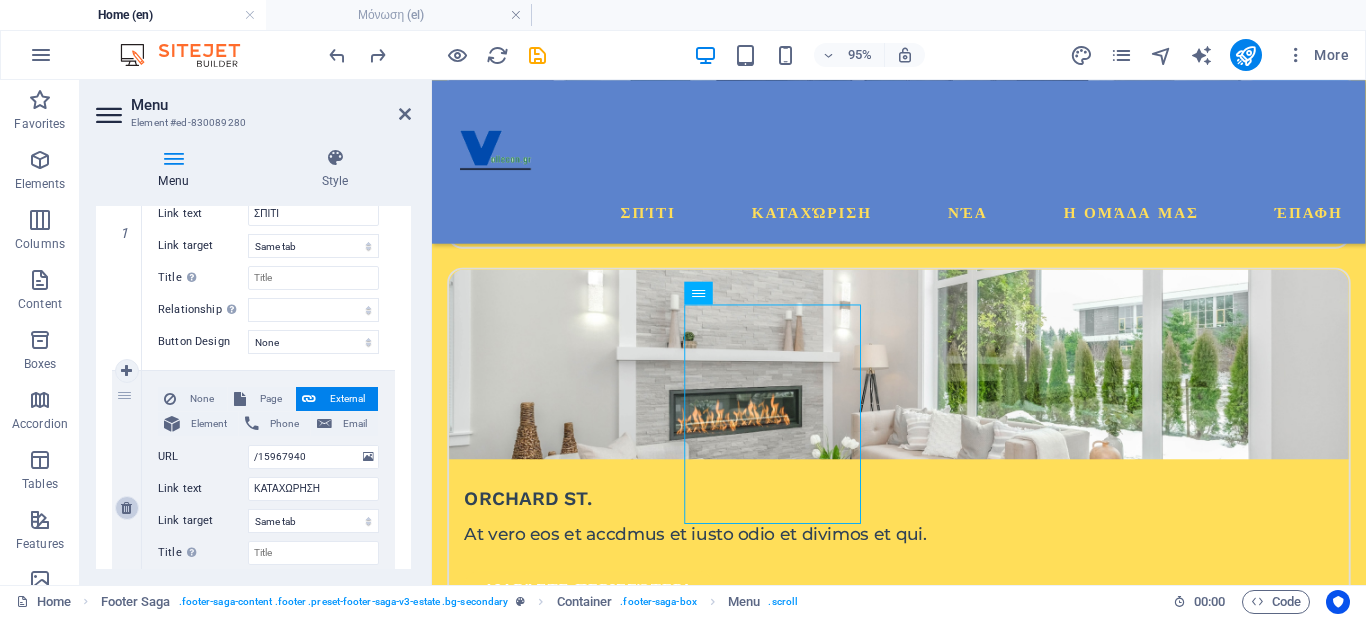 click at bounding box center (126, 508) 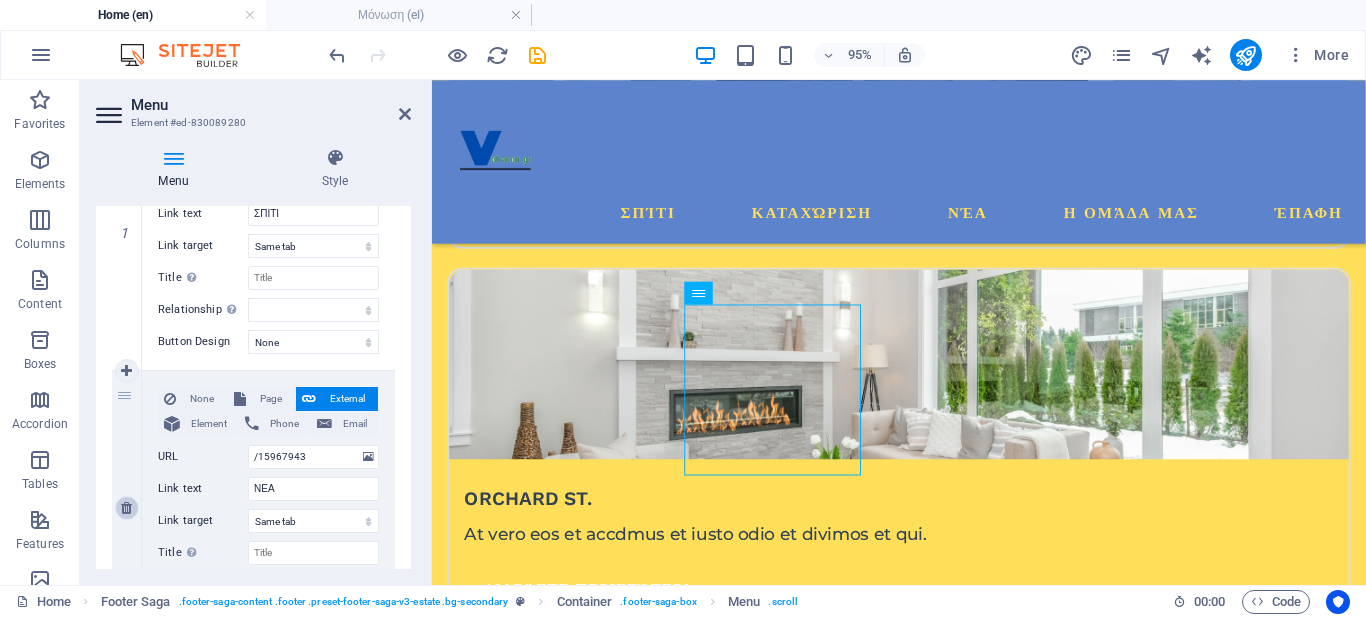 click at bounding box center [126, 508] 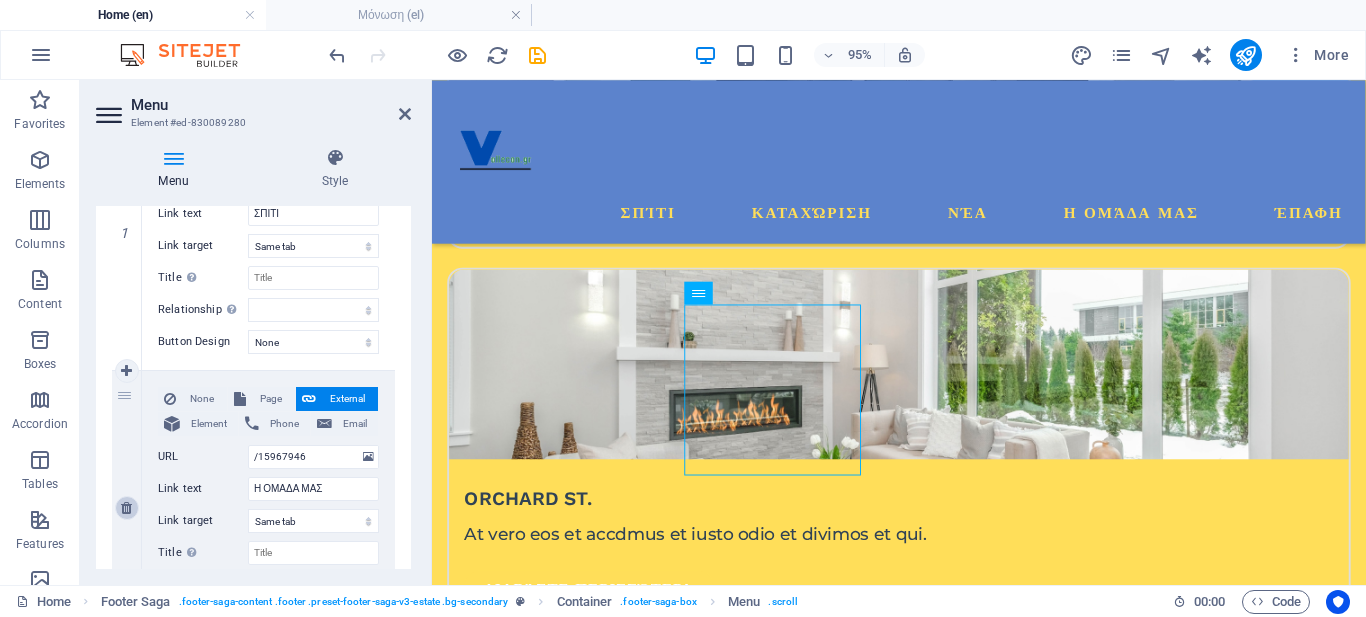 select on "2" 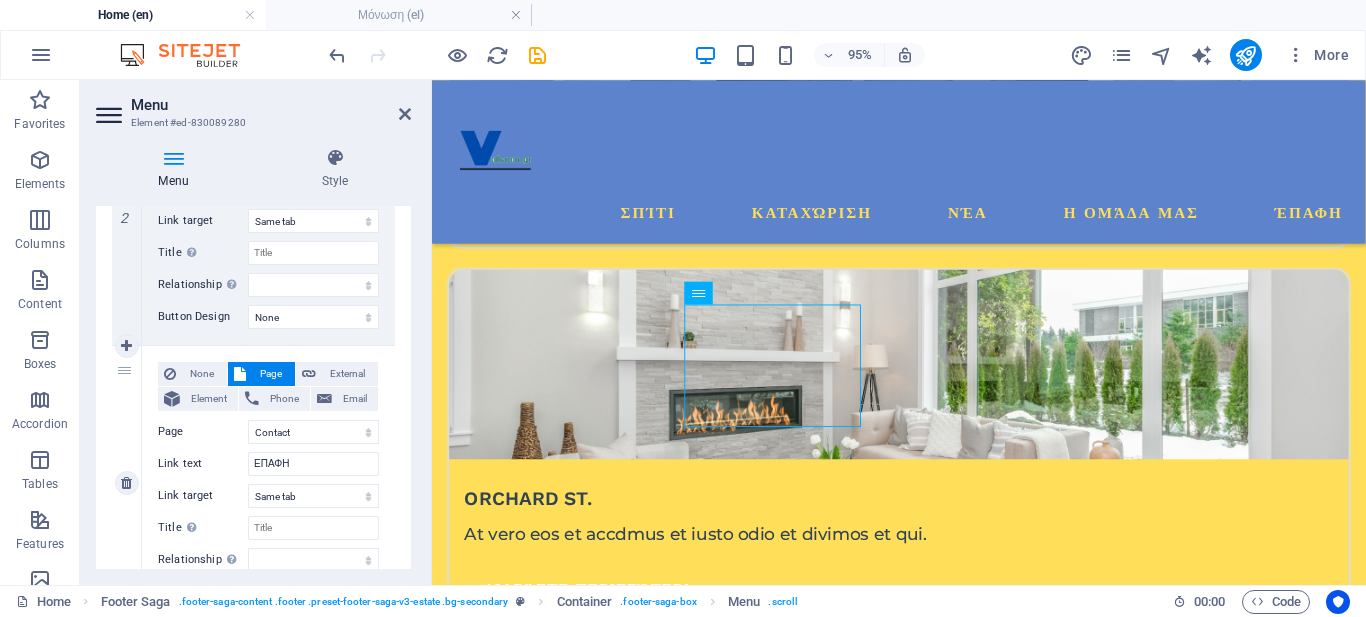 scroll, scrollTop: 707, scrollLeft: 0, axis: vertical 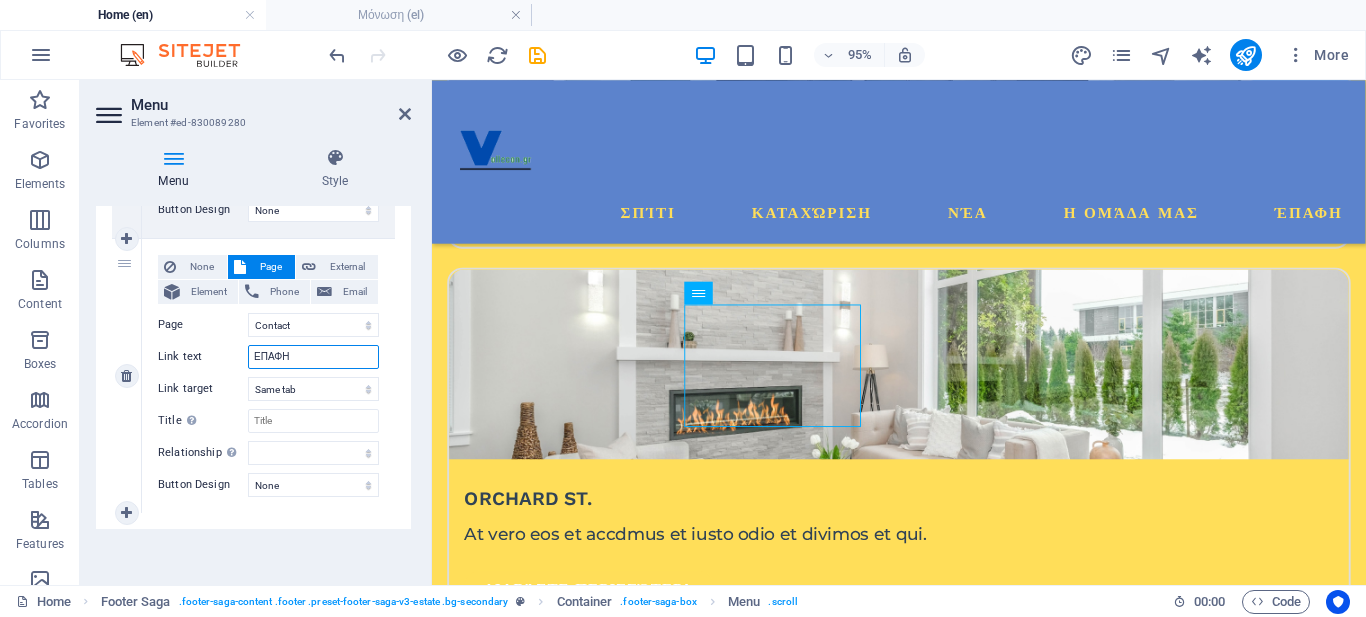 click on "ΕΠΑΦΗ" at bounding box center (313, 357) 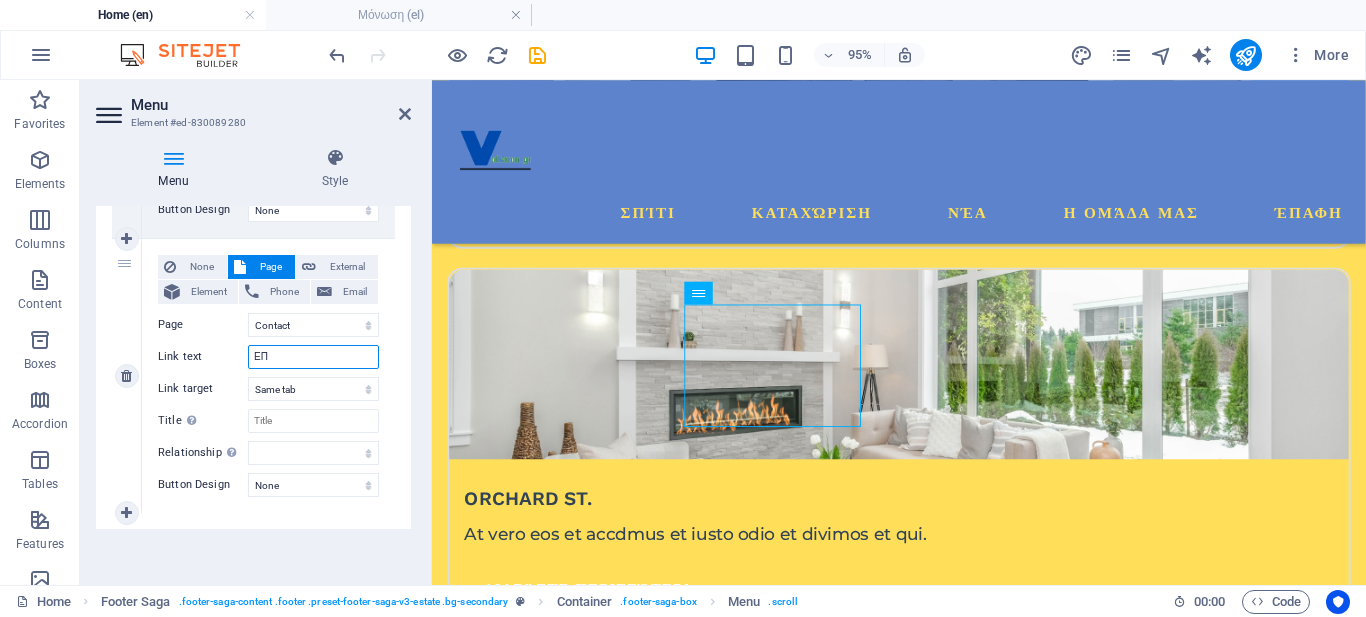 type on "Ε" 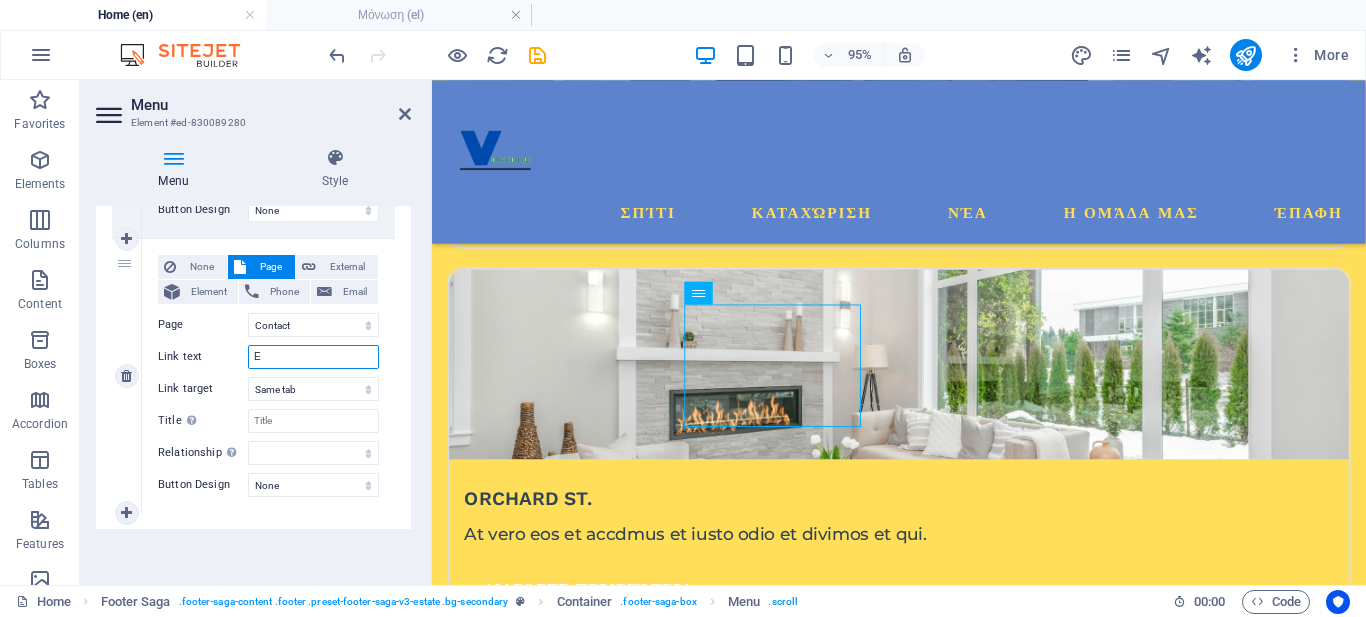 type 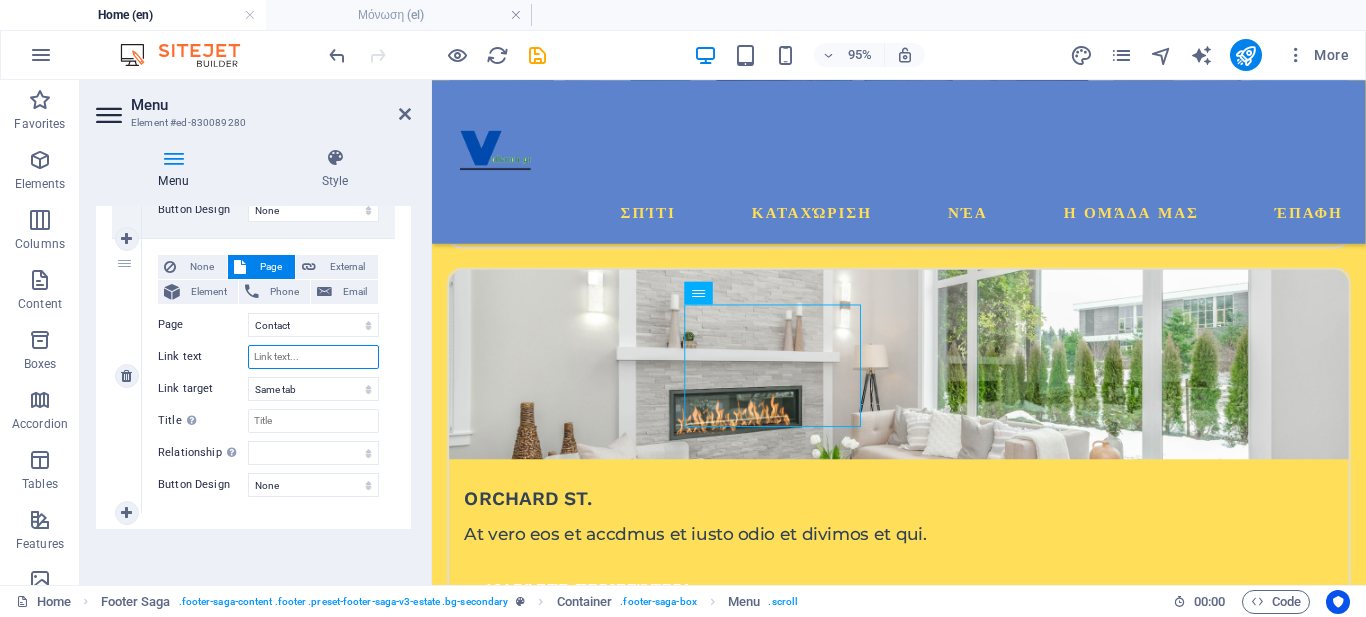 select 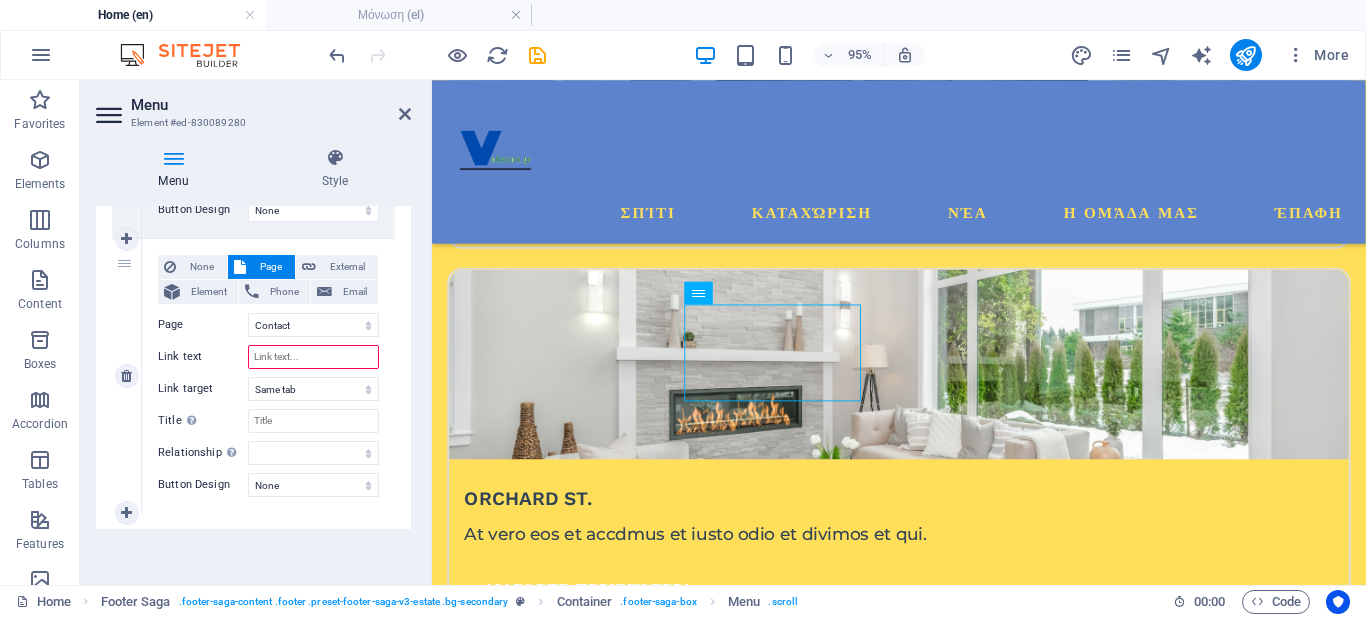 type on "e" 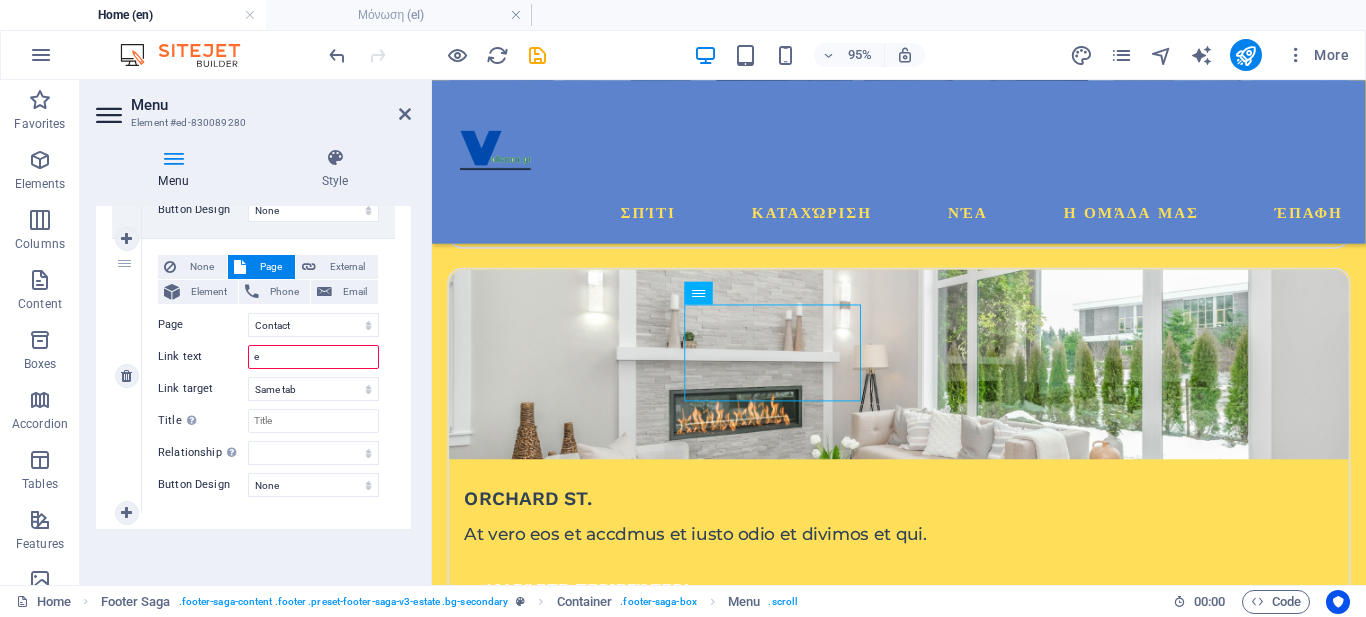select 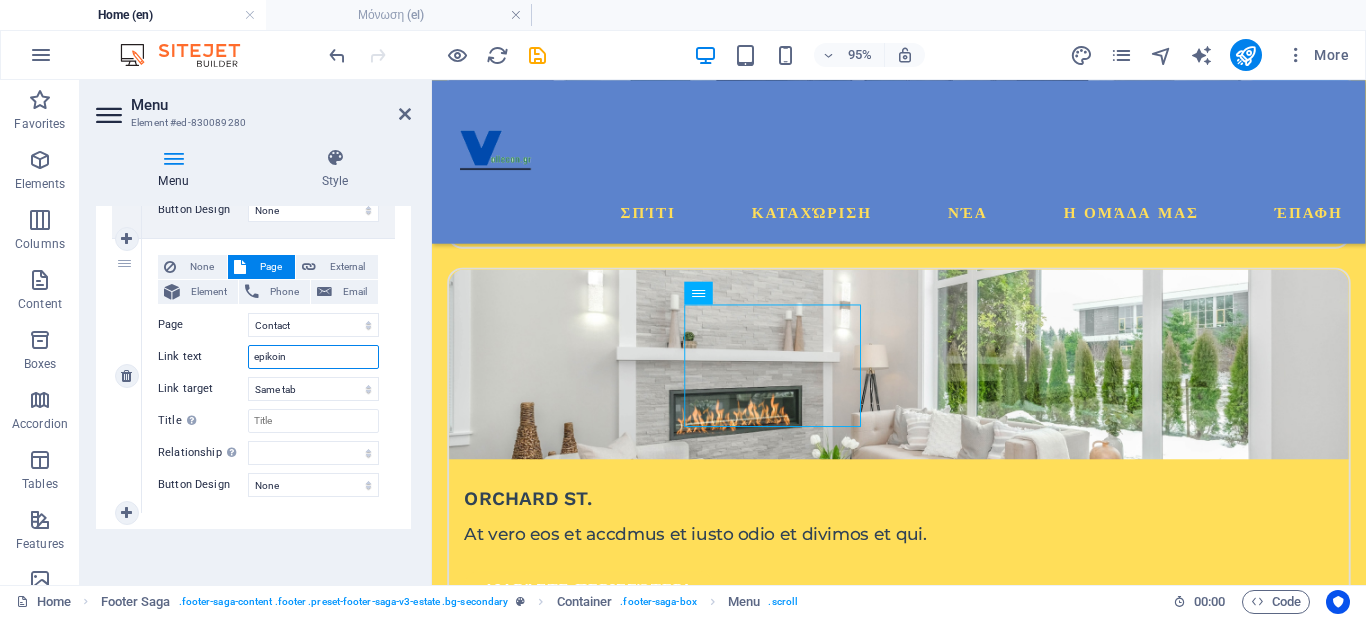 type on "epikoinv" 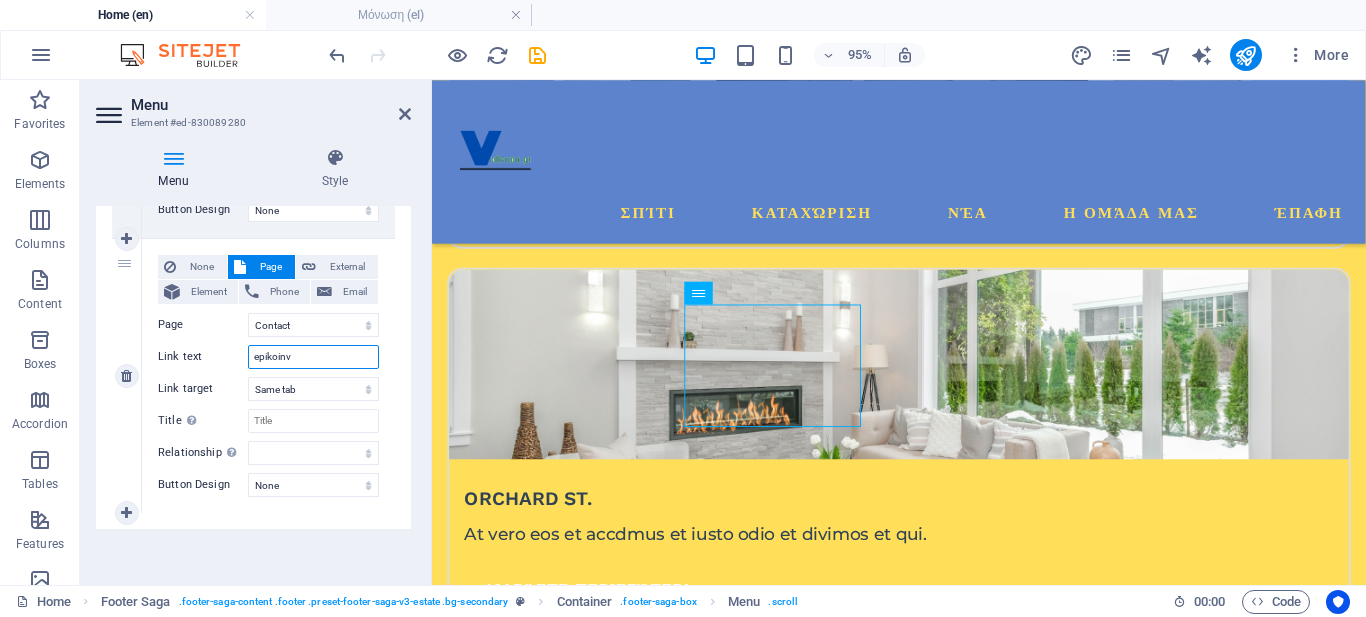 select 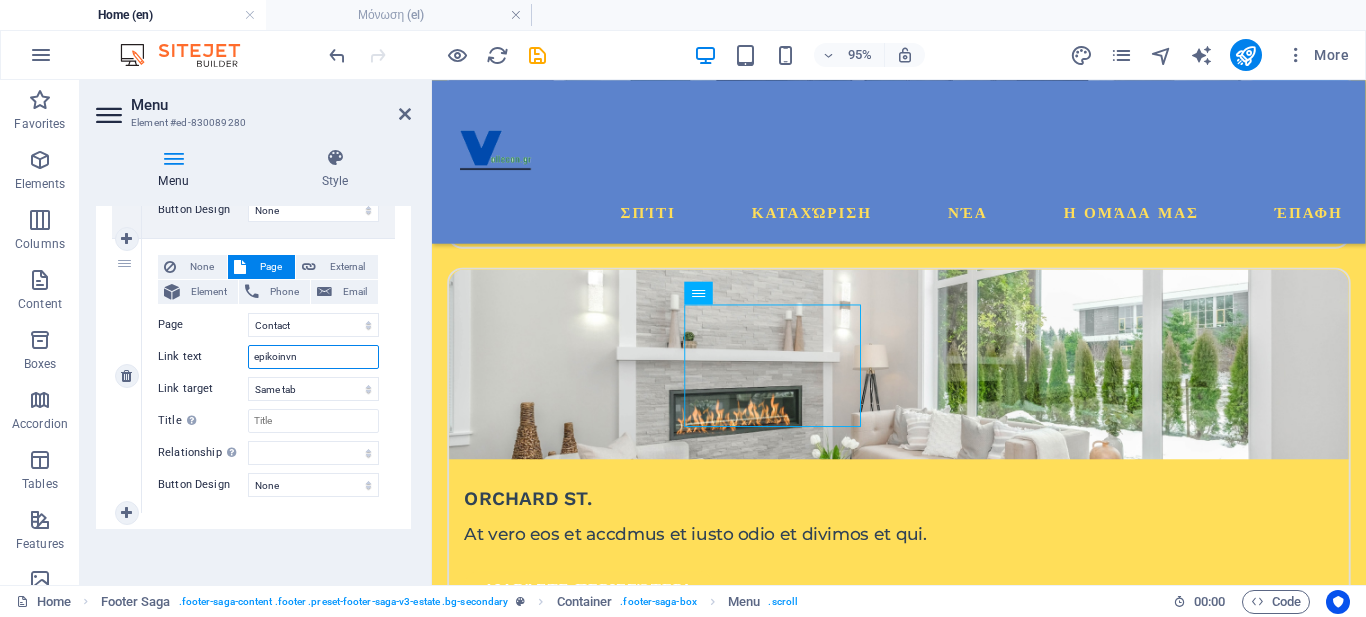 type on "epikoinvni" 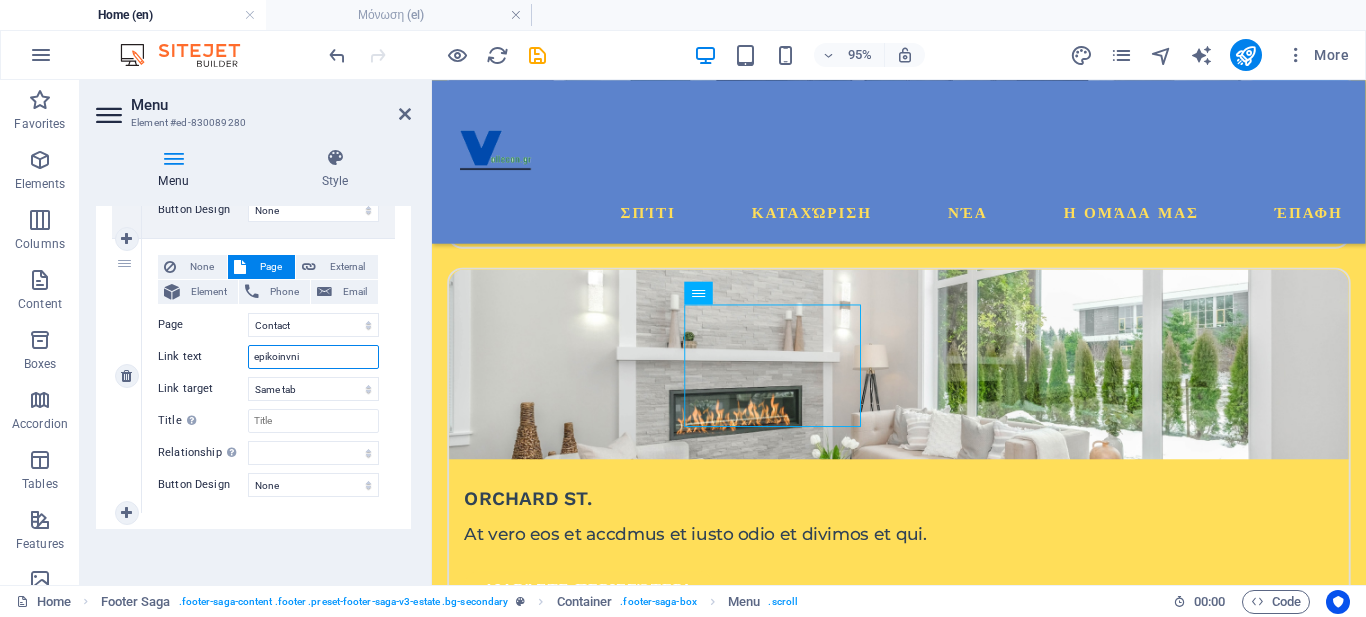 select 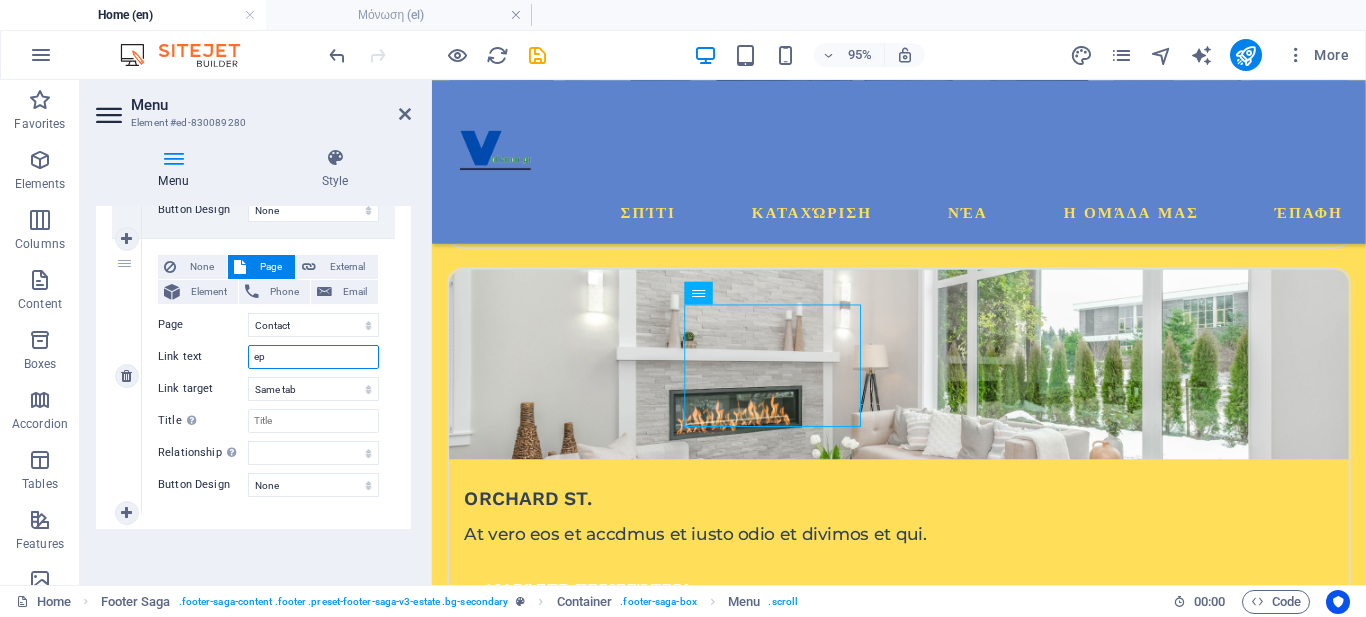 type on "e" 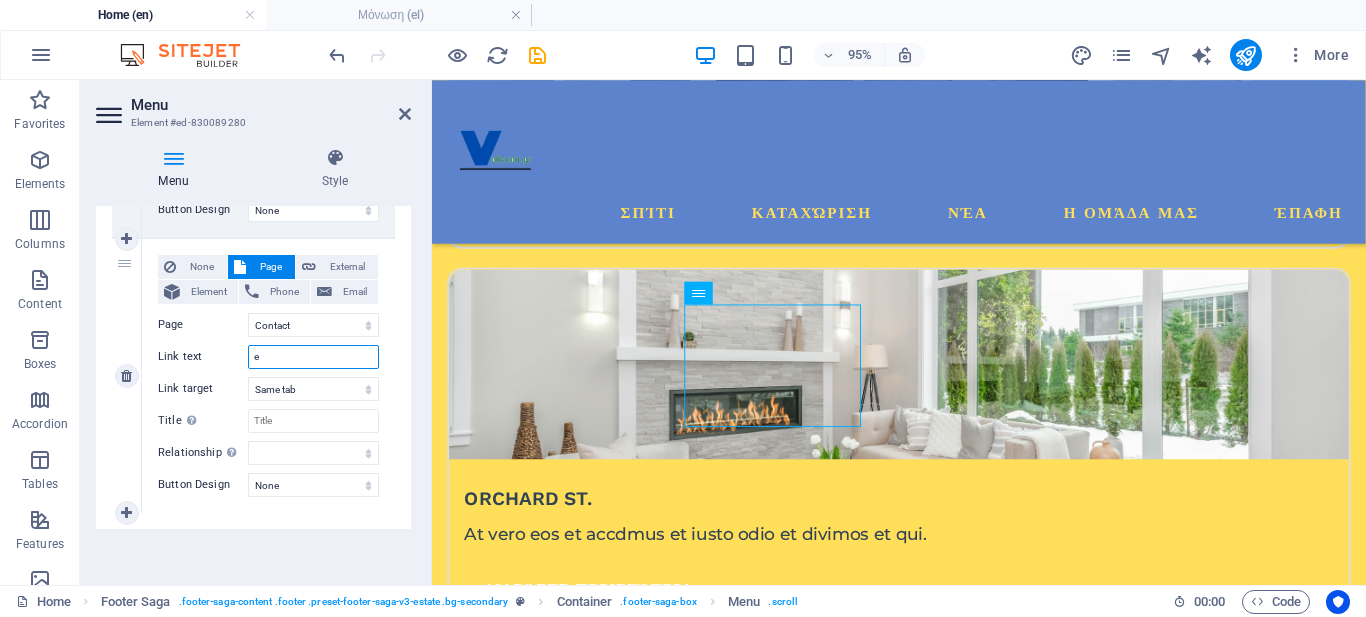 type 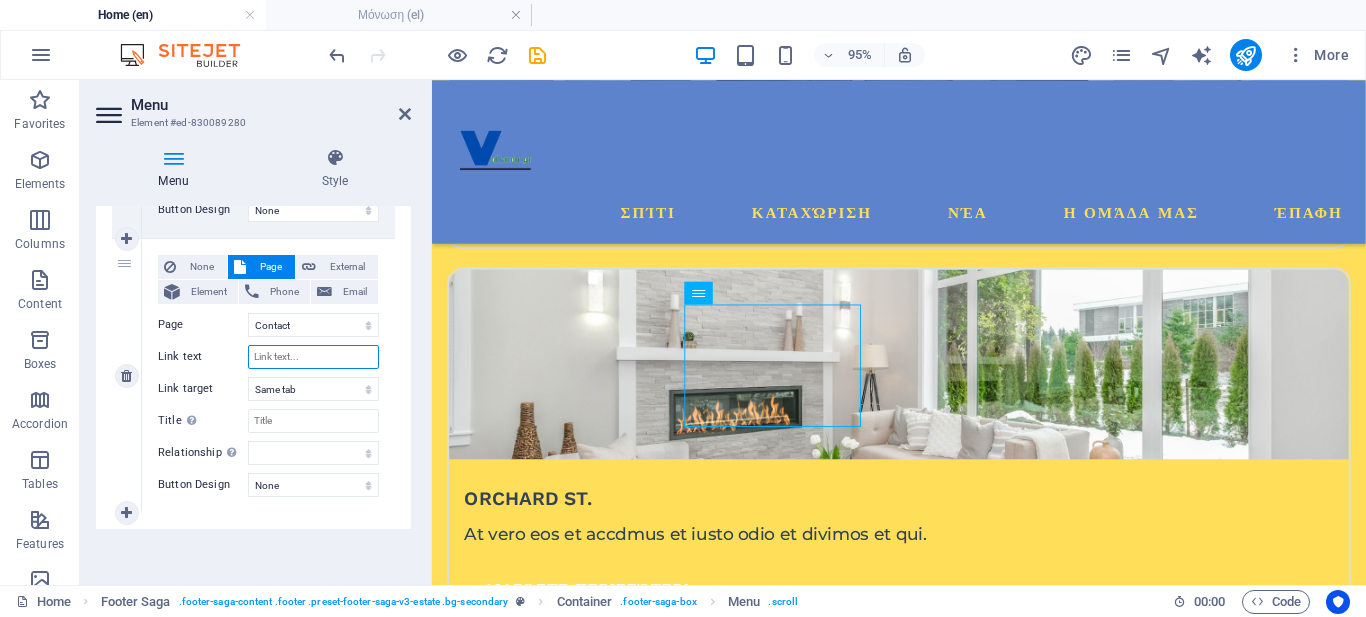 select 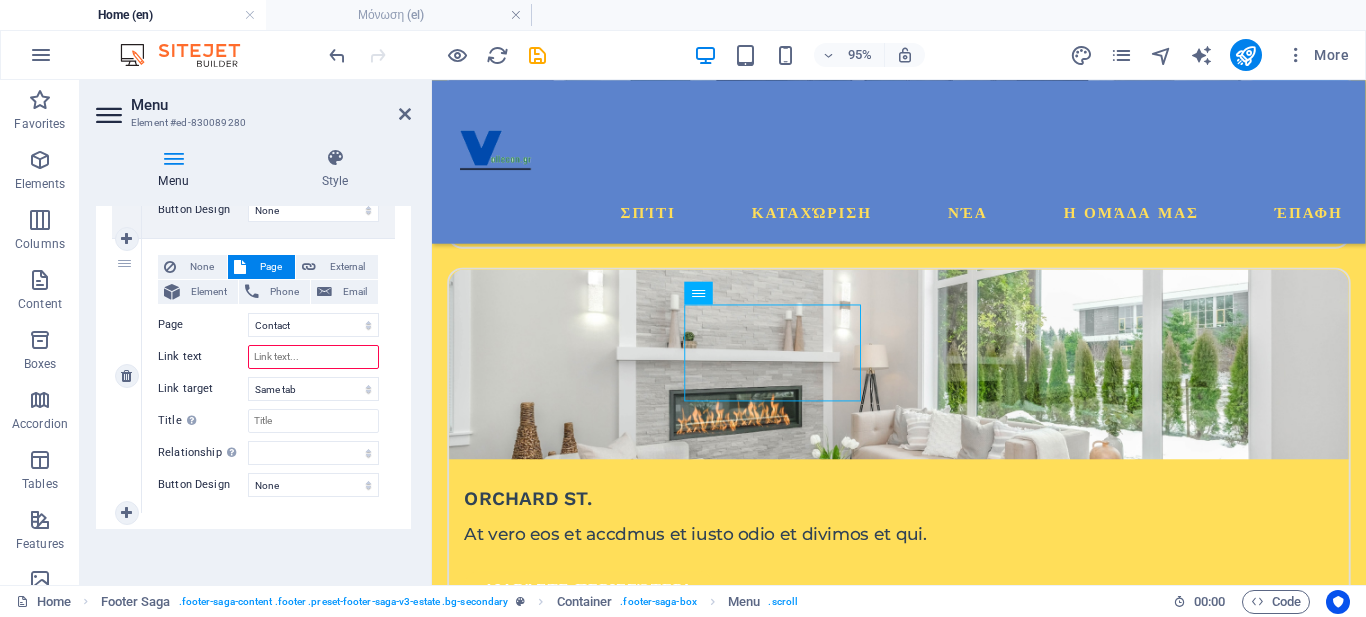 type on "e" 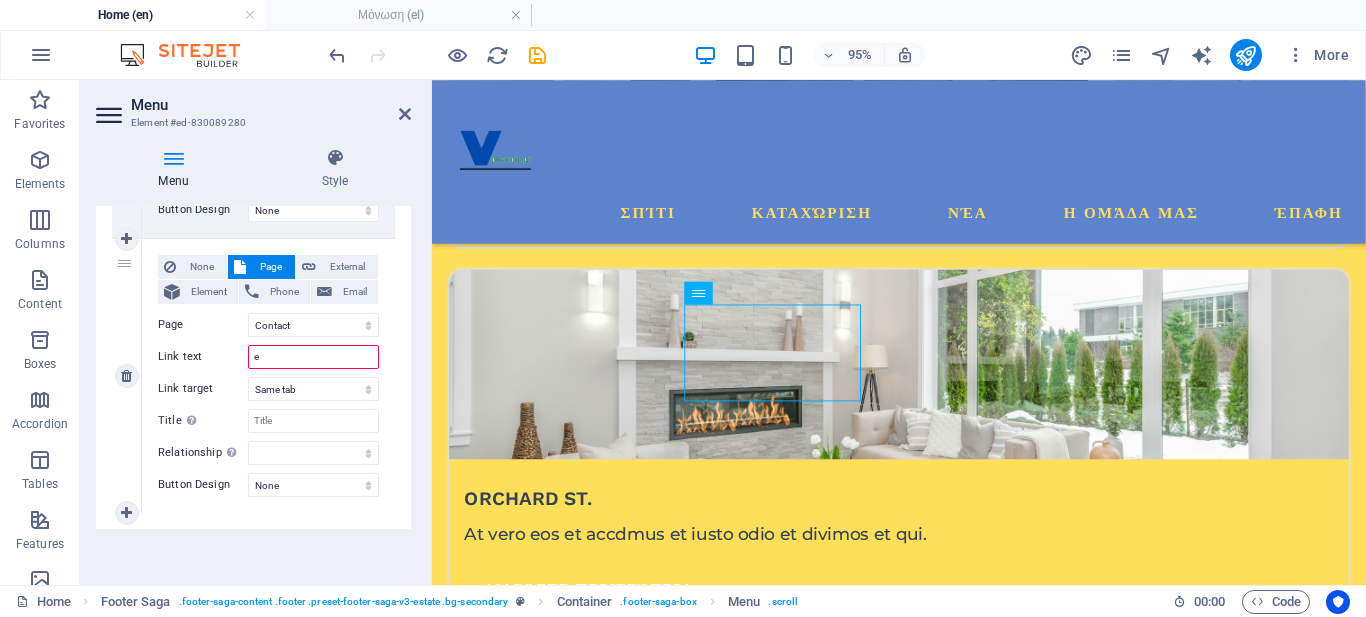 select 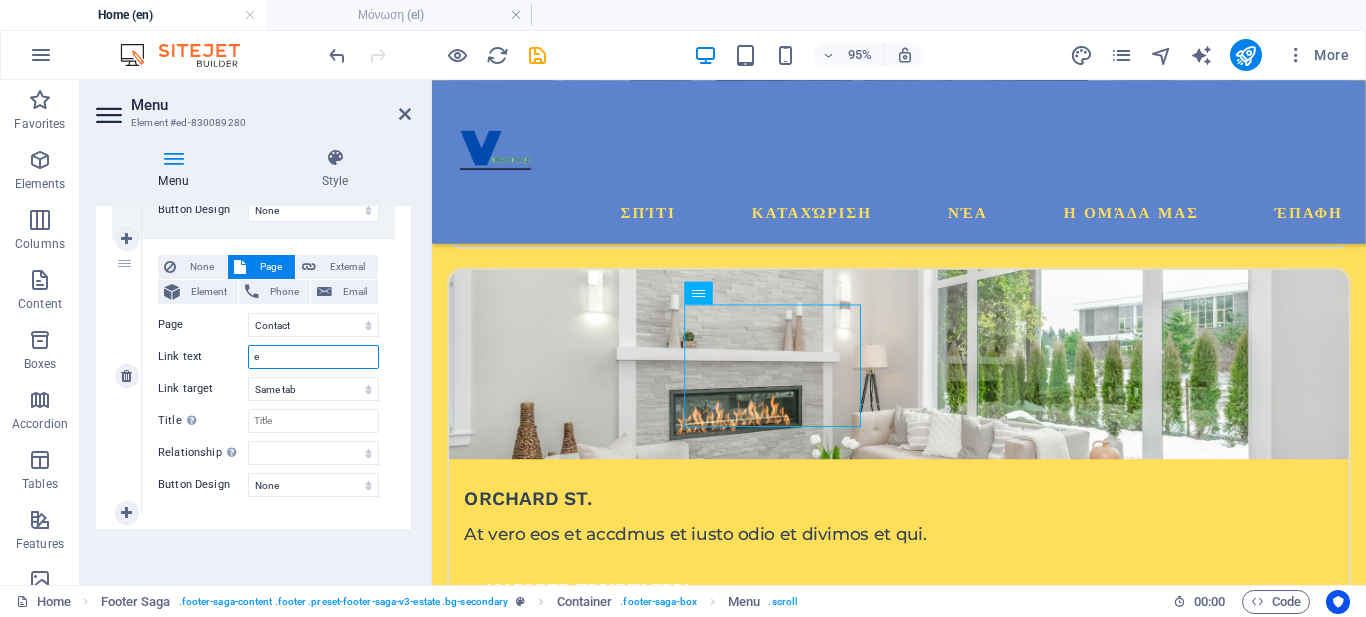 type 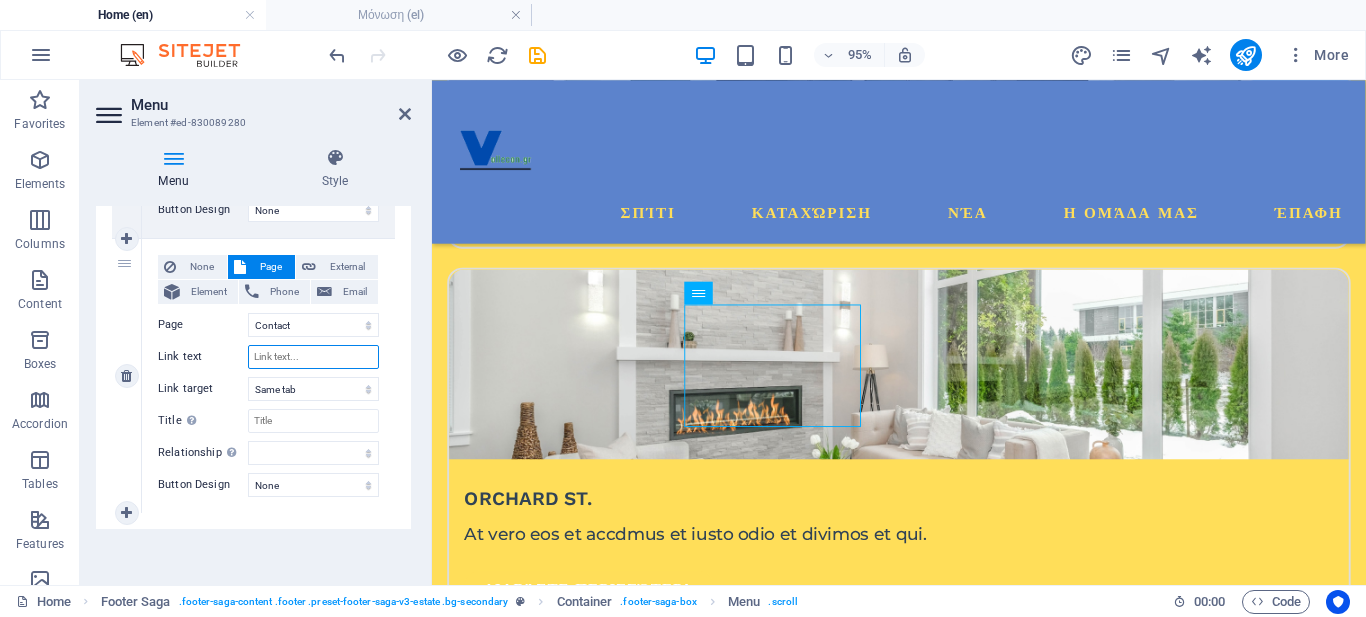 select 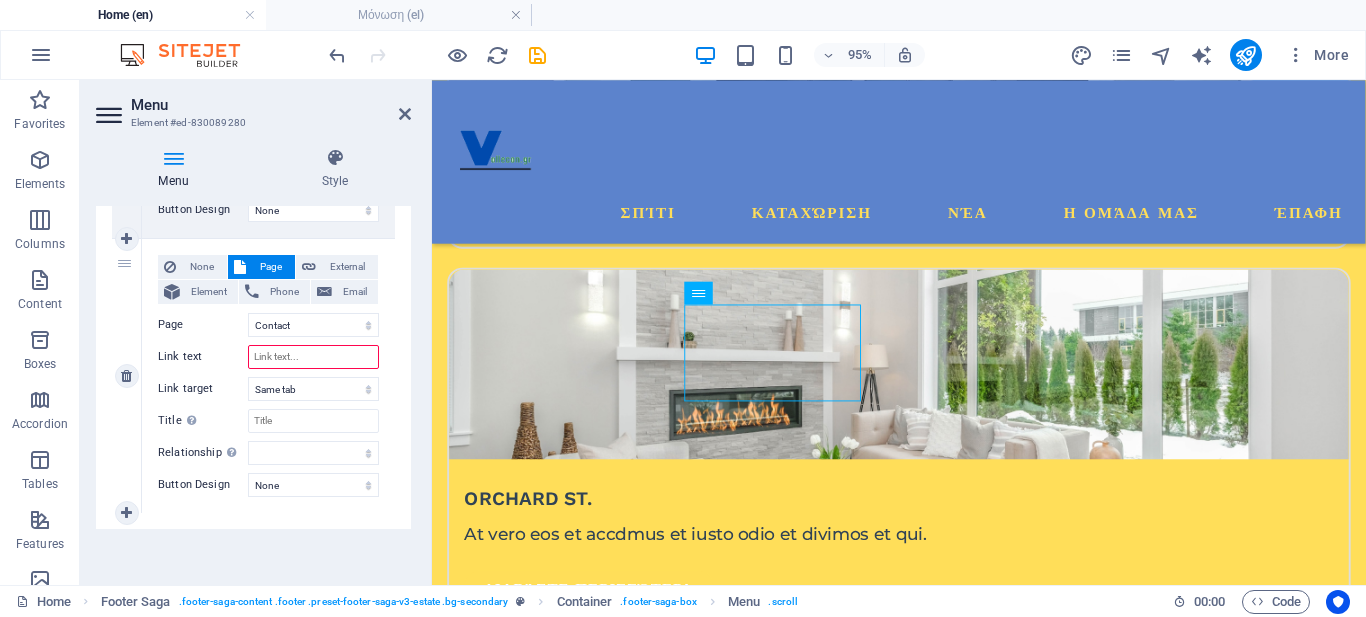 type on "Ε" 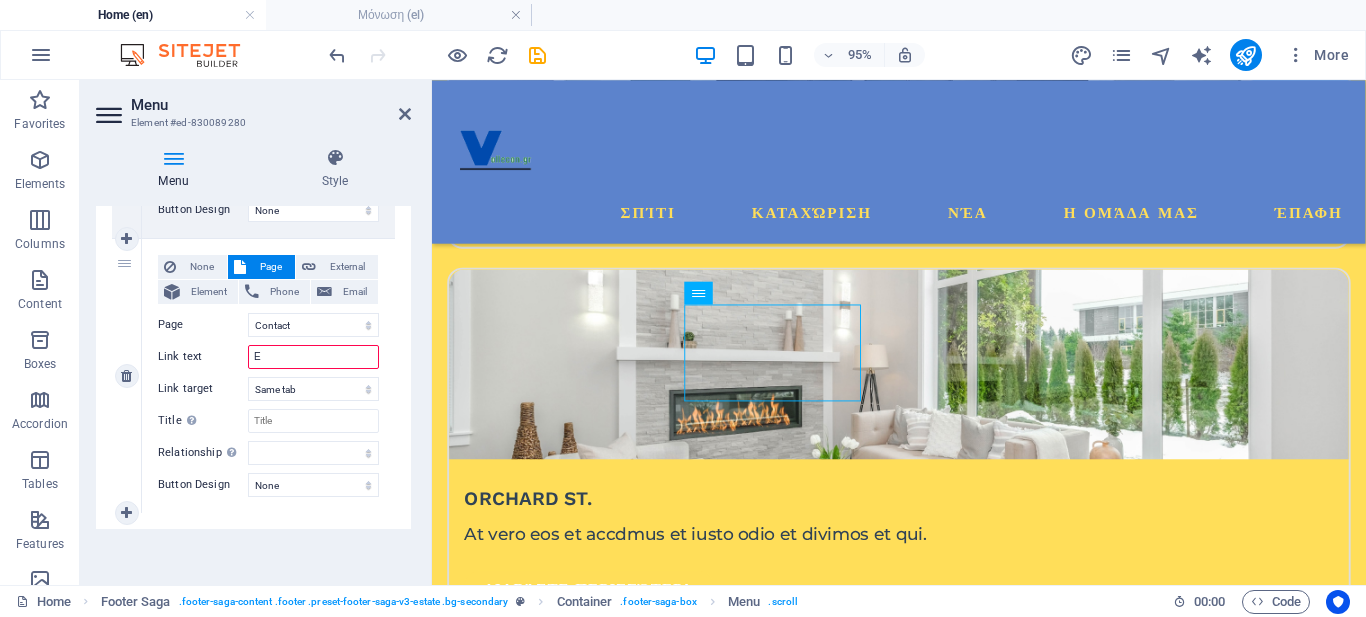 select 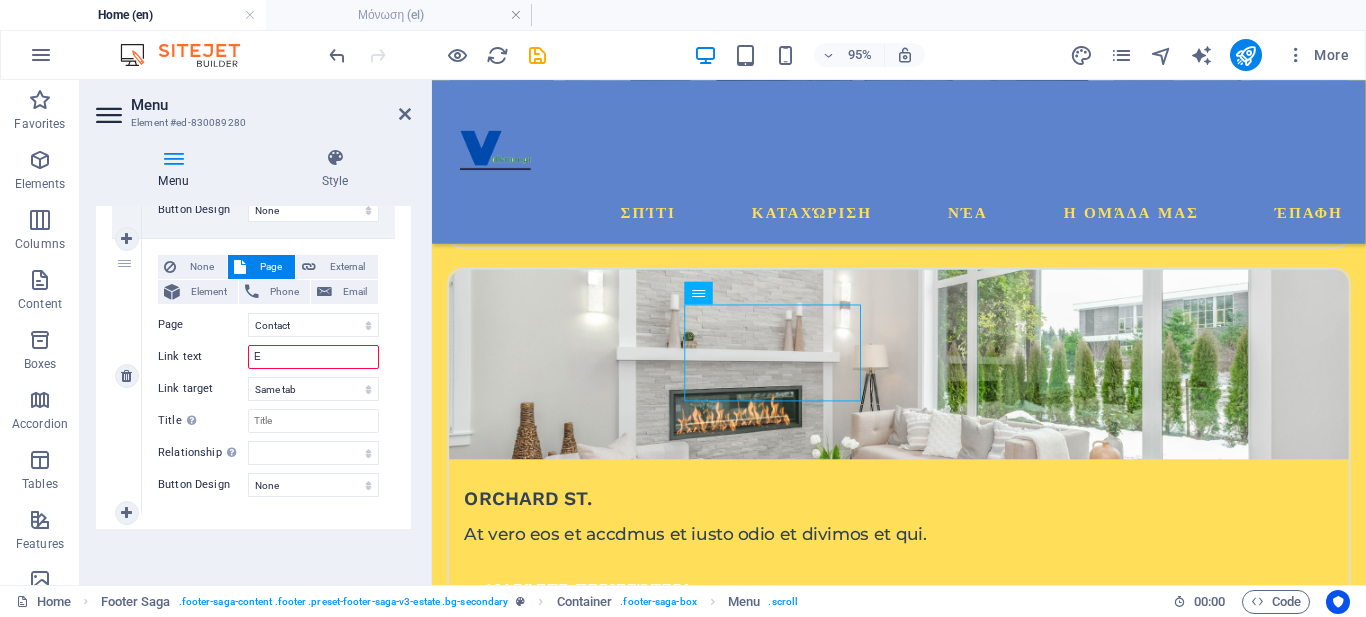 select 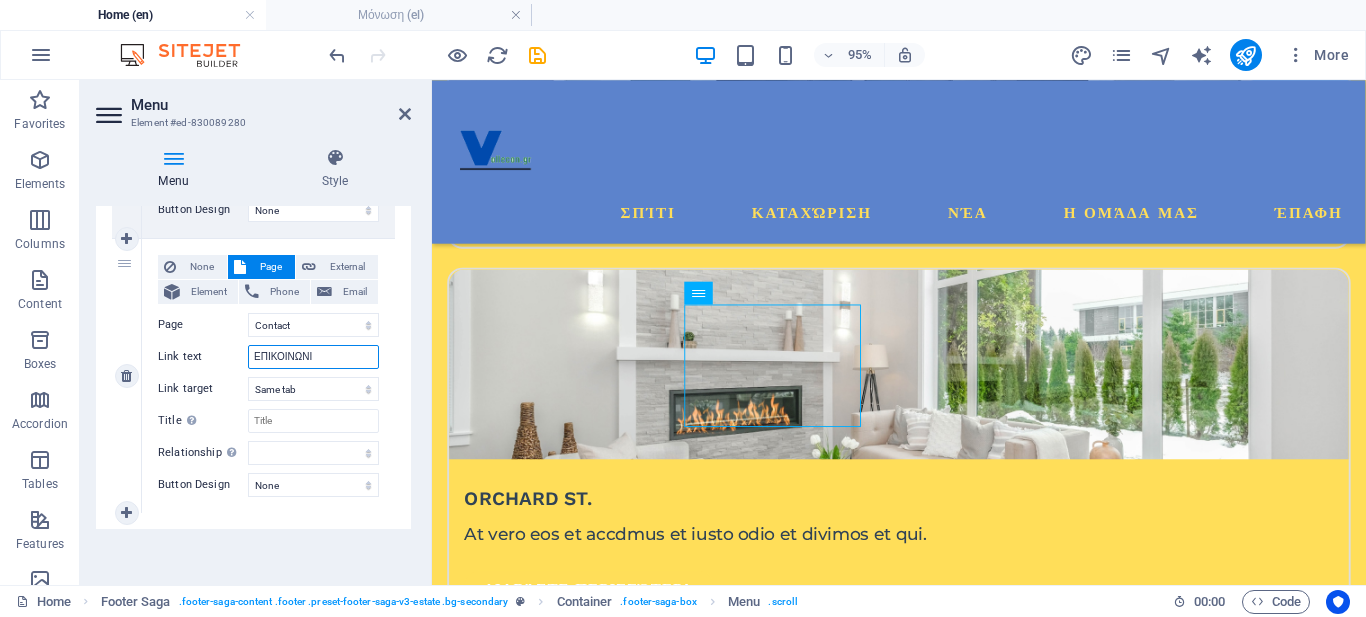 type on "ΕΠΙΚΟΙΝΩΝΙΑ" 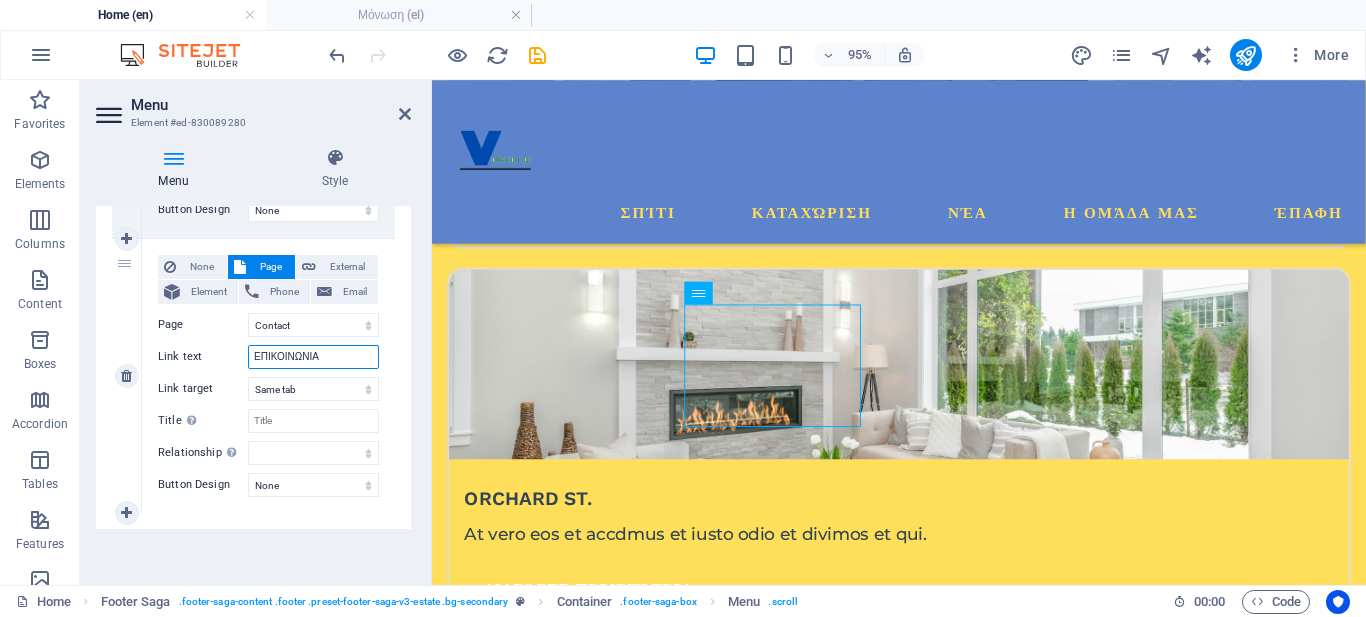 select 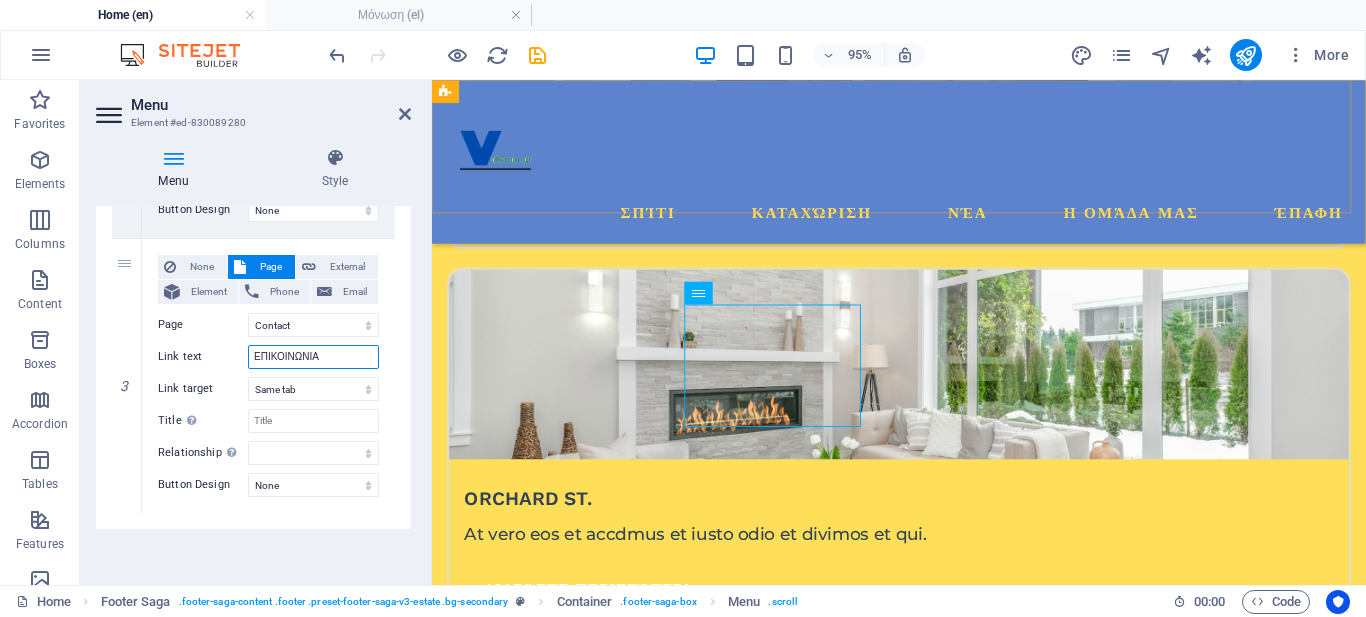 type on "ΕΠΙΚΟΙΝΩΝΙΑ" 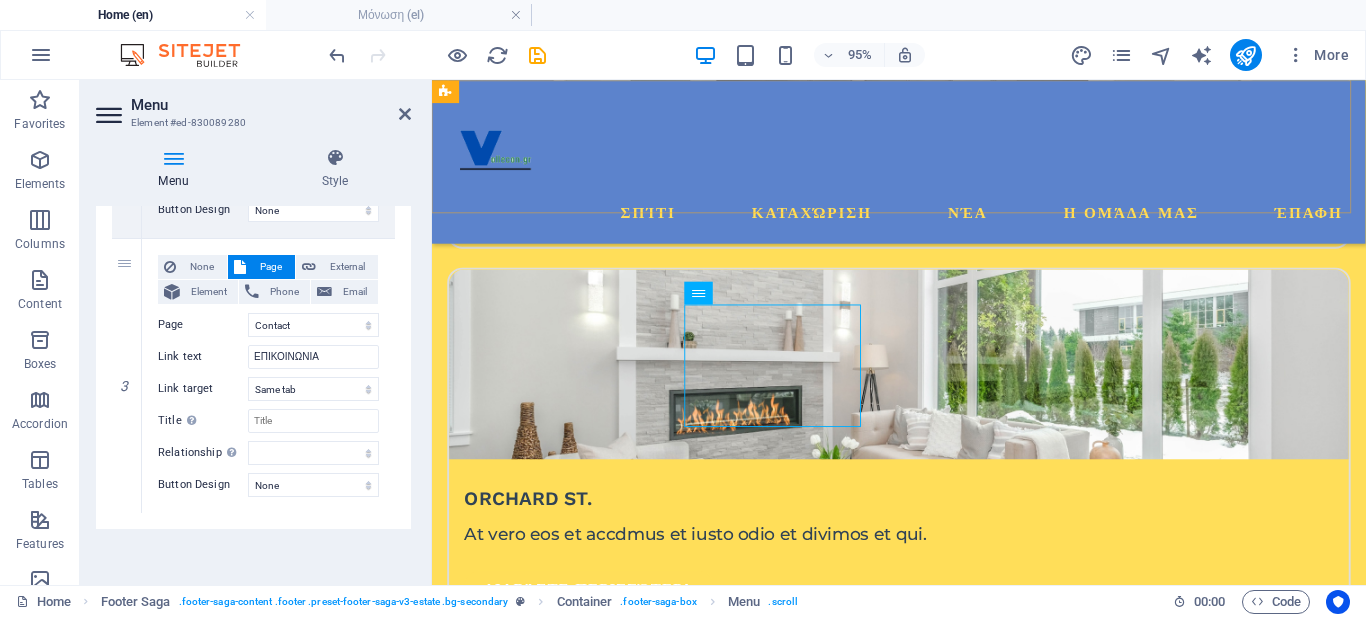 click on "Σπίτι Καταχώριση Νέα Η ομάδα μας Έπαφη" at bounding box center [923, 166] 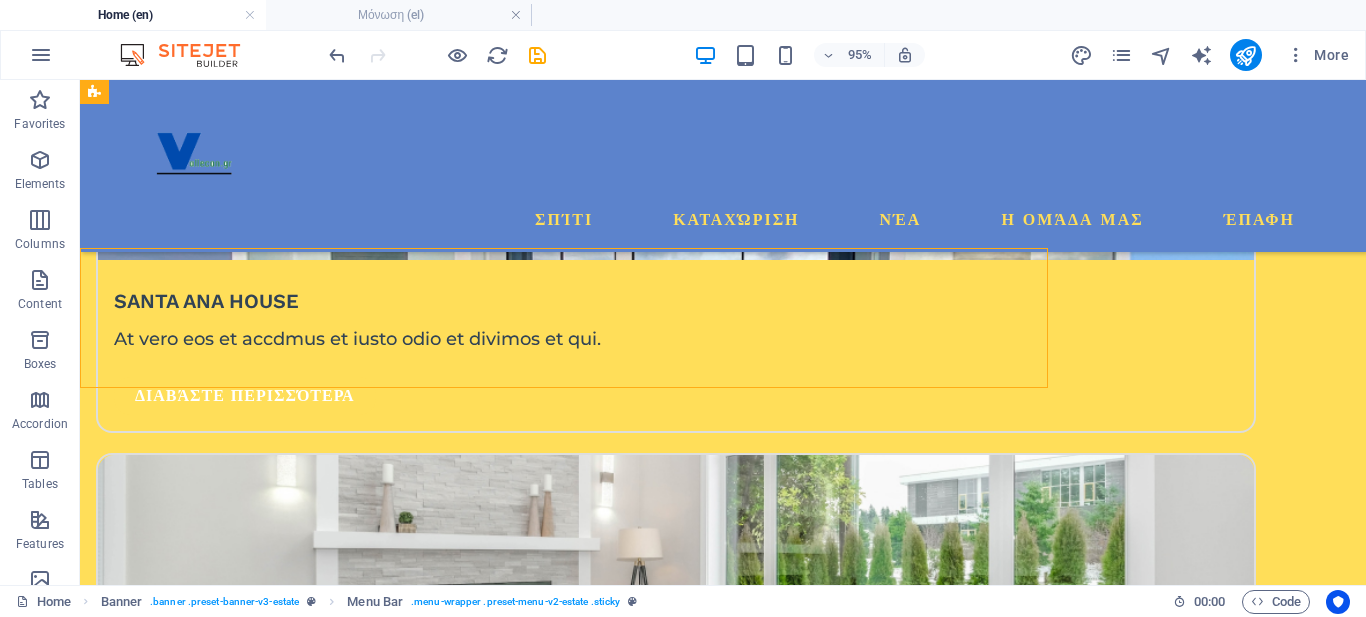 click on "Σπίτι Καταχώριση Νέα Η ομάδα μας Έπαφη" at bounding box center (723, 166) 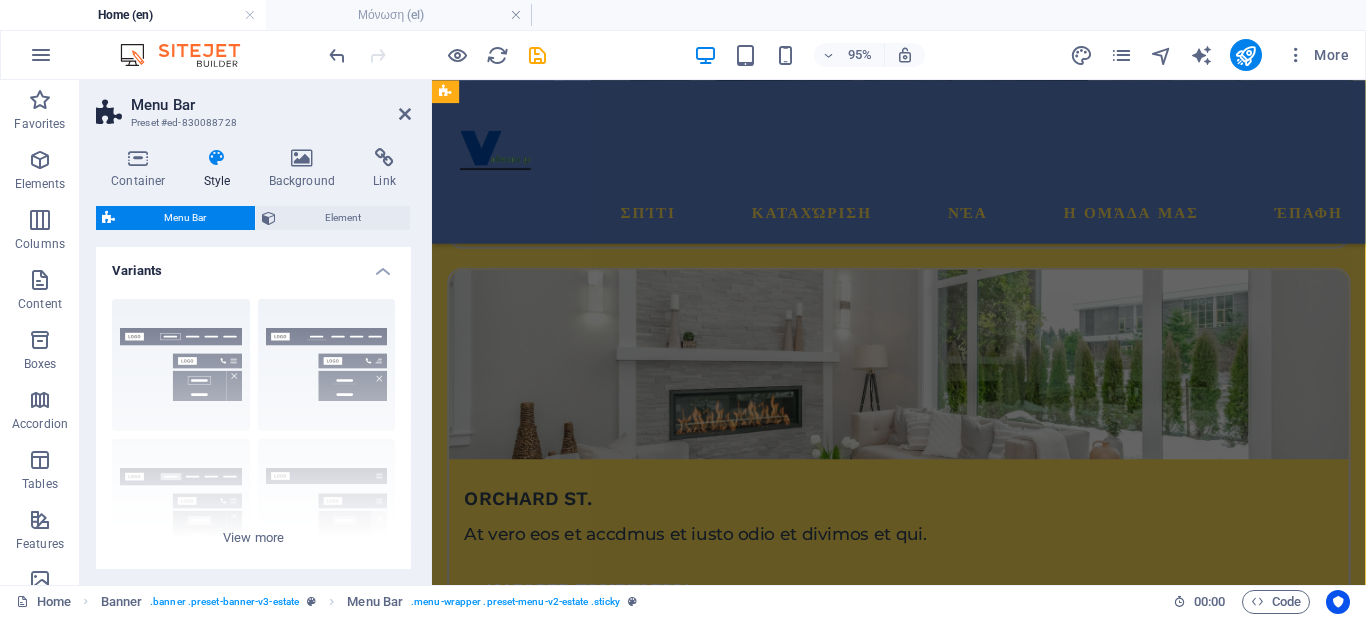 click on "Σπίτι Καταχώριση Νέα Η ομάδα μας Έπαφη" at bounding box center (923, 166) 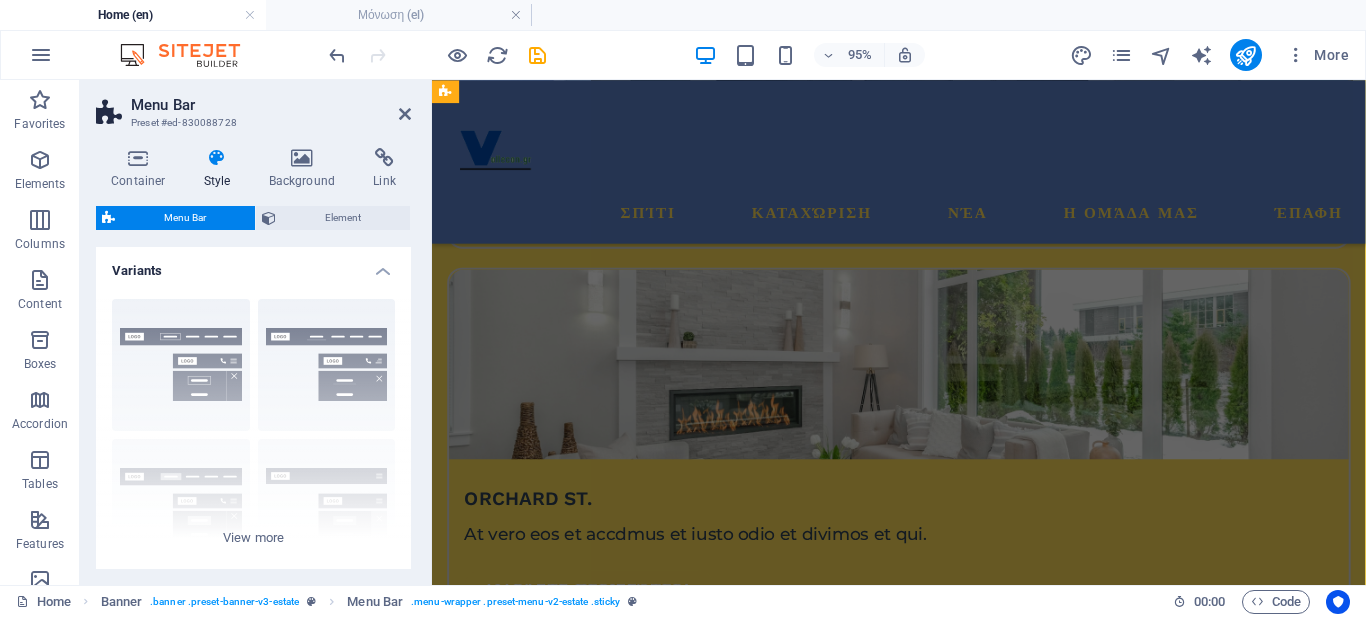 click on "Σπίτι Καταχώριση Νέα Η ομάδα μας Έπαφη" at bounding box center (923, 166) 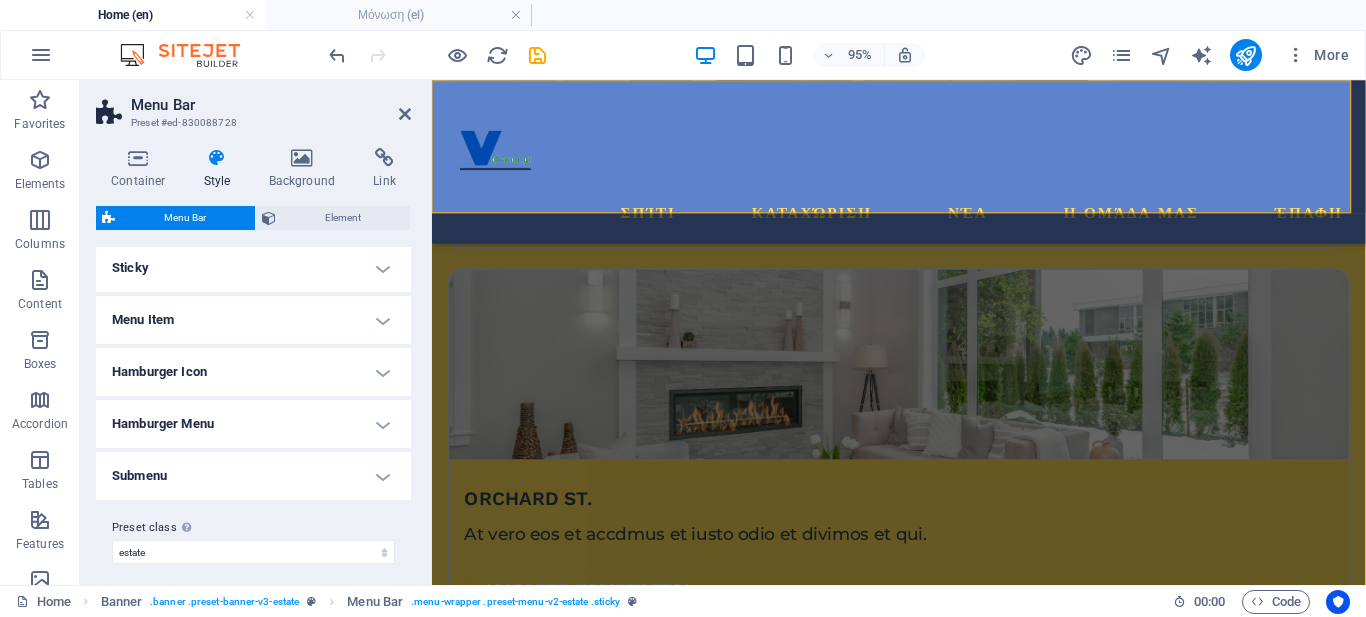 scroll, scrollTop: 560, scrollLeft: 0, axis: vertical 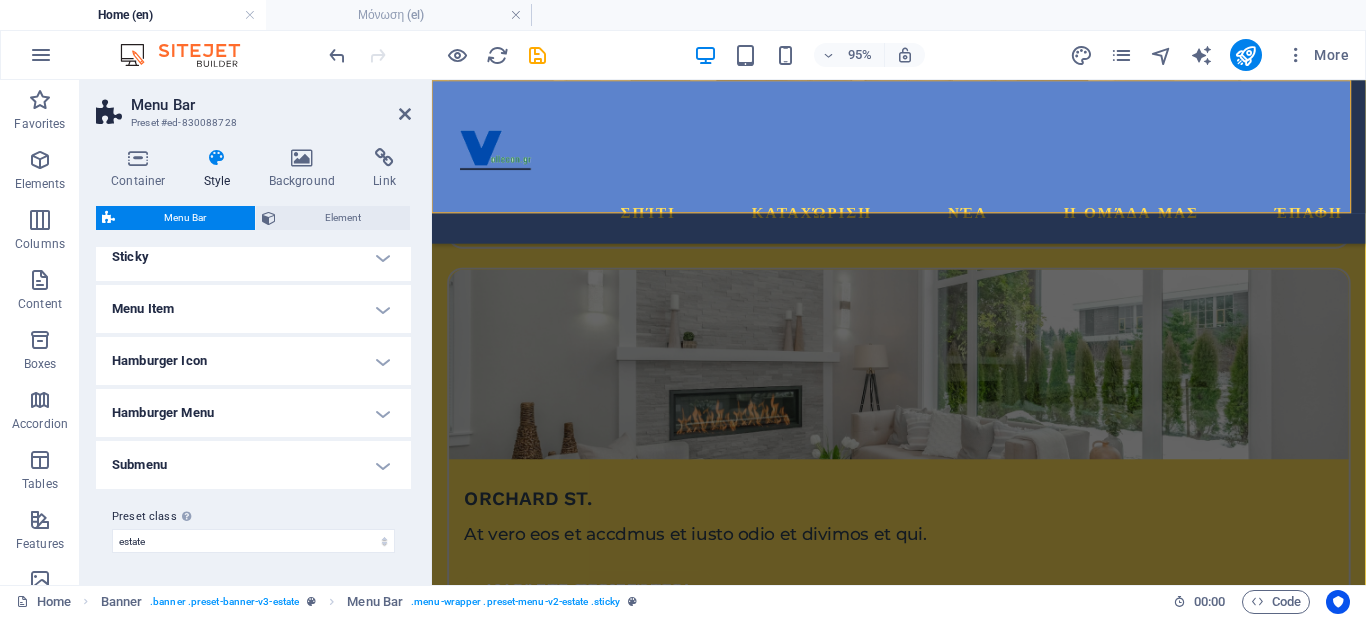 click on "Hamburger Menu" at bounding box center [253, 413] 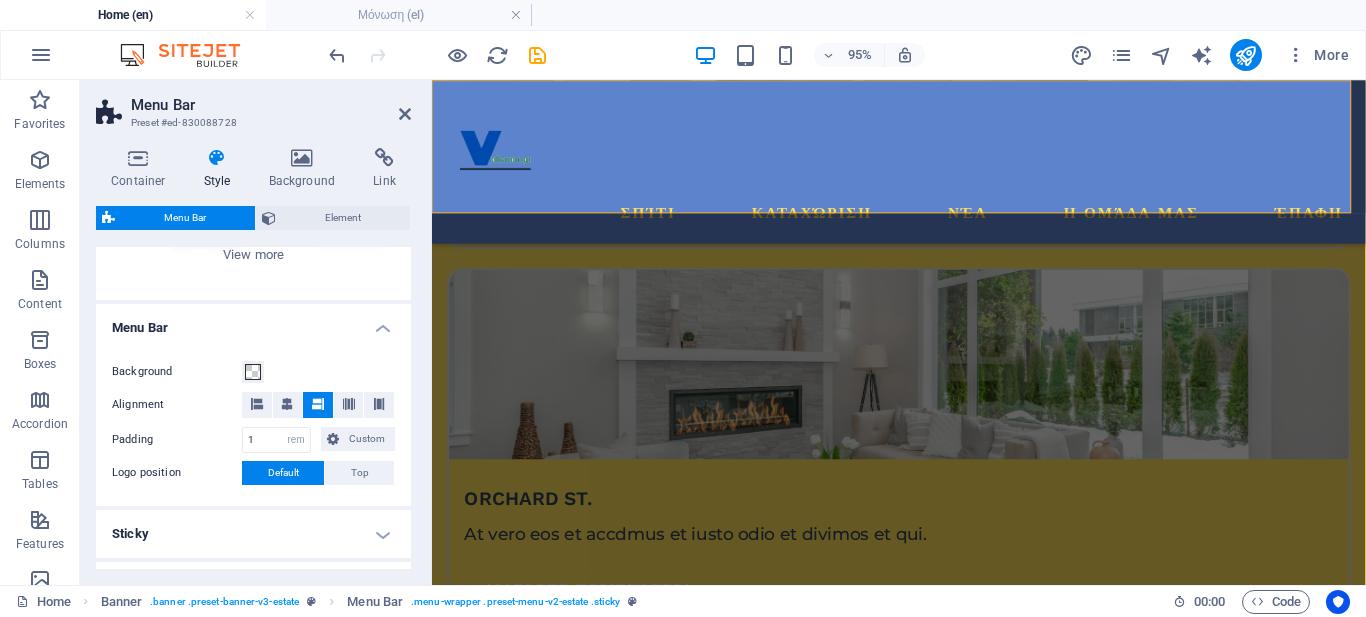 scroll, scrollTop: 0, scrollLeft: 0, axis: both 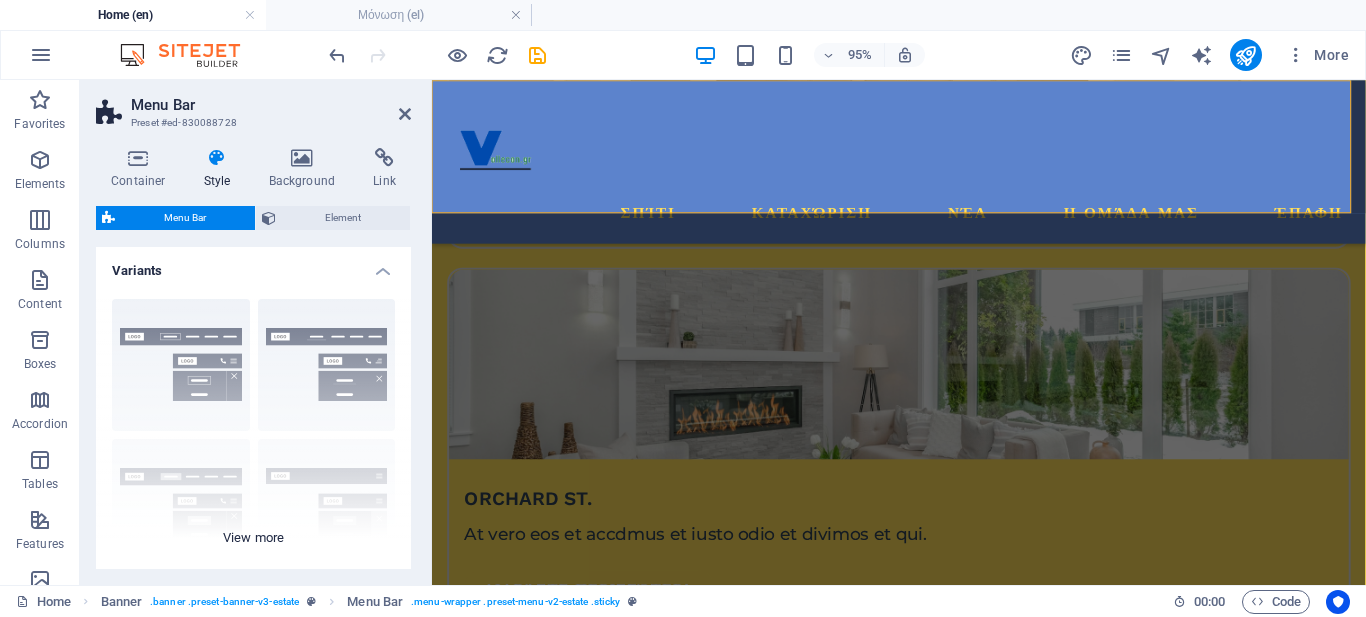 click on "Border Centered Default Fixed Loki Trigger Wide XXL" at bounding box center [253, 433] 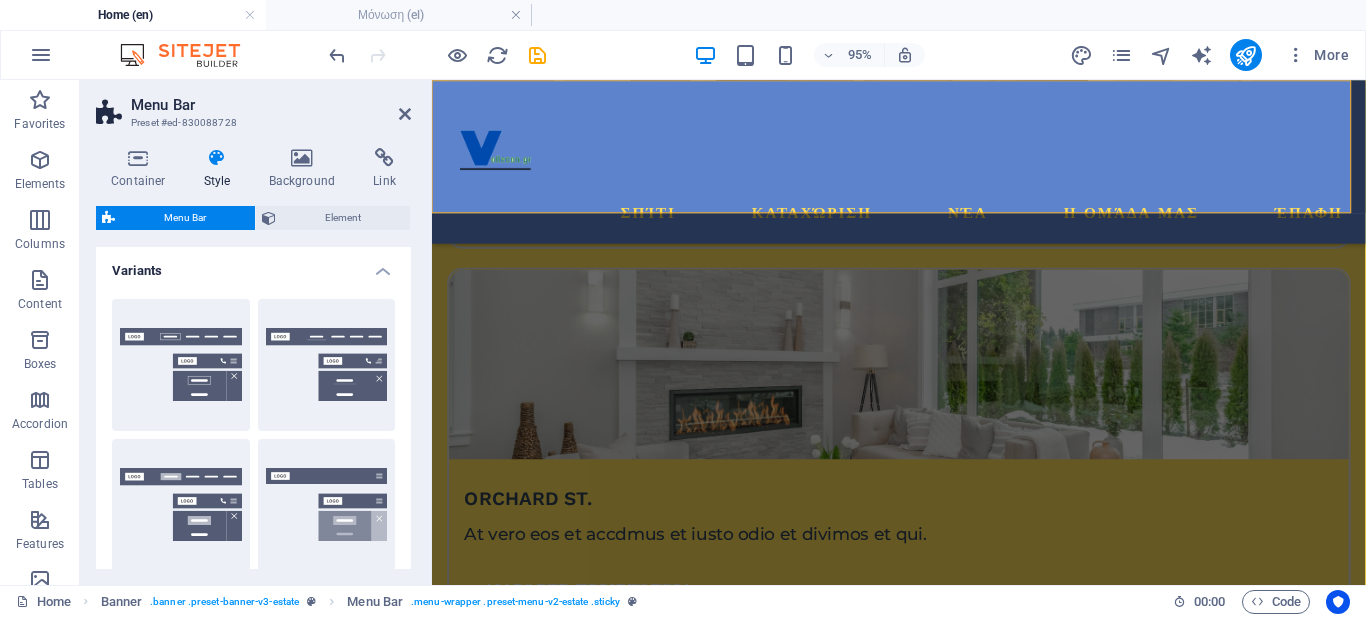 click on "Centered" at bounding box center (327, 365) 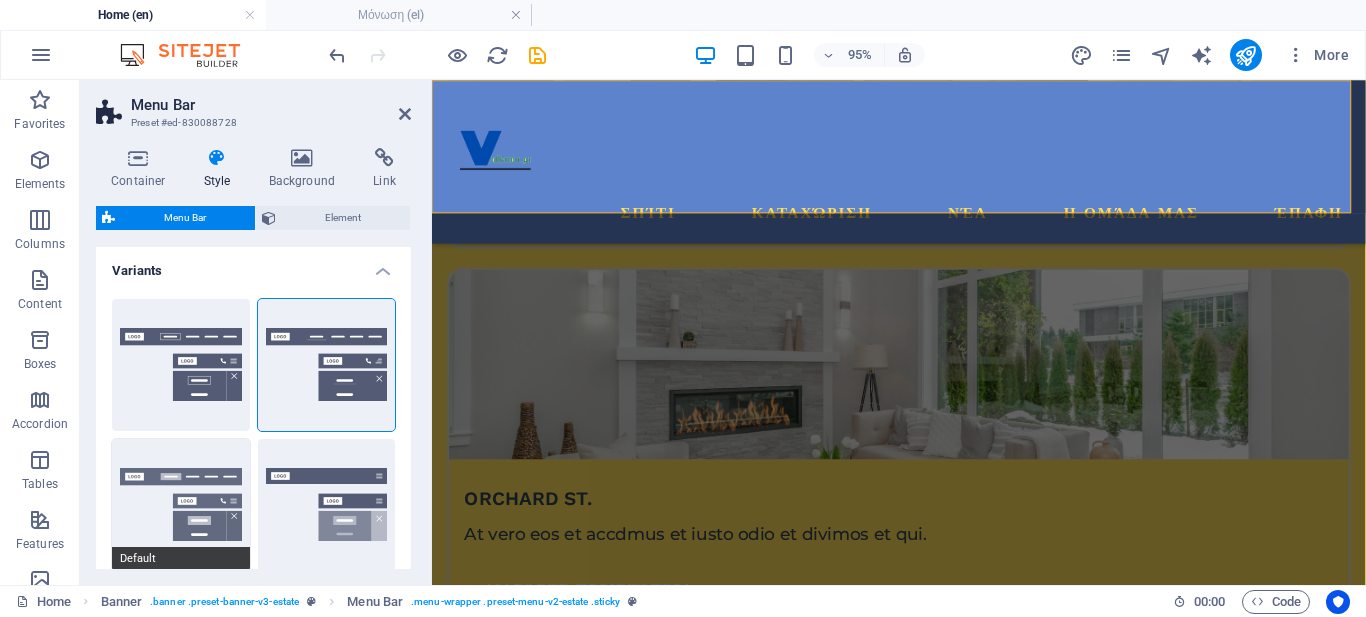 click on "Default" at bounding box center [181, 505] 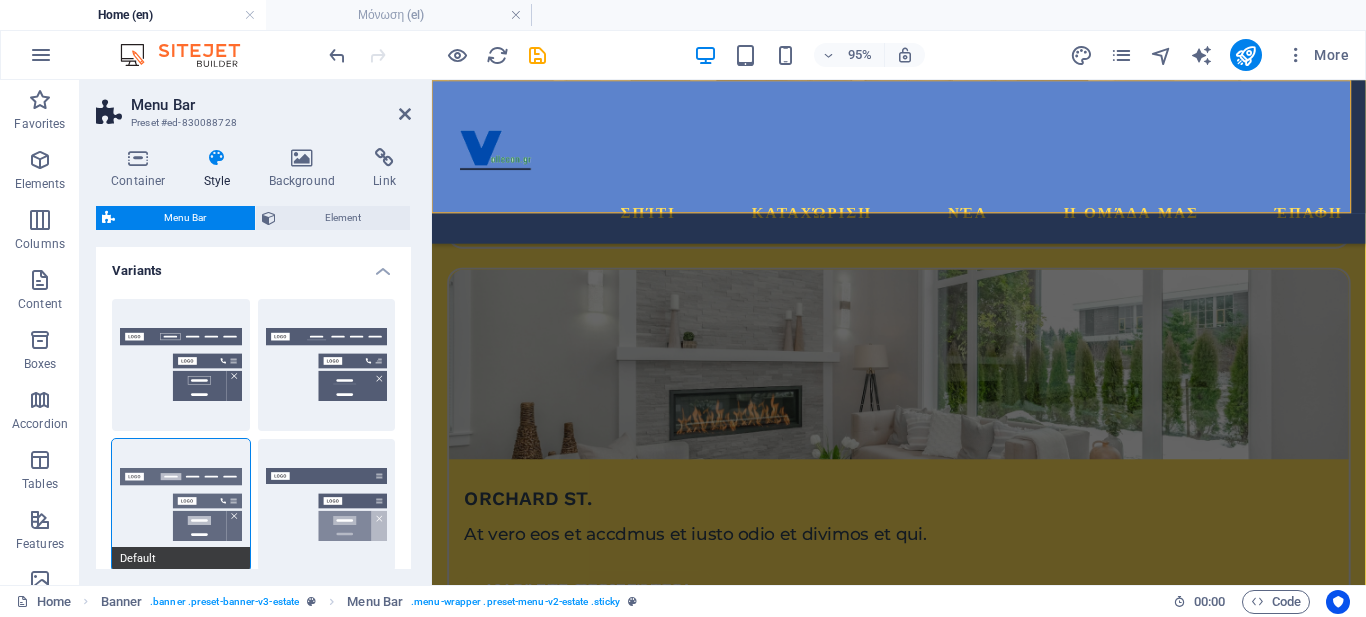 type on "0.3" 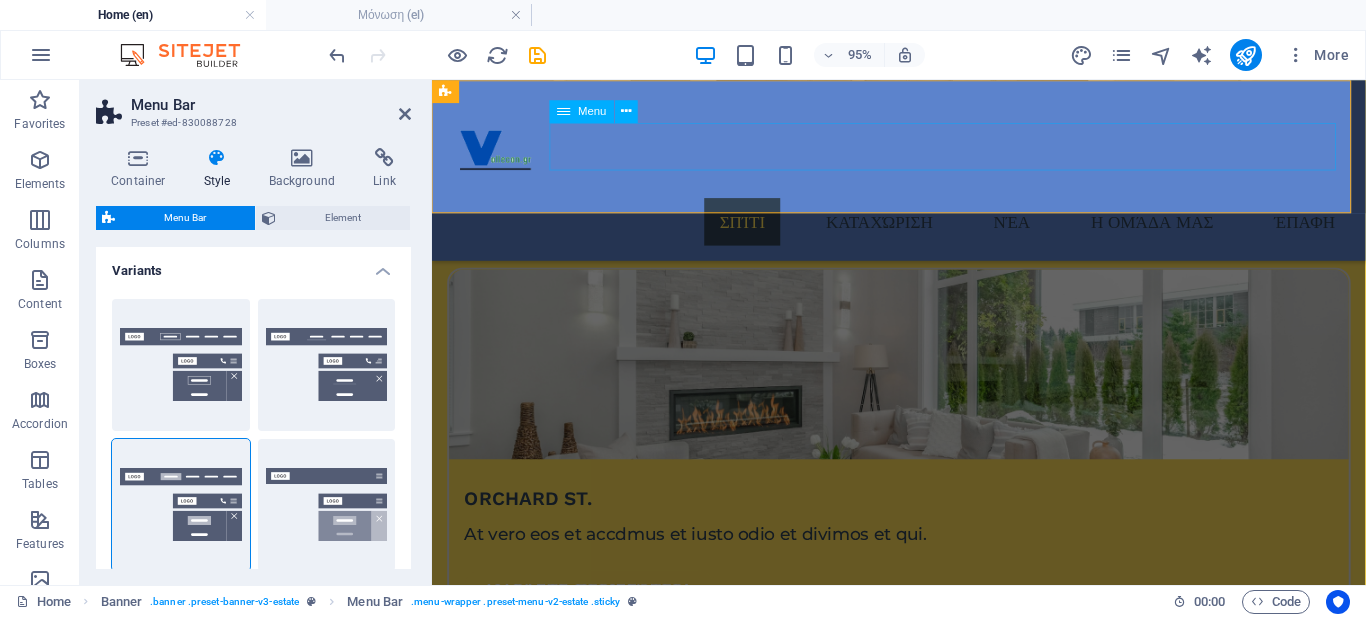 drag, startPoint x: 842, startPoint y: 157, endPoint x: 1081, endPoint y: 100, distance: 245.70308 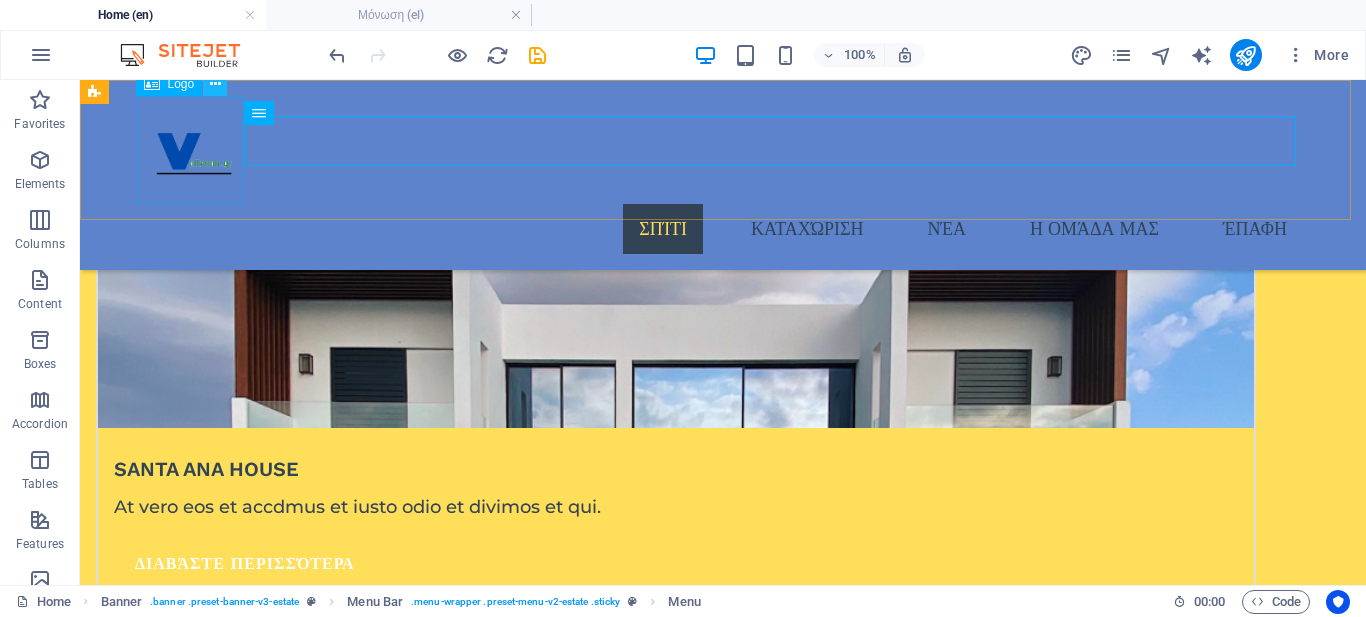 scroll, scrollTop: 3871, scrollLeft: 0, axis: vertical 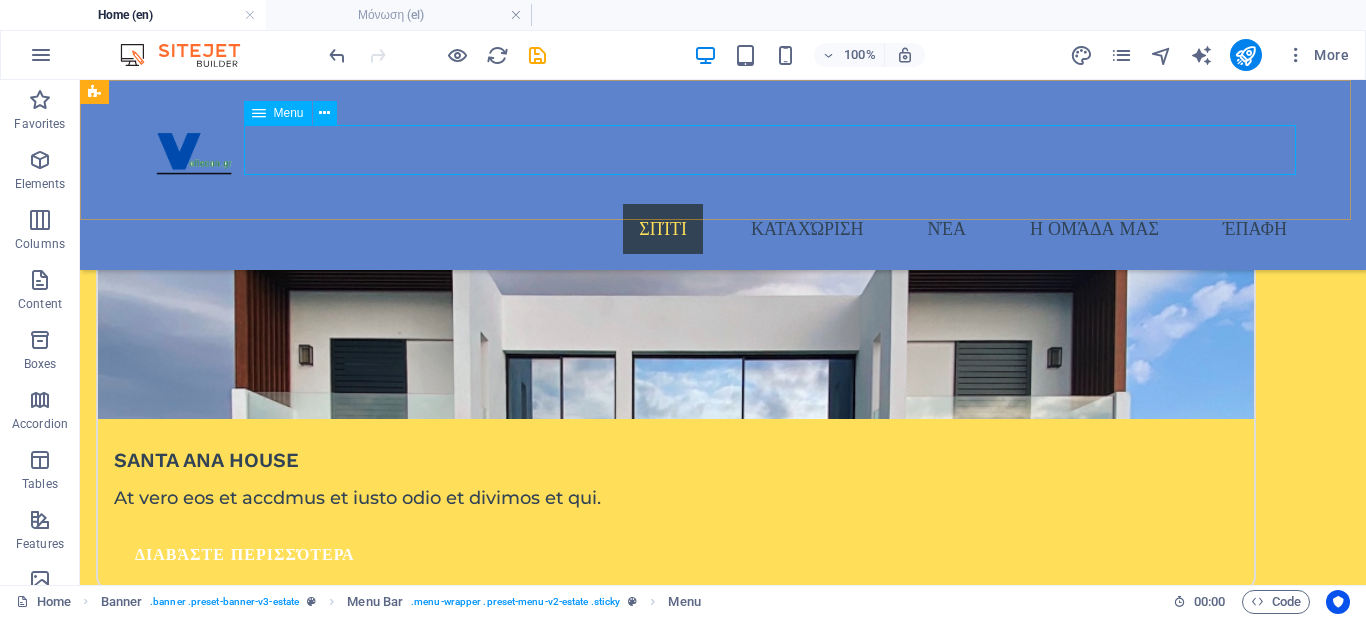 click at bounding box center (259, 113) 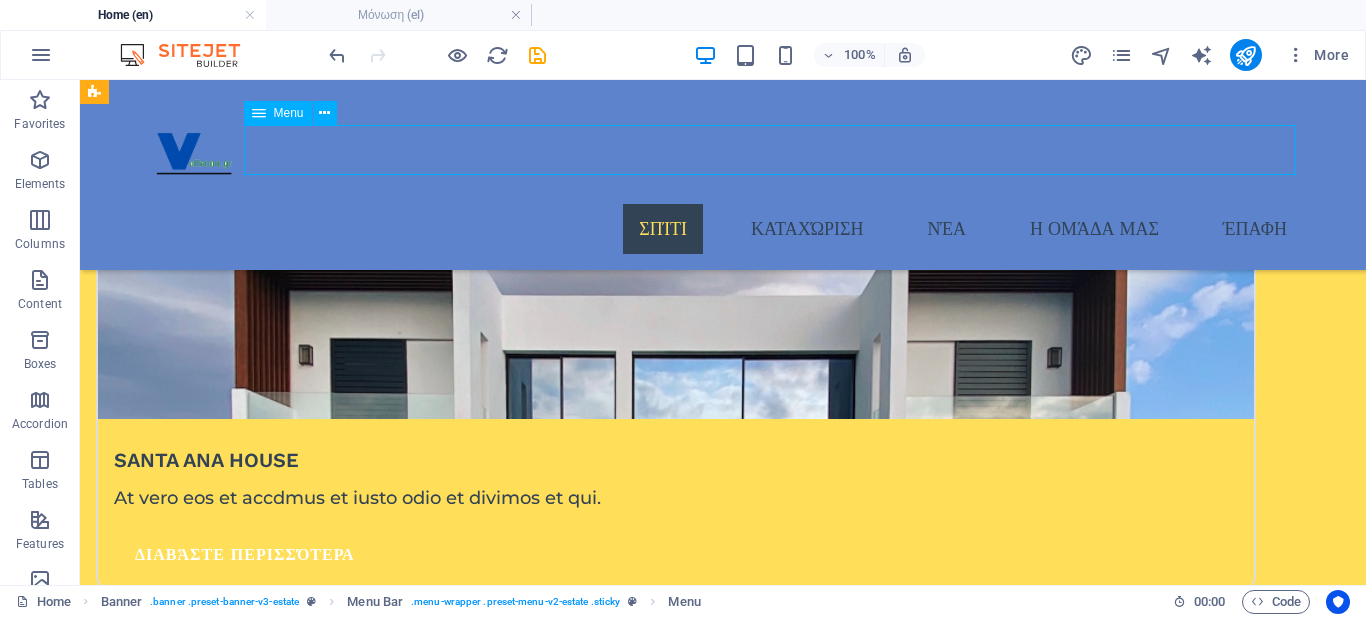 click on "Σπίτι Καταχώριση Νέα Η ομάδα μας Έπαφη" at bounding box center (723, 229) 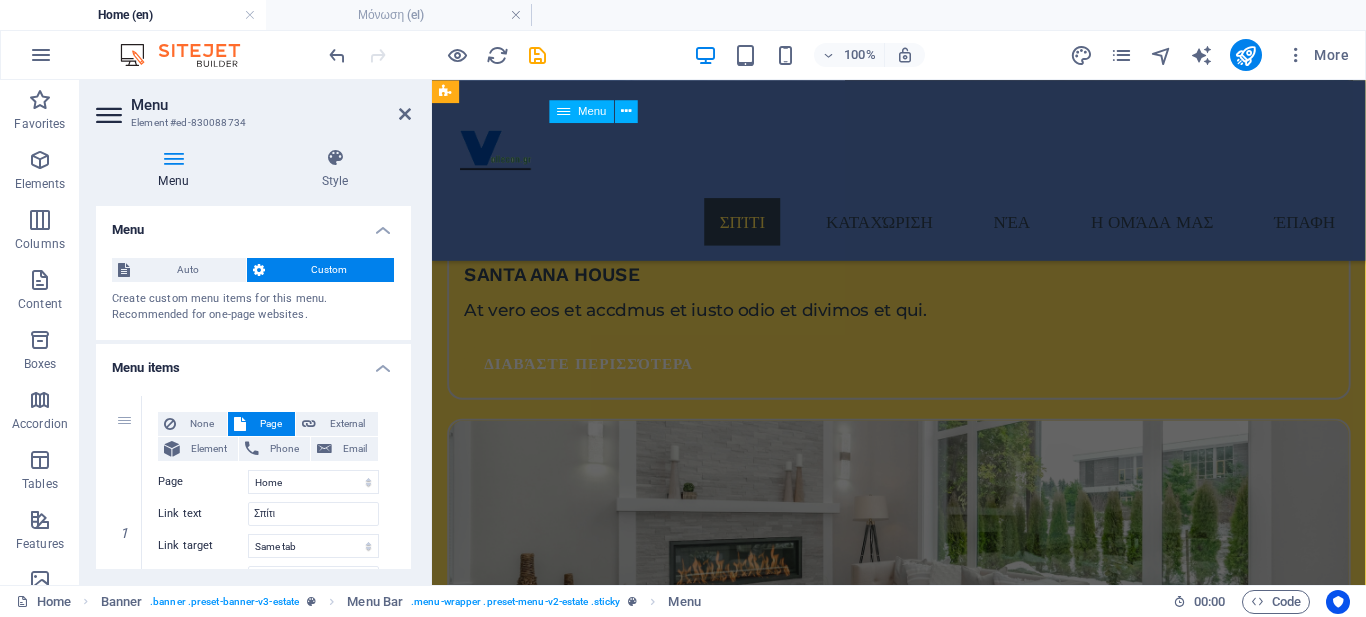 scroll, scrollTop: 4030, scrollLeft: 0, axis: vertical 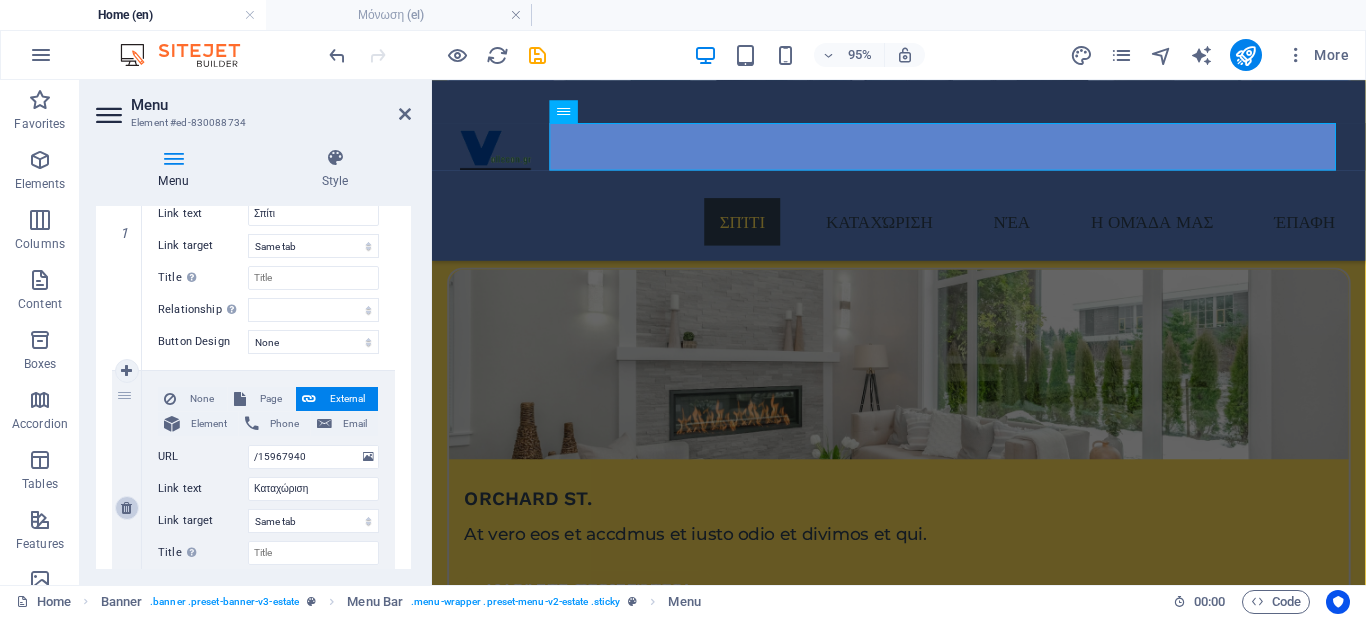 click at bounding box center (126, 508) 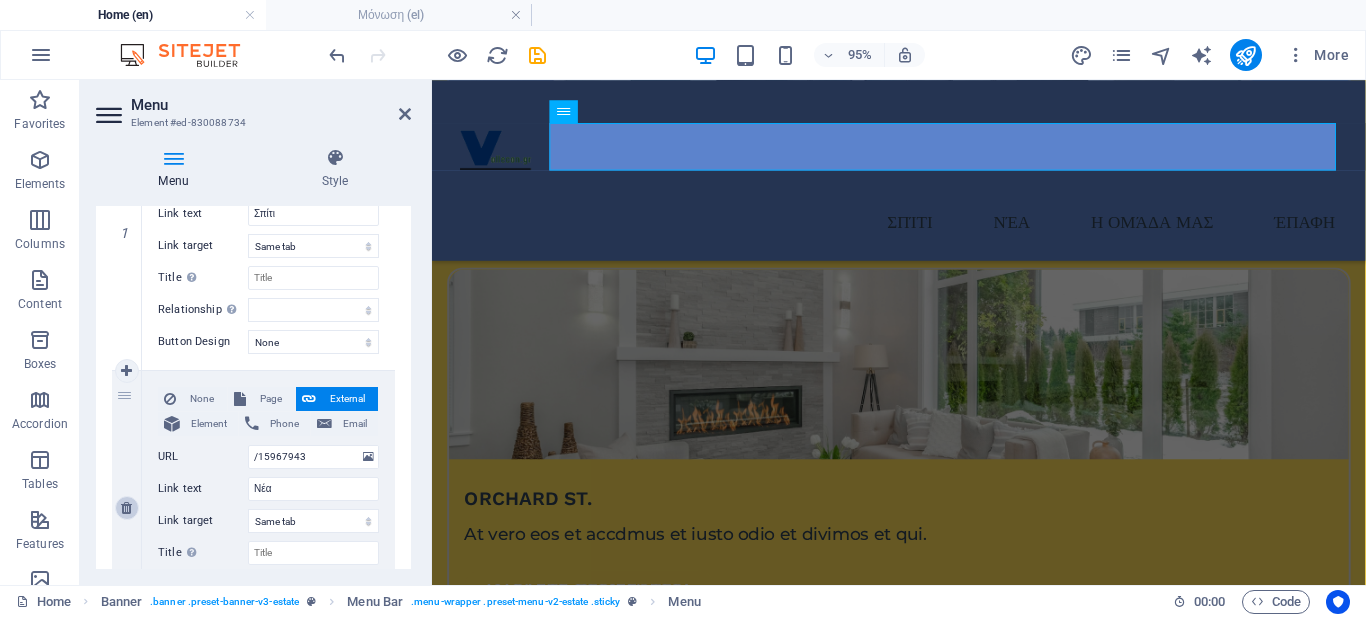 click at bounding box center (126, 508) 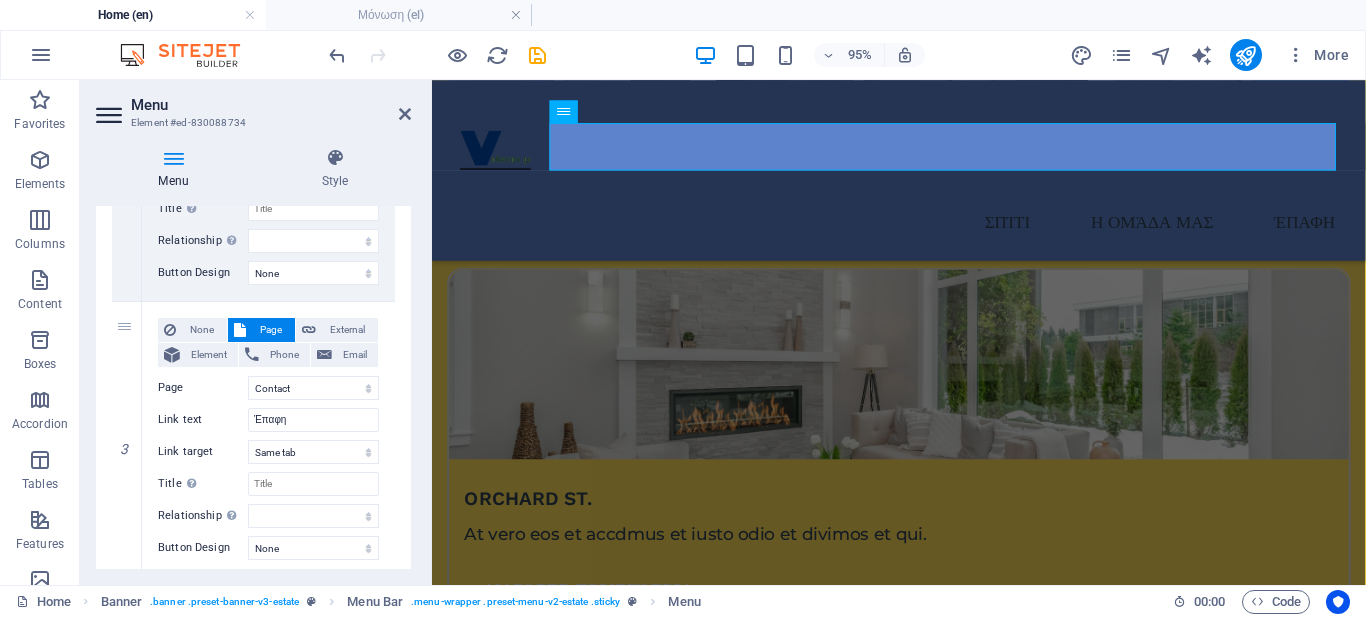 scroll, scrollTop: 707, scrollLeft: 0, axis: vertical 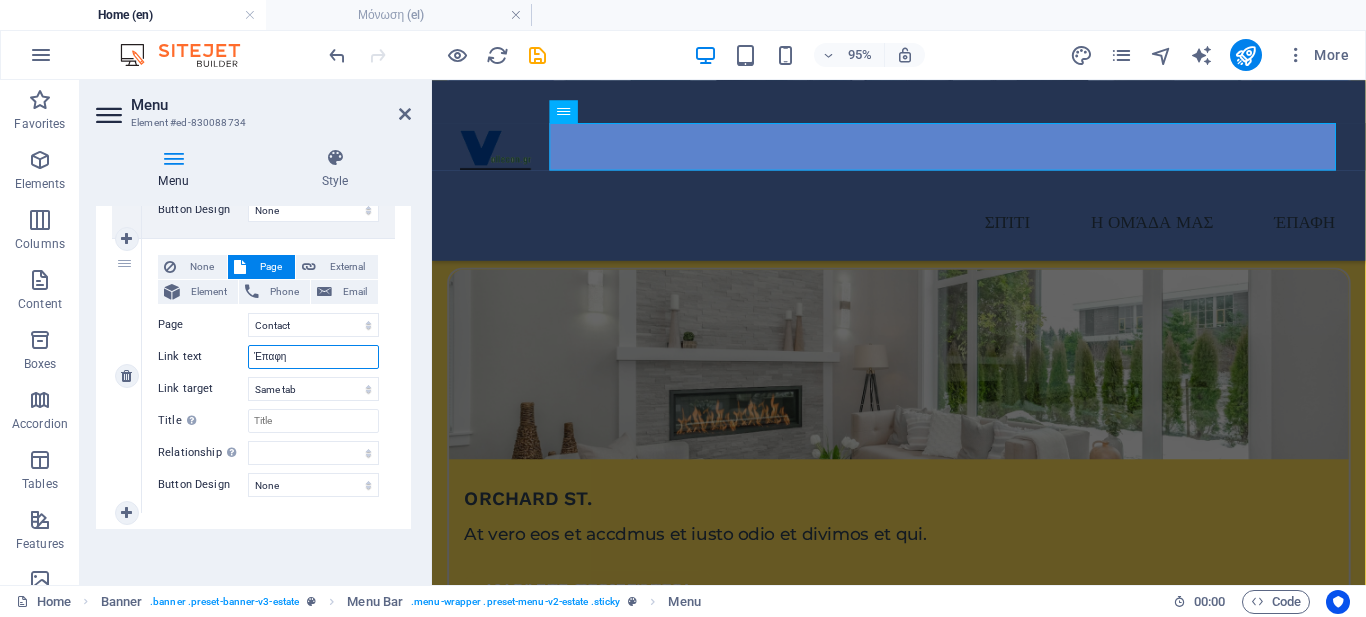 drag, startPoint x: 282, startPoint y: 358, endPoint x: 245, endPoint y: 370, distance: 38.8973 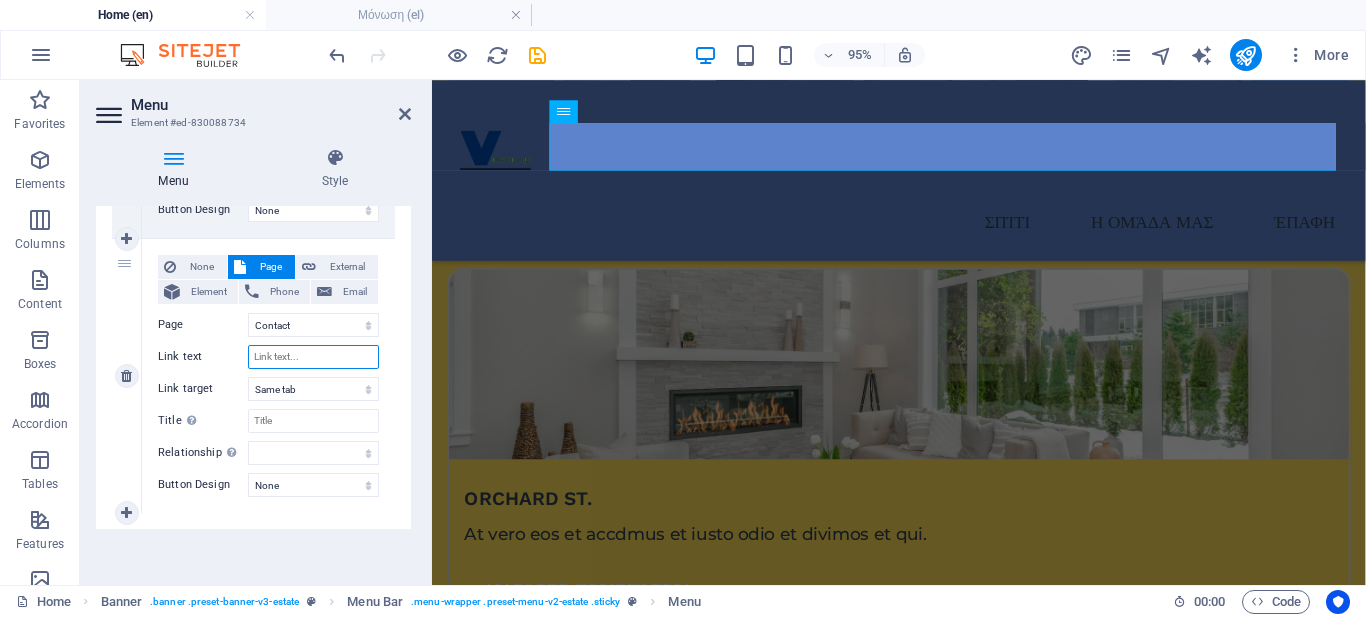select 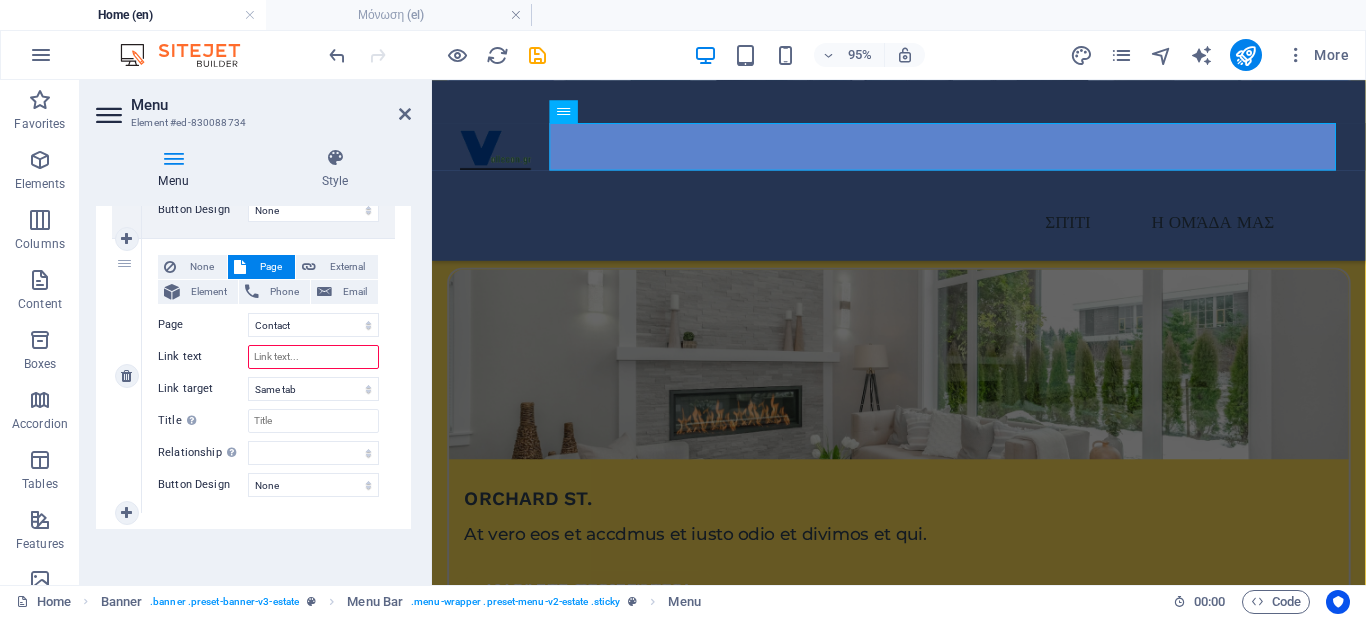type on "Ε" 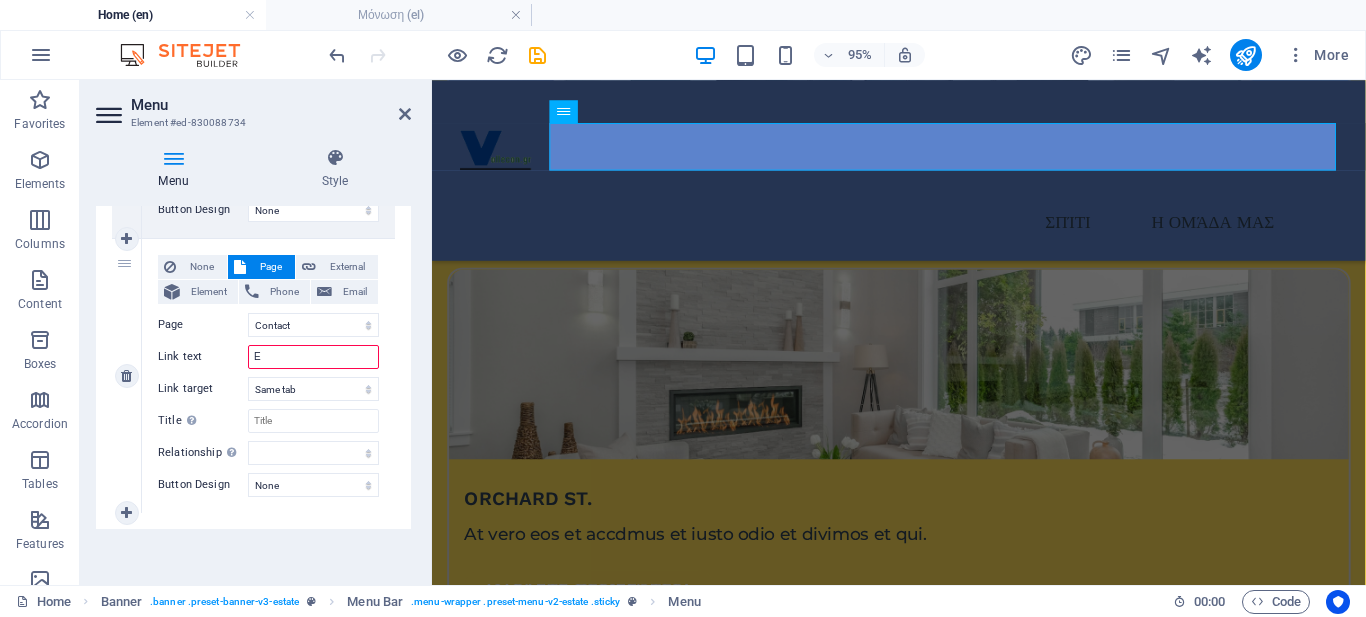 select 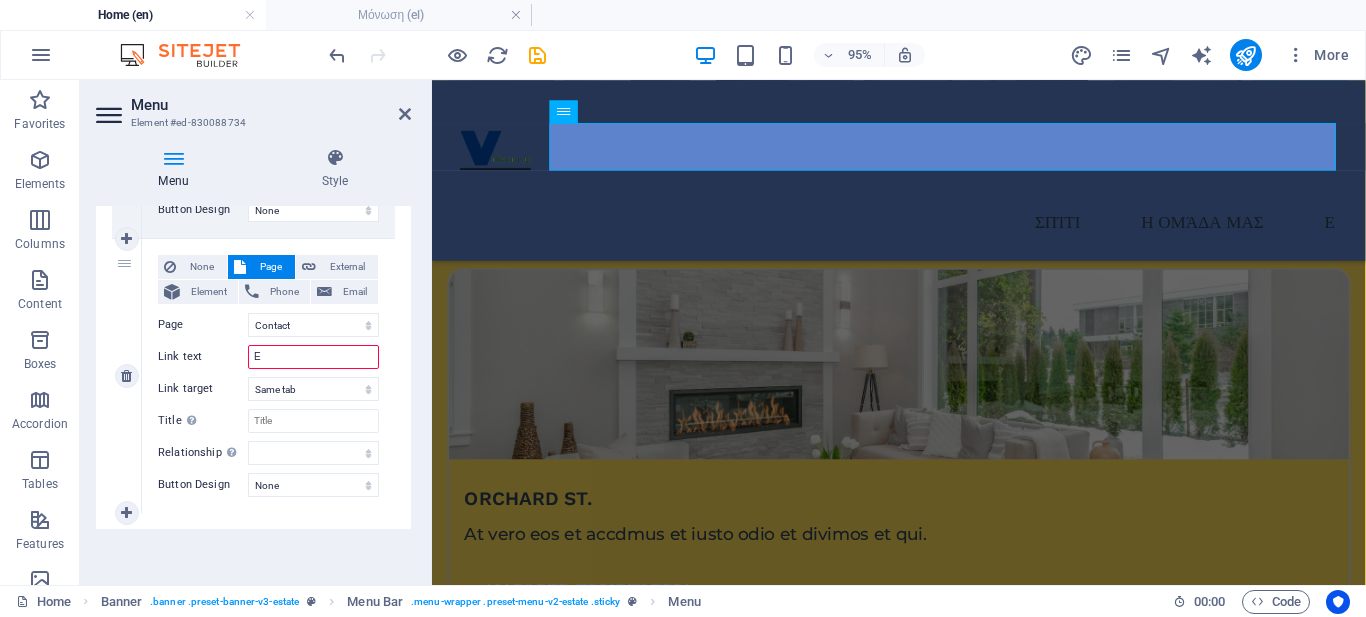 type on "ΕΠ" 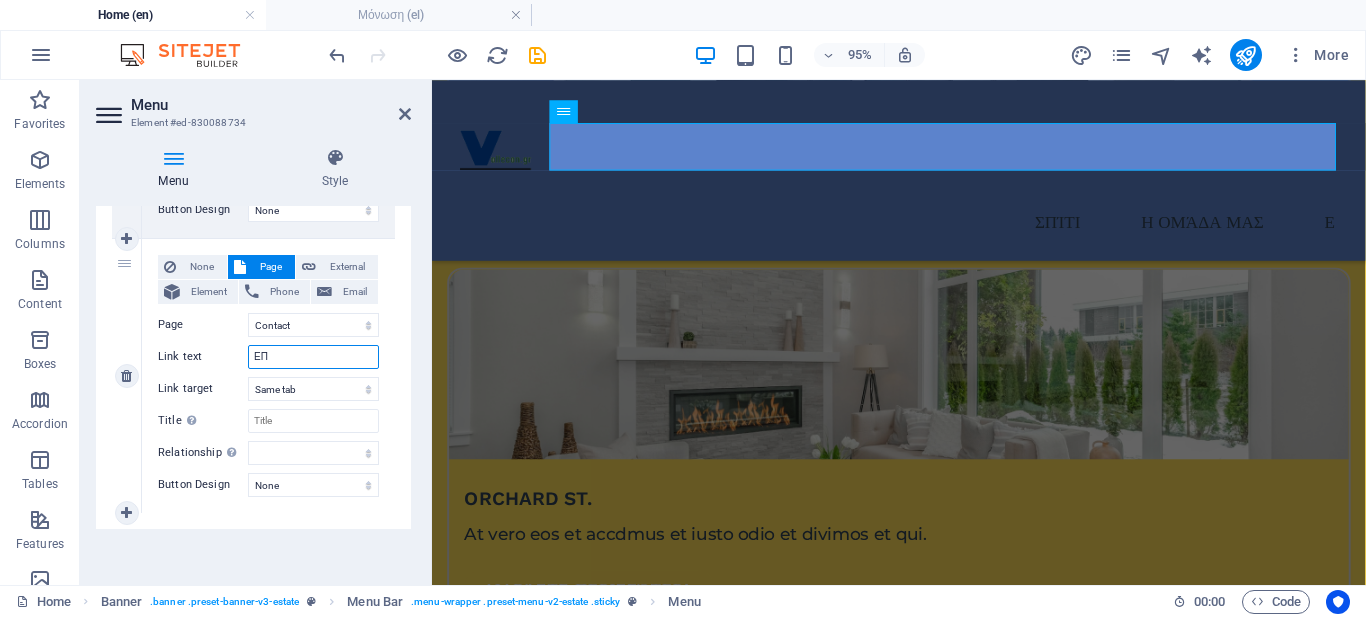 select 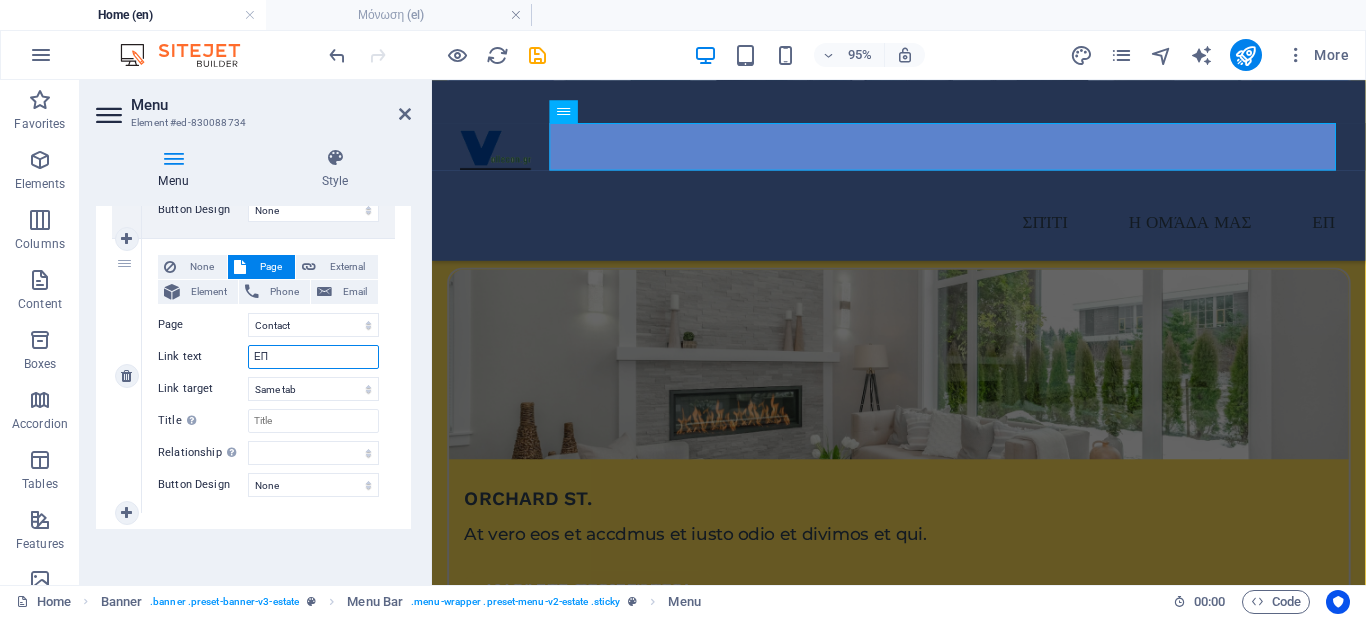 type on "ΕΠΙ" 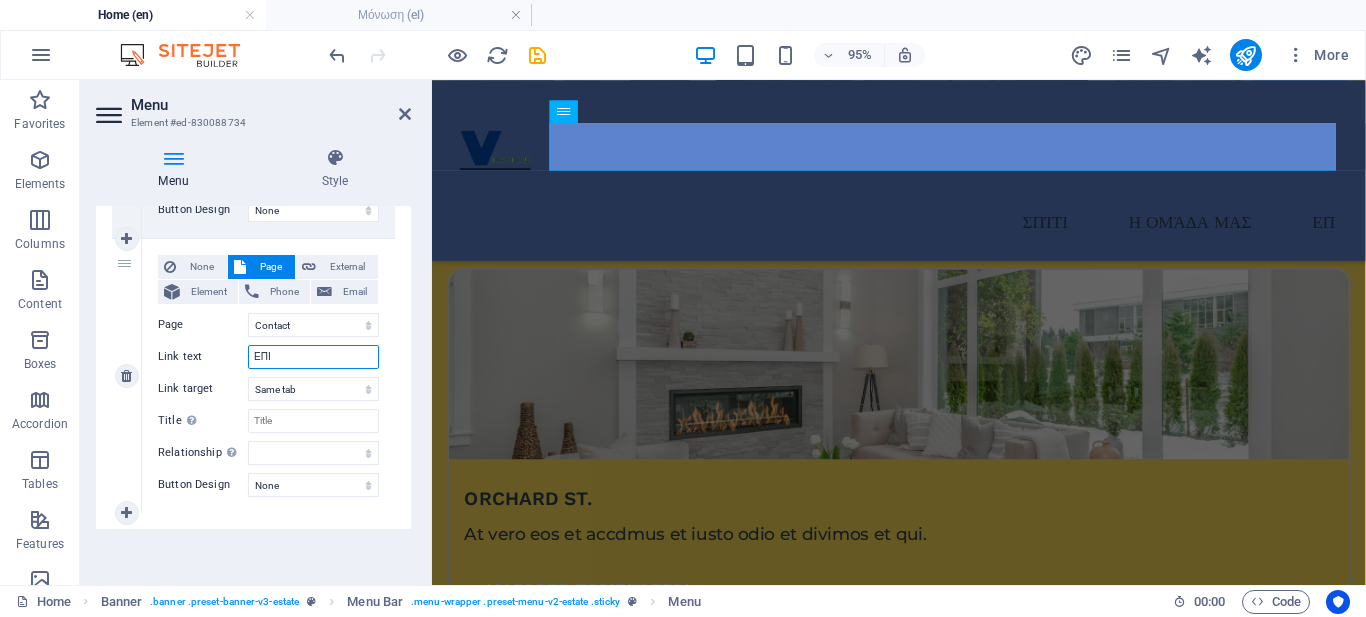 select 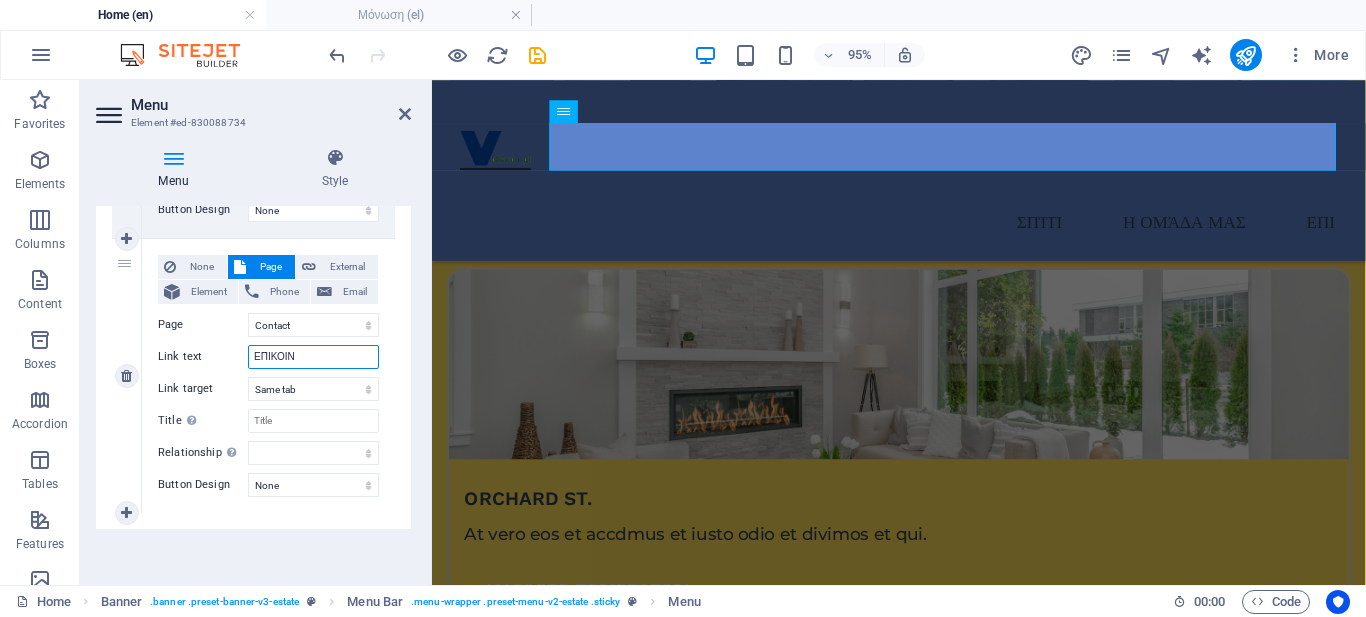 type on "ΕΠΙΚΟΙΝΩ" 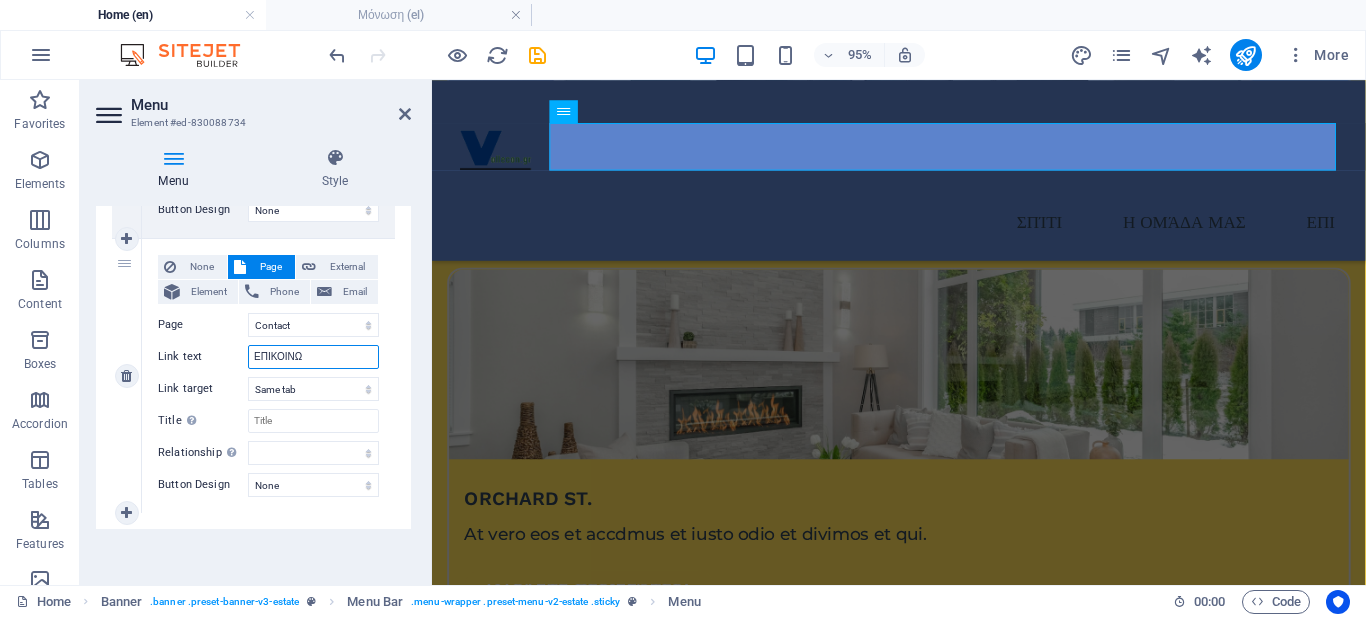 select 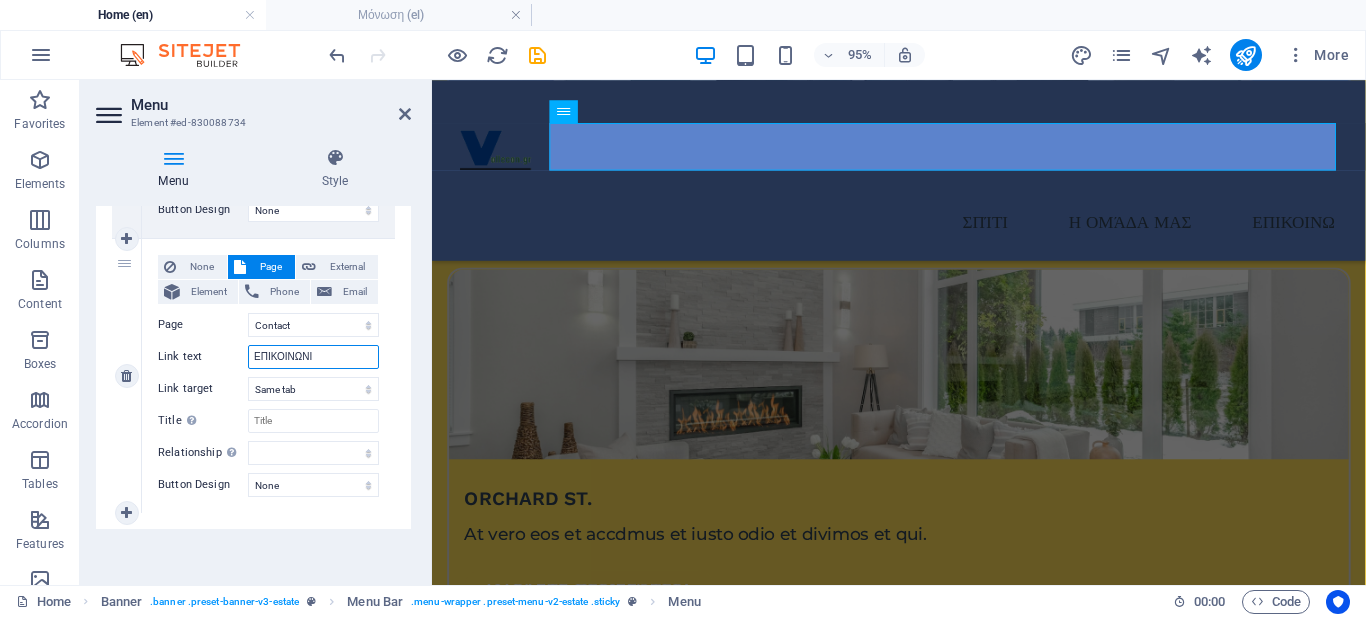 type on "ΕΠΙΚΟΙΝΩΝΙΑ" 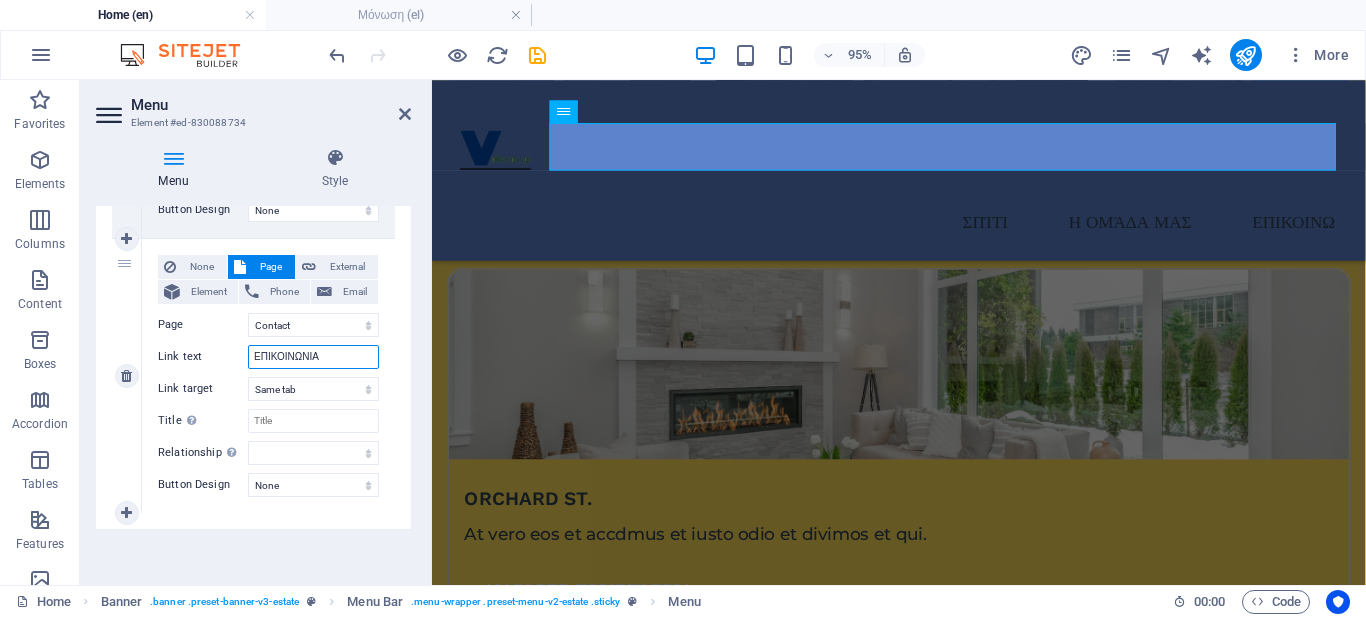 select 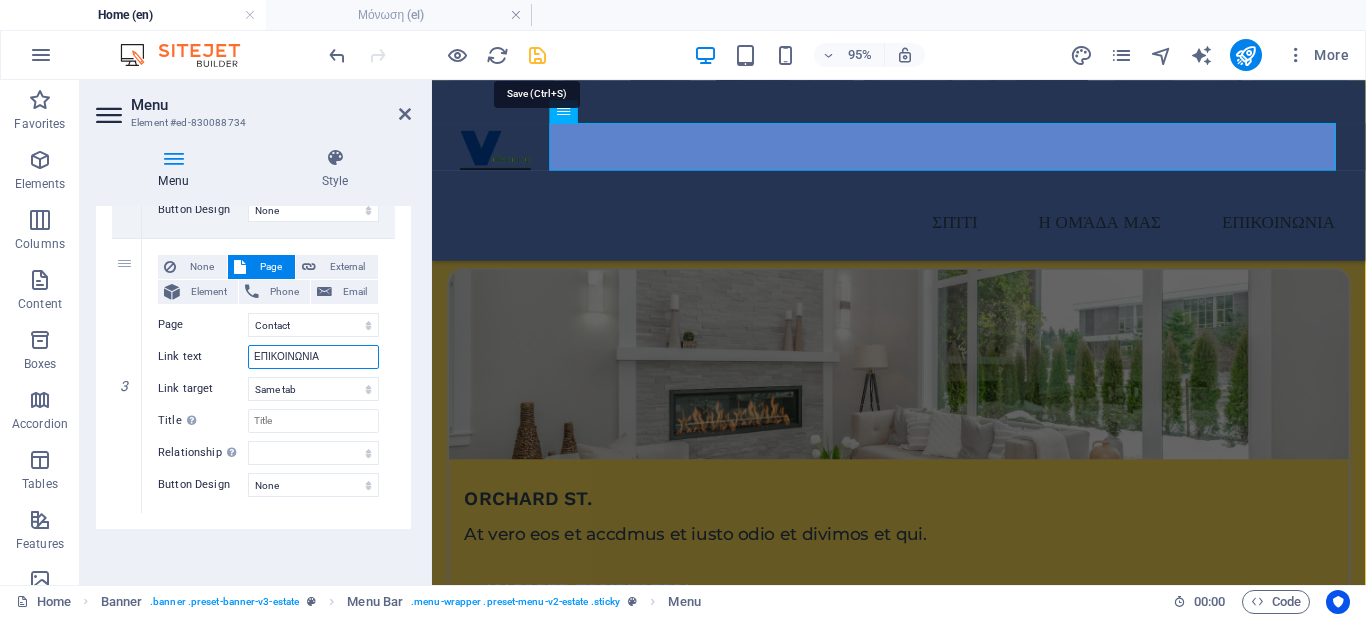 type on "ΕΠΙΚΟΙΝΩΝΙΑ" 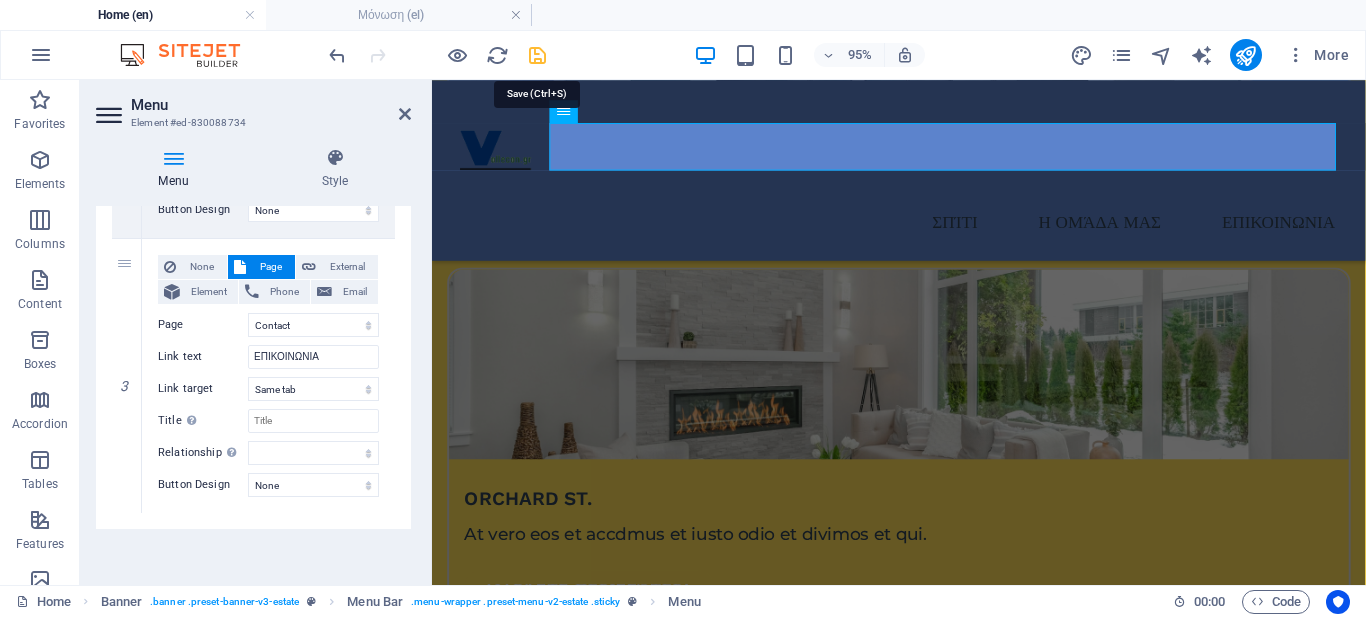 click at bounding box center [537, 55] 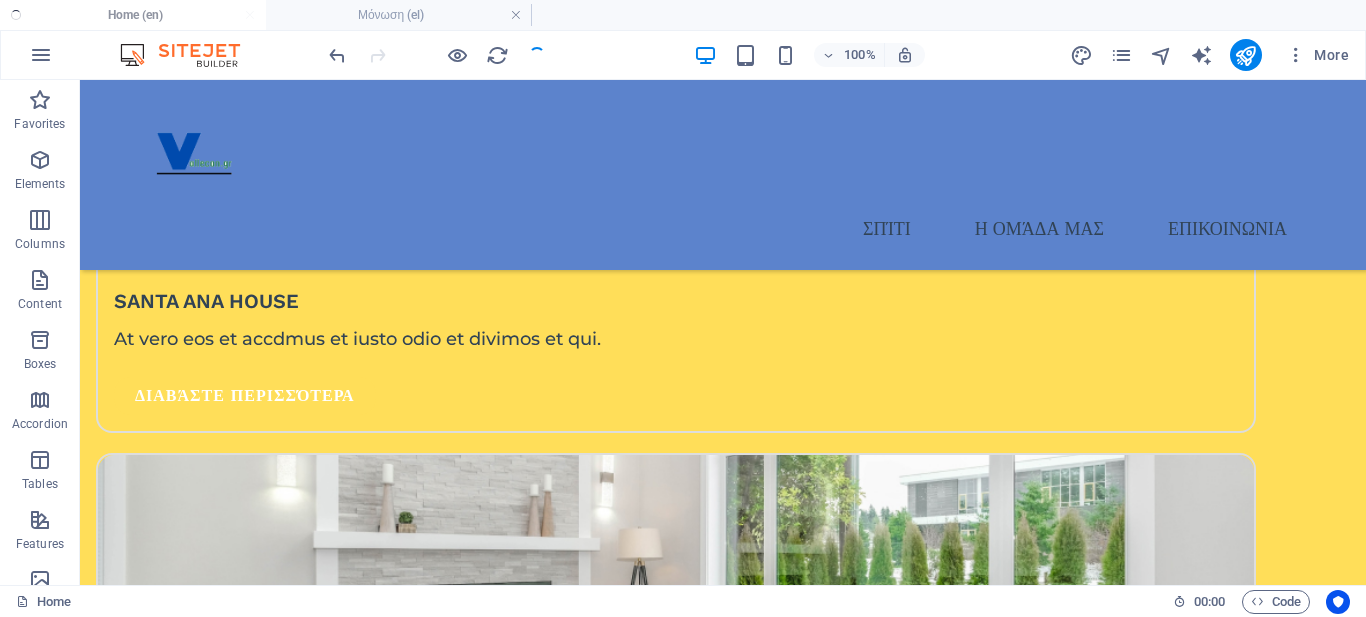 scroll, scrollTop: 3871, scrollLeft: 0, axis: vertical 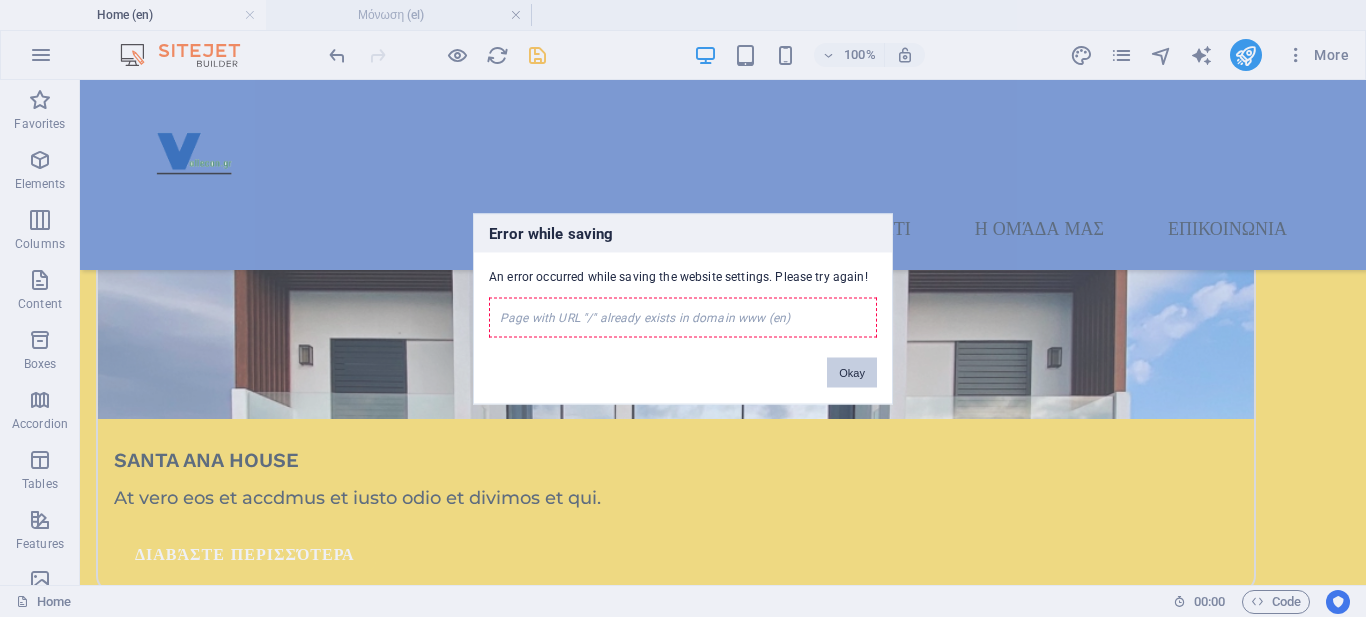 click on "Okay" at bounding box center [852, 372] 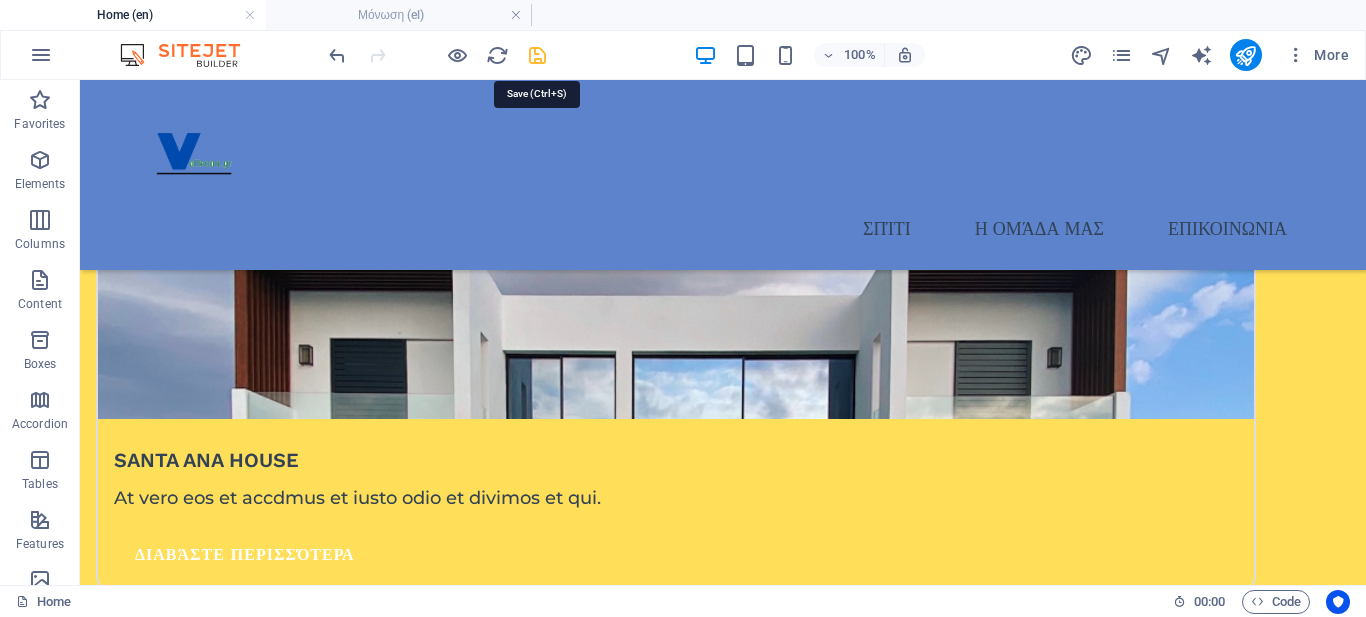 click at bounding box center [537, 55] 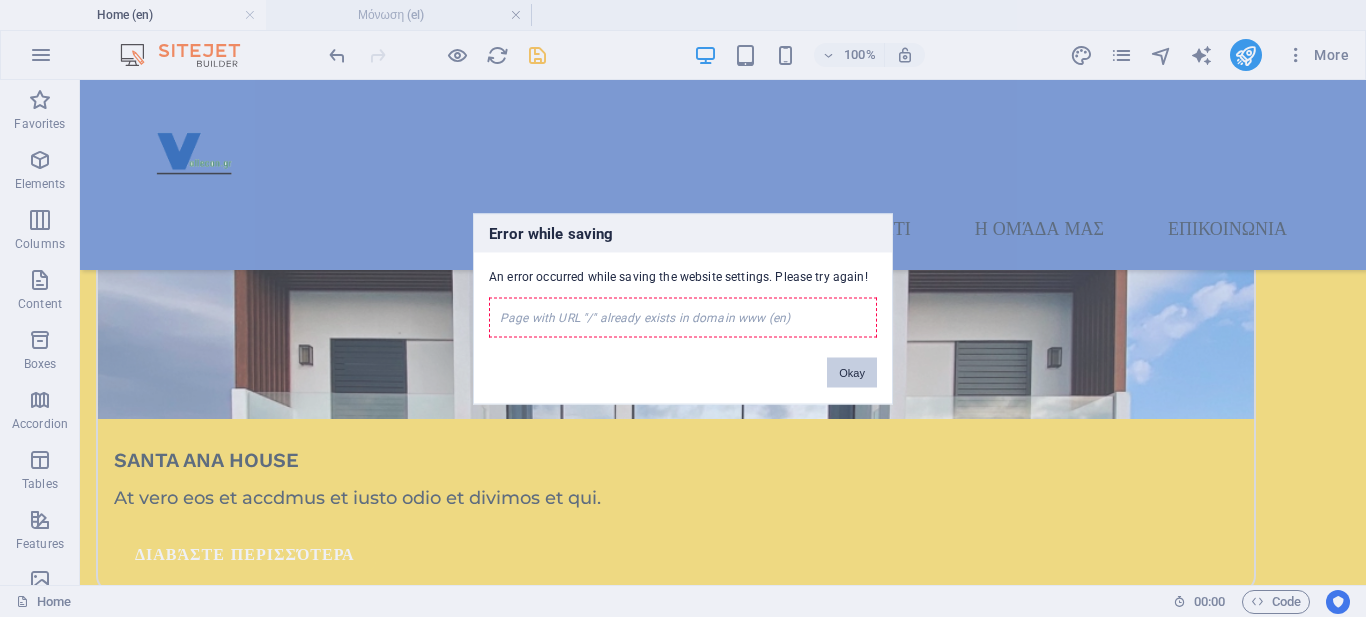 click on "Okay" at bounding box center [852, 372] 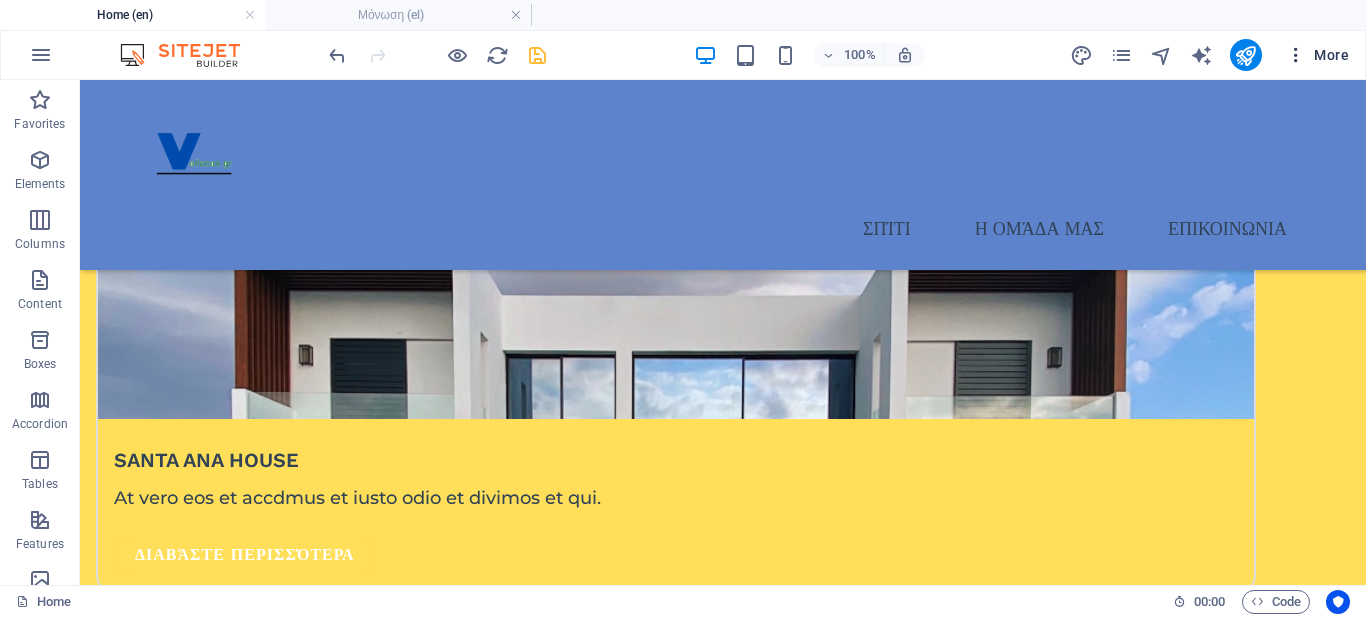 click at bounding box center (1296, 55) 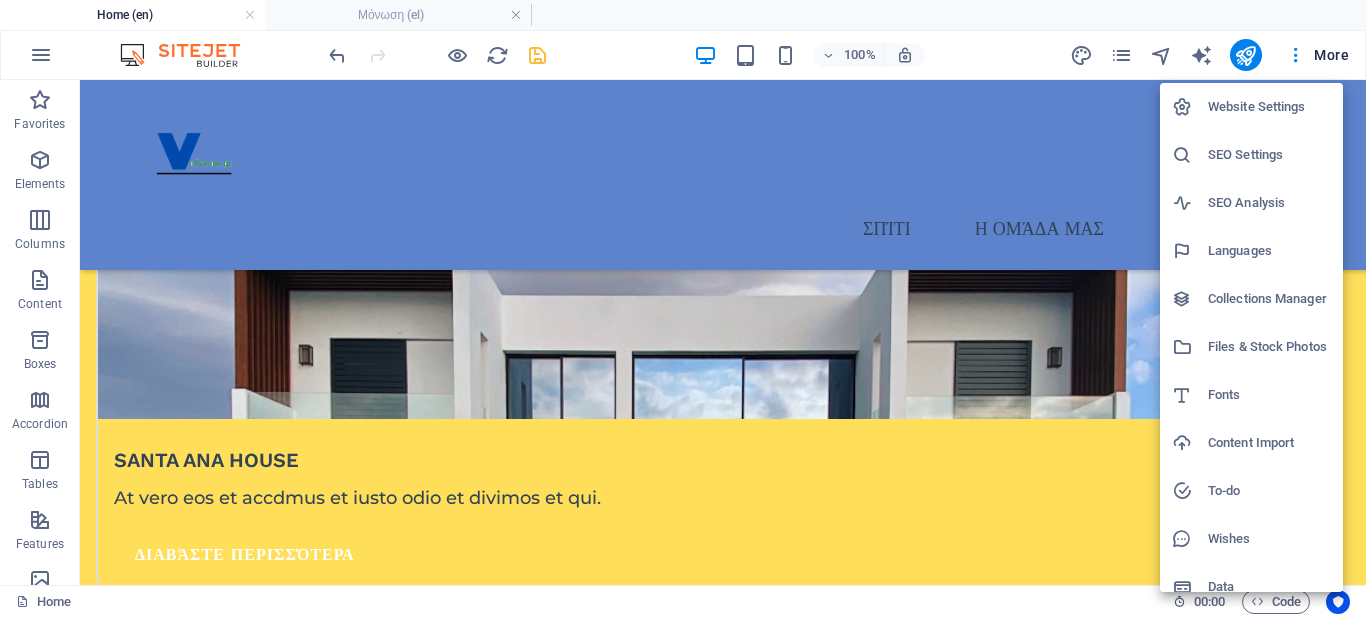 click on "Languages" at bounding box center [1269, 251] 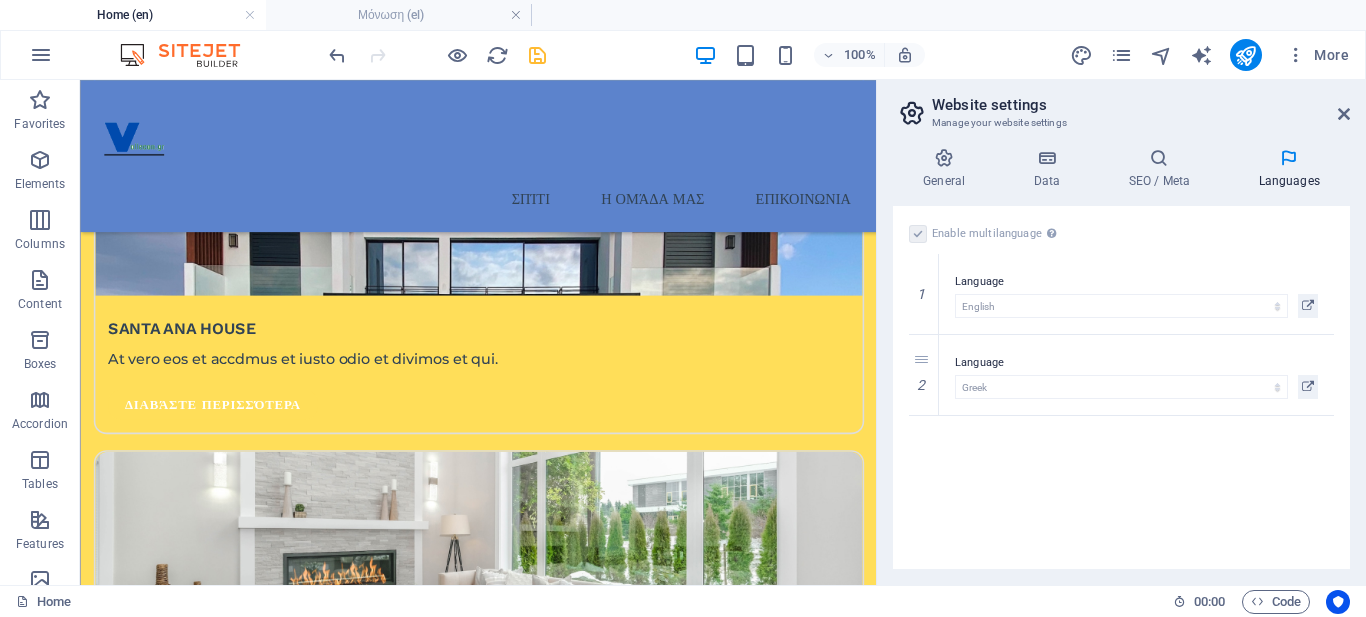 scroll, scrollTop: 4126, scrollLeft: 0, axis: vertical 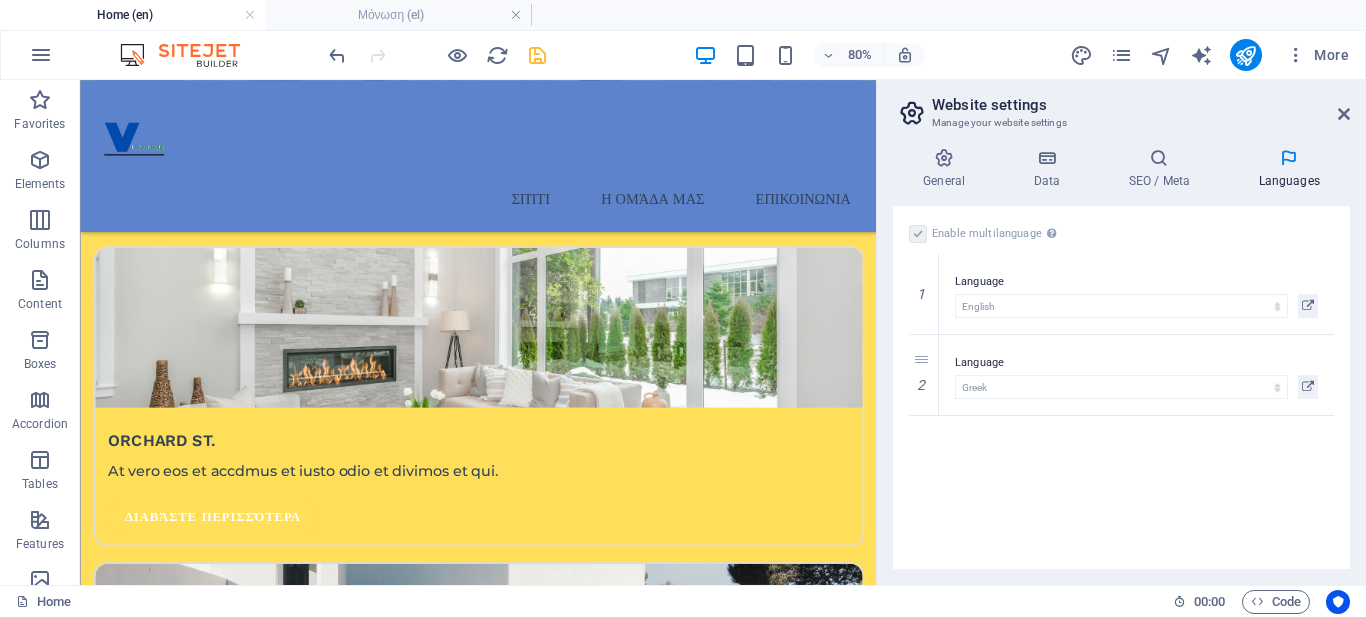 click at bounding box center [918, 234] 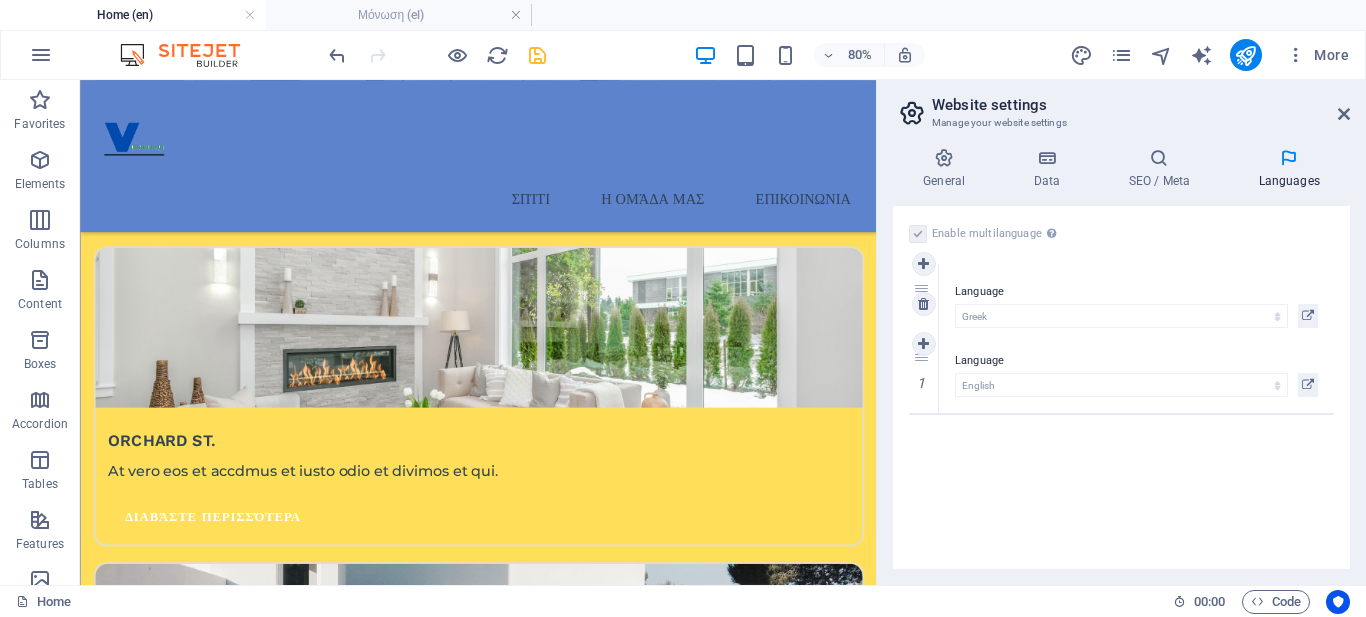 drag, startPoint x: 925, startPoint y: 356, endPoint x: 924, endPoint y: 285, distance: 71.00704 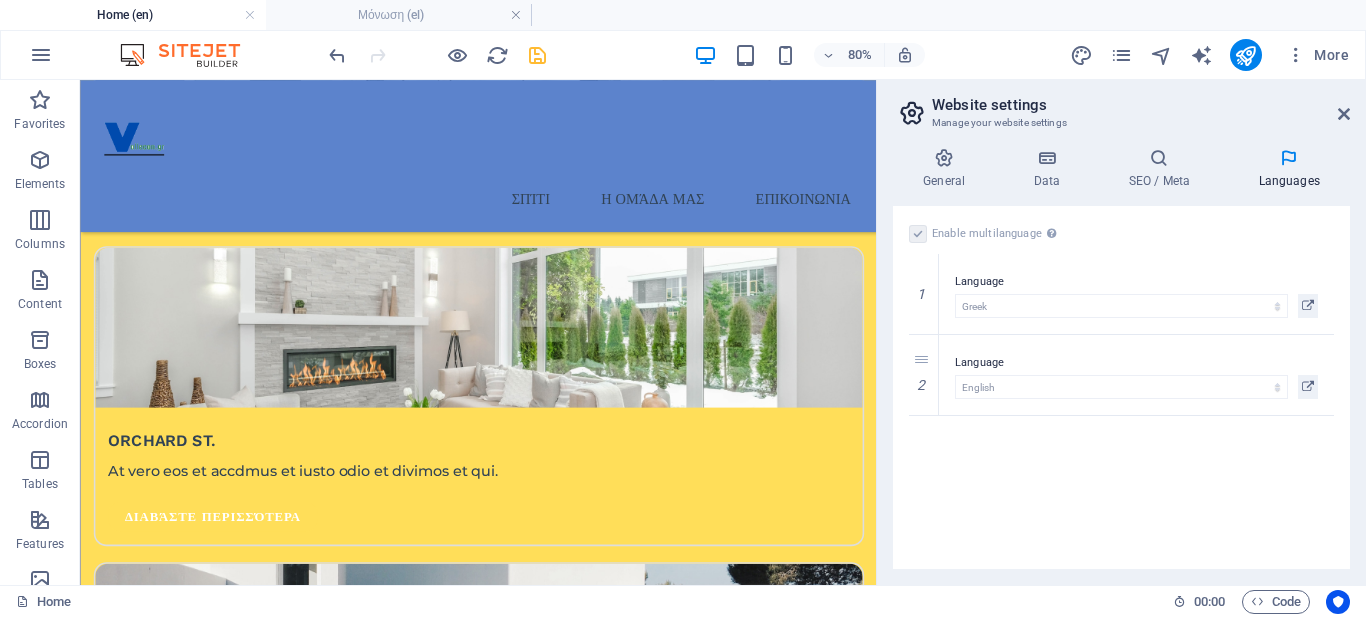 click at bounding box center (918, 234) 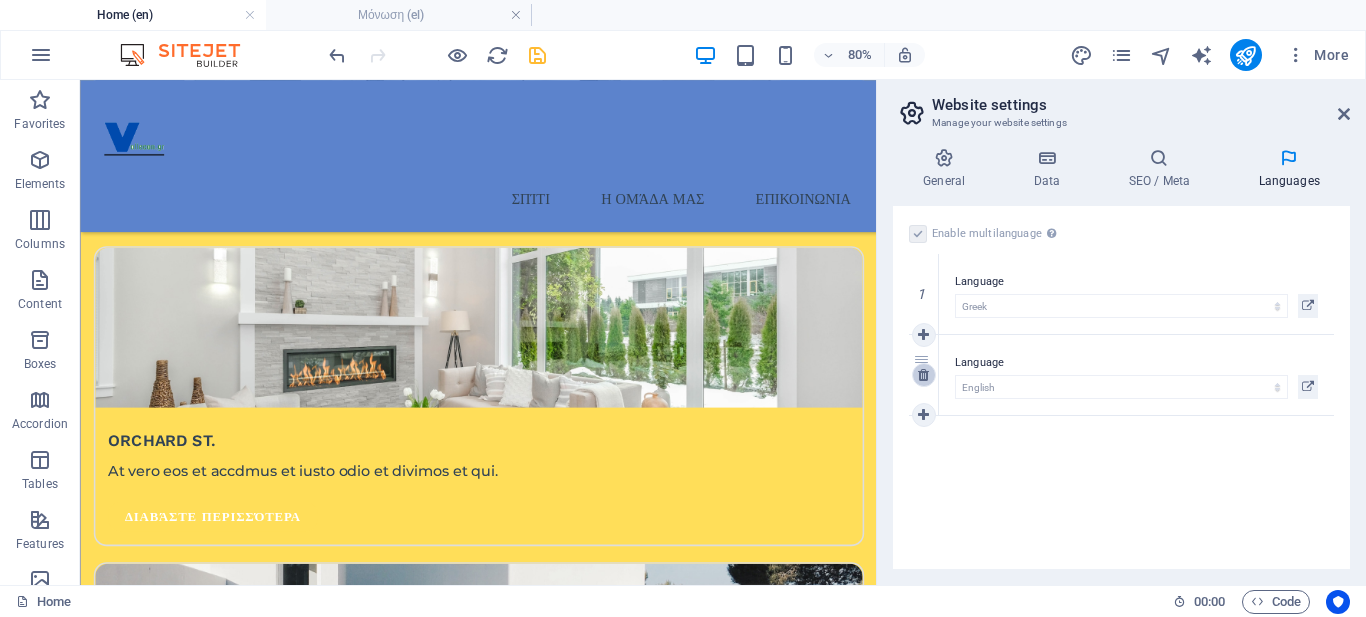 click at bounding box center (924, 375) 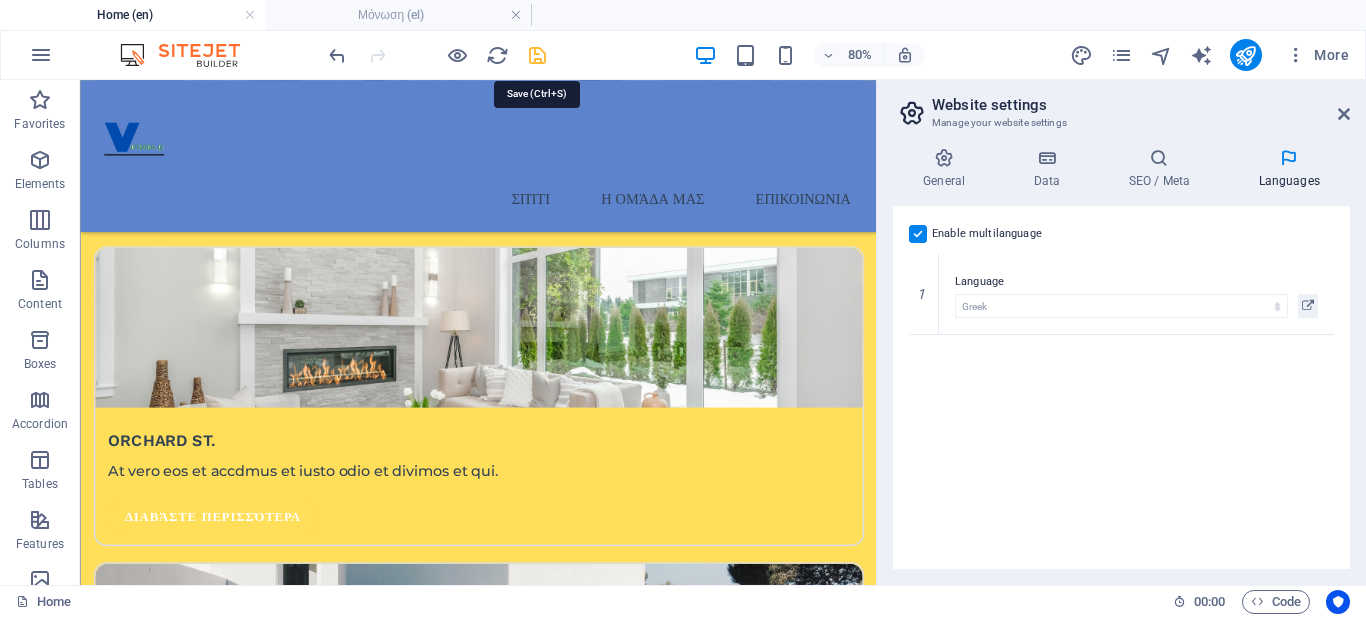click at bounding box center [537, 55] 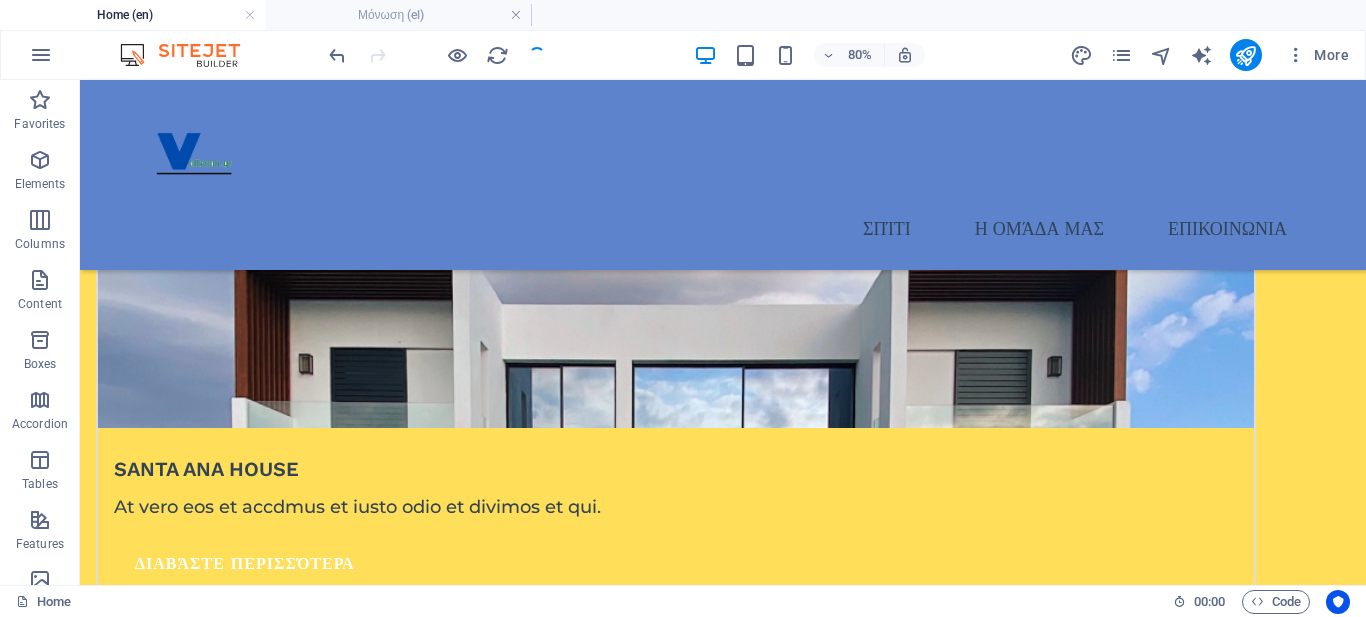 scroll, scrollTop: 3871, scrollLeft: 0, axis: vertical 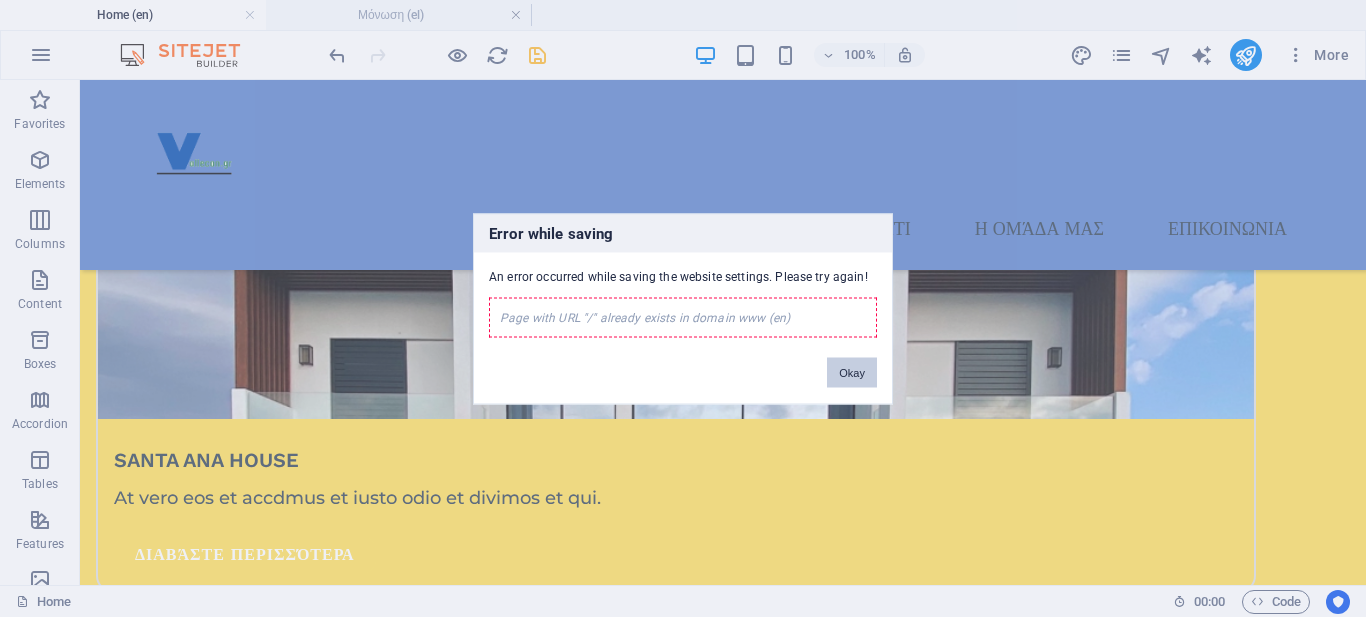click on "Okay" at bounding box center [852, 372] 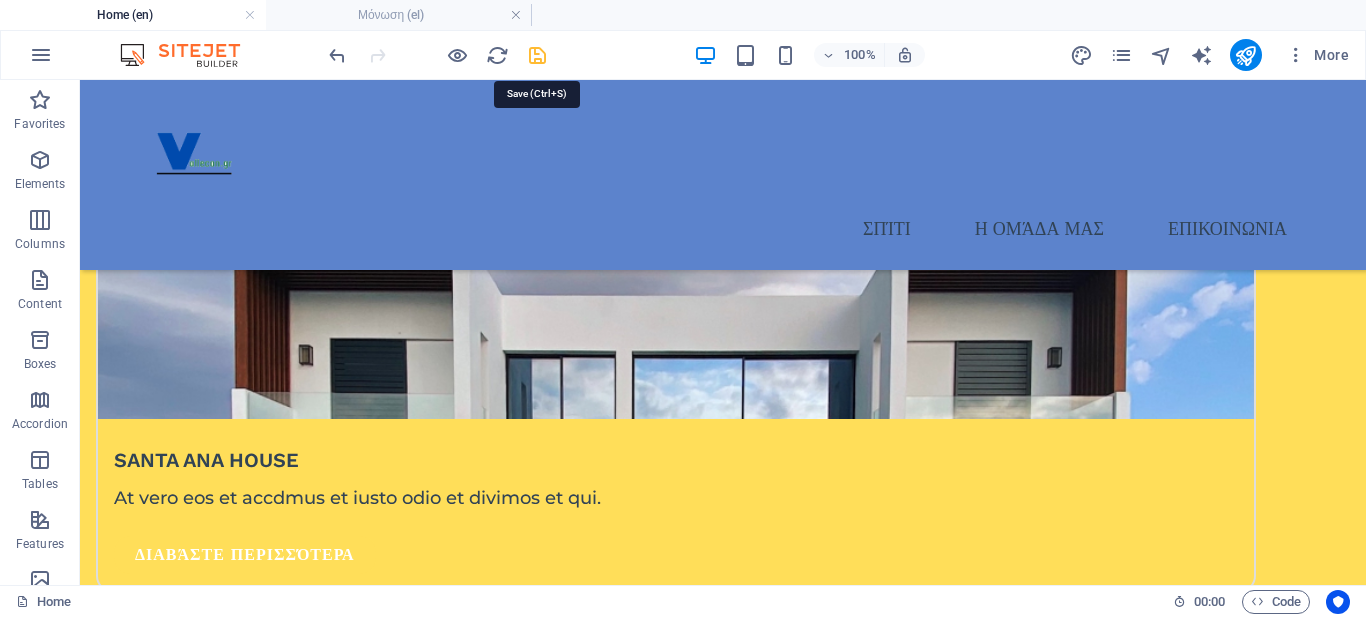 click at bounding box center [537, 55] 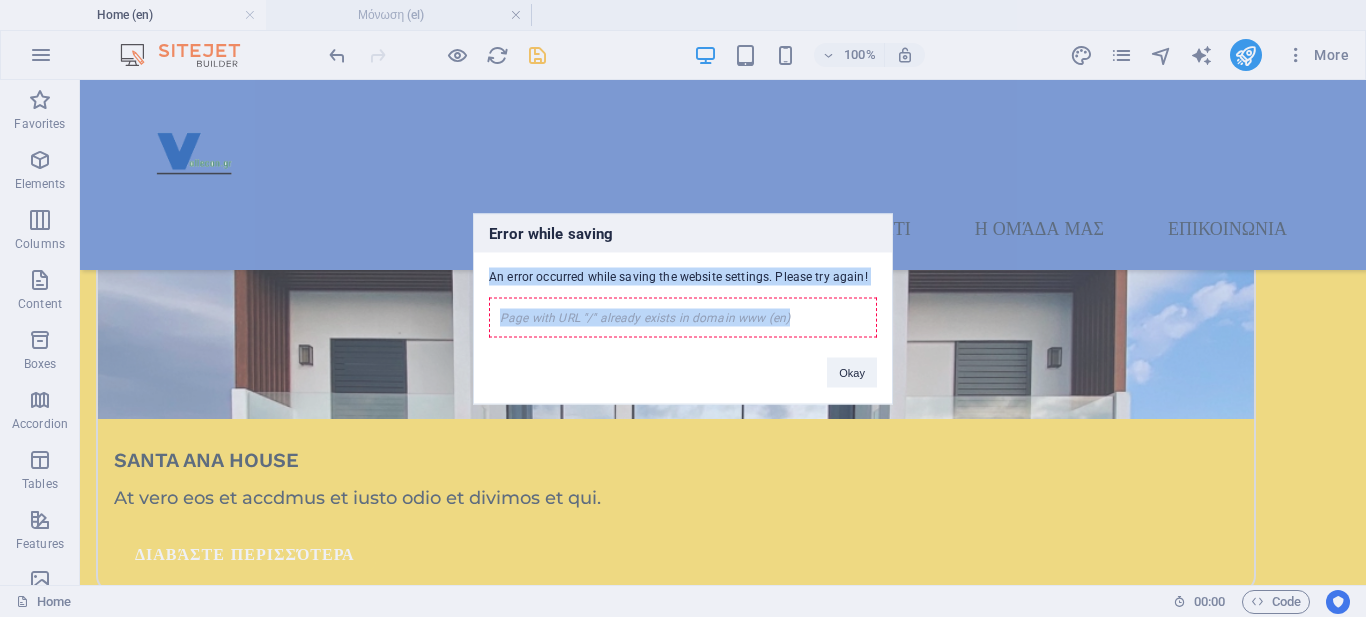 drag, startPoint x: 491, startPoint y: 273, endPoint x: 794, endPoint y: 318, distance: 306.32336 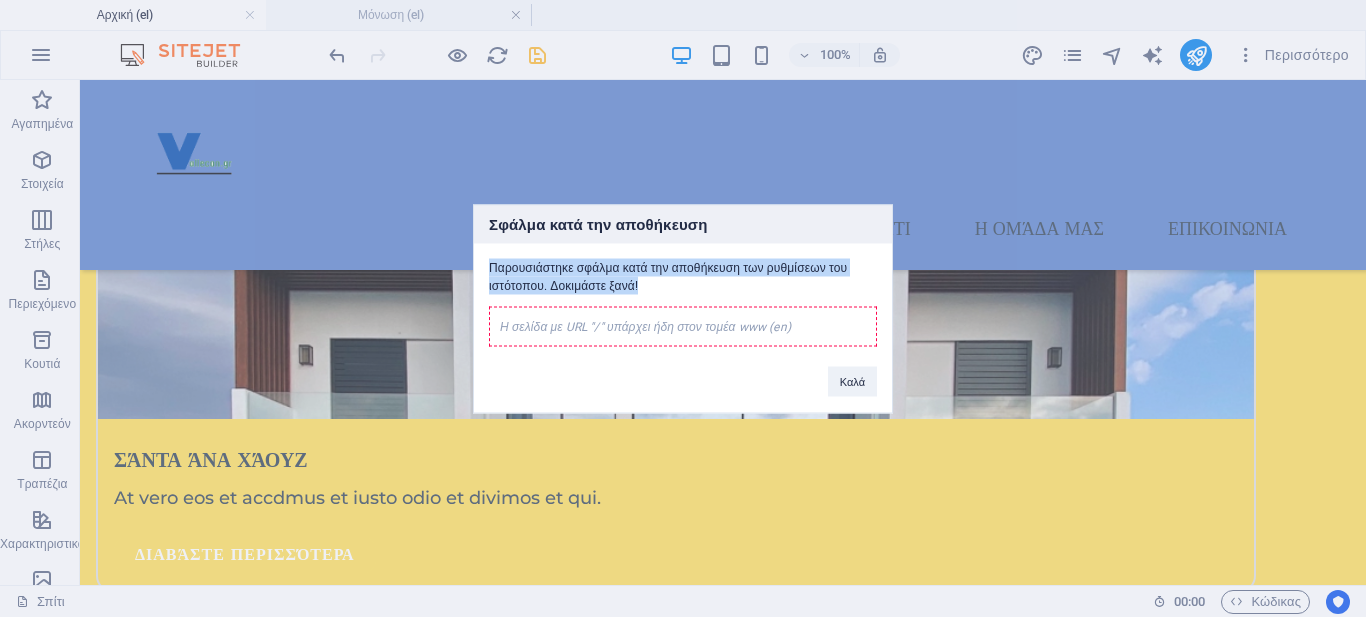 scroll, scrollTop: 3901, scrollLeft: 0, axis: vertical 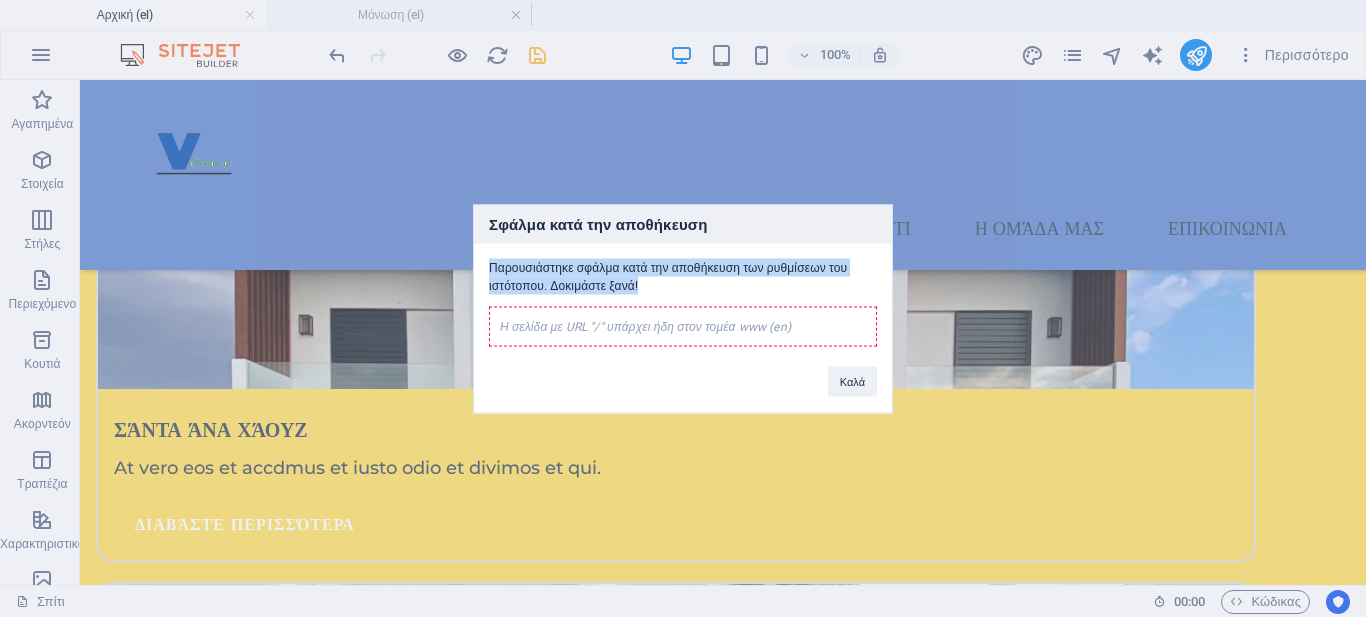 drag, startPoint x: 770, startPoint y: 312, endPoint x: 788, endPoint y: 294, distance: 25.455845 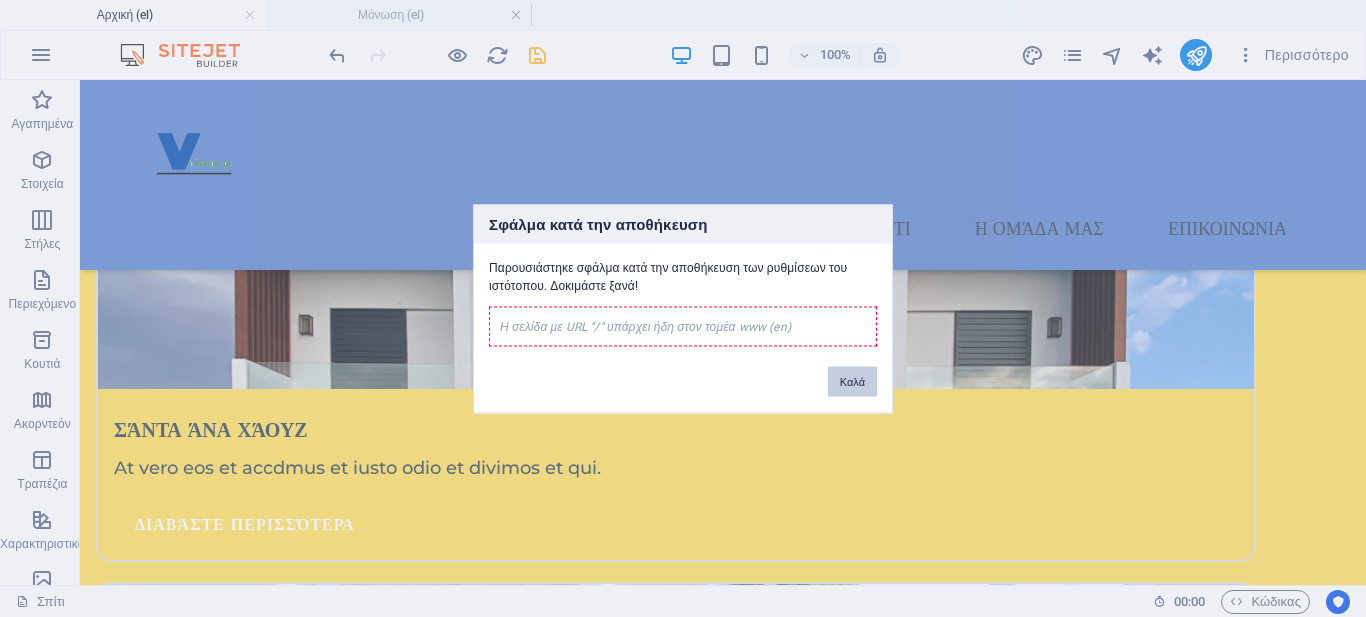 click on "Καλά" at bounding box center (852, 381) 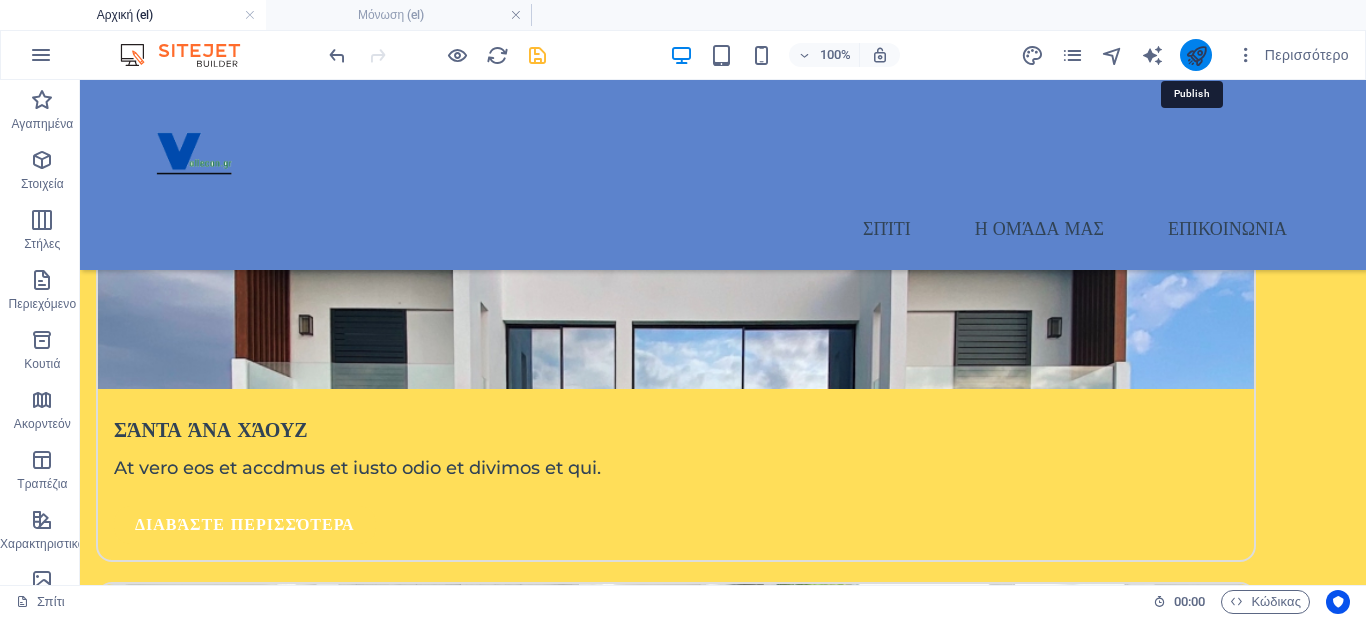 click at bounding box center [1196, 55] 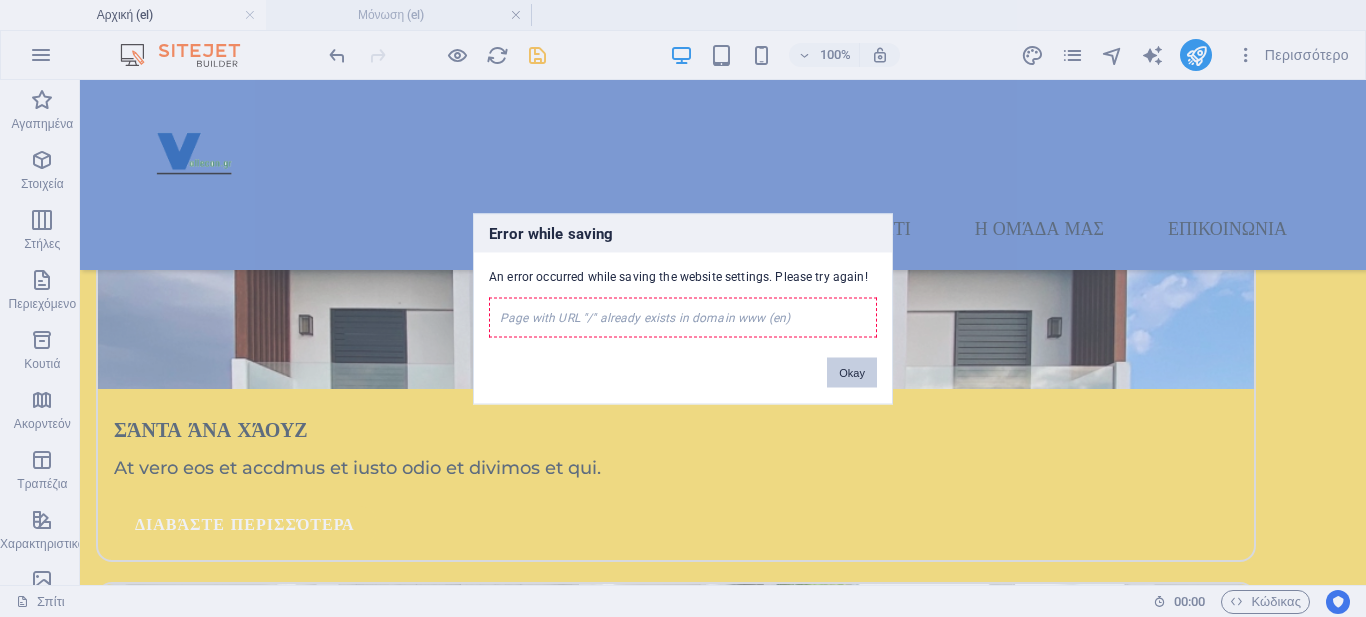 click on "Okay" at bounding box center (852, 372) 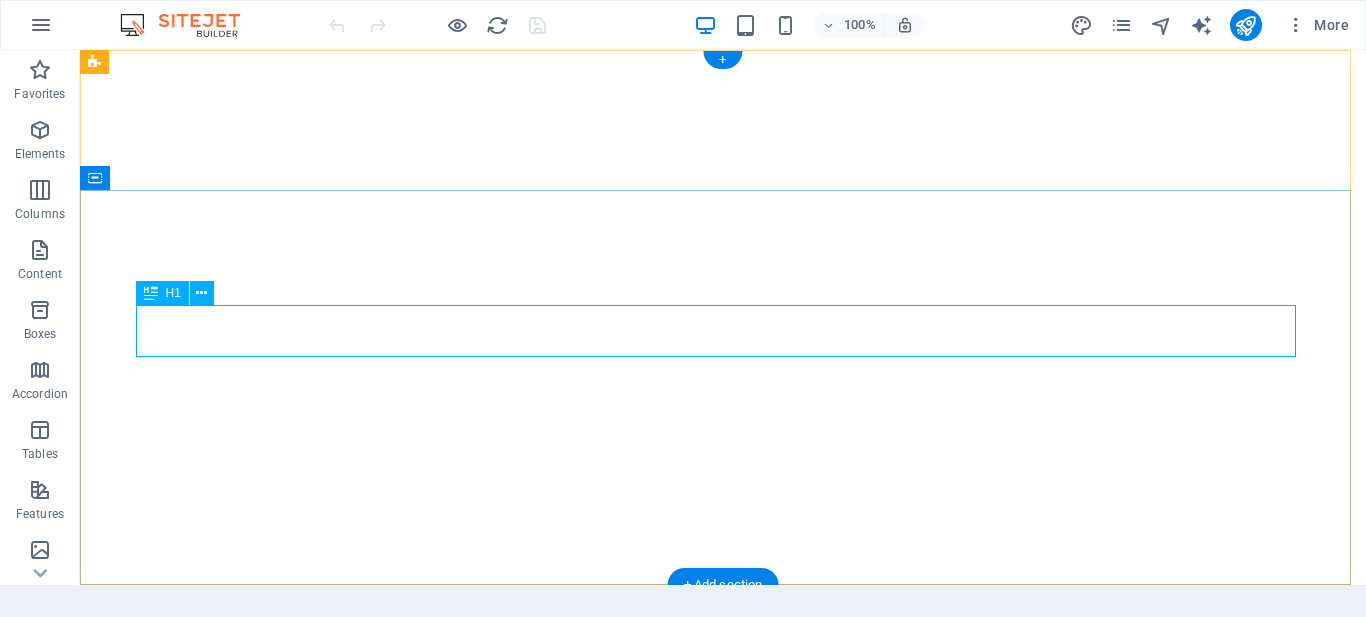 scroll, scrollTop: 0, scrollLeft: 0, axis: both 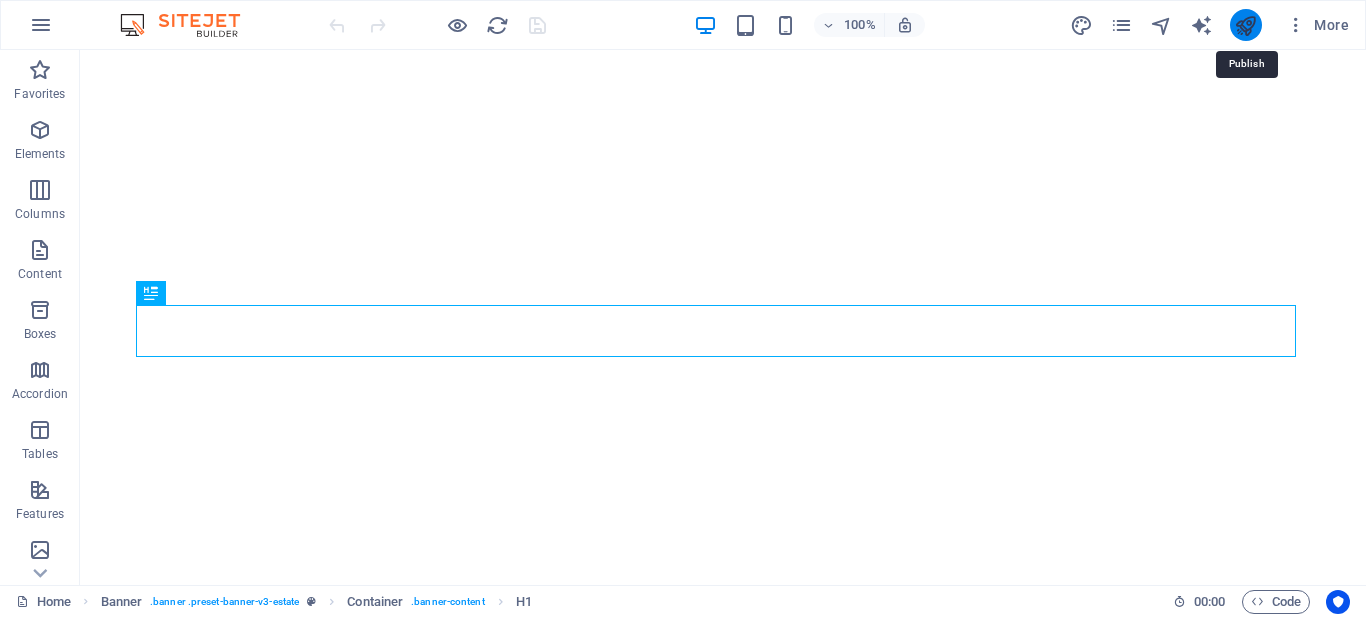click at bounding box center [1245, 25] 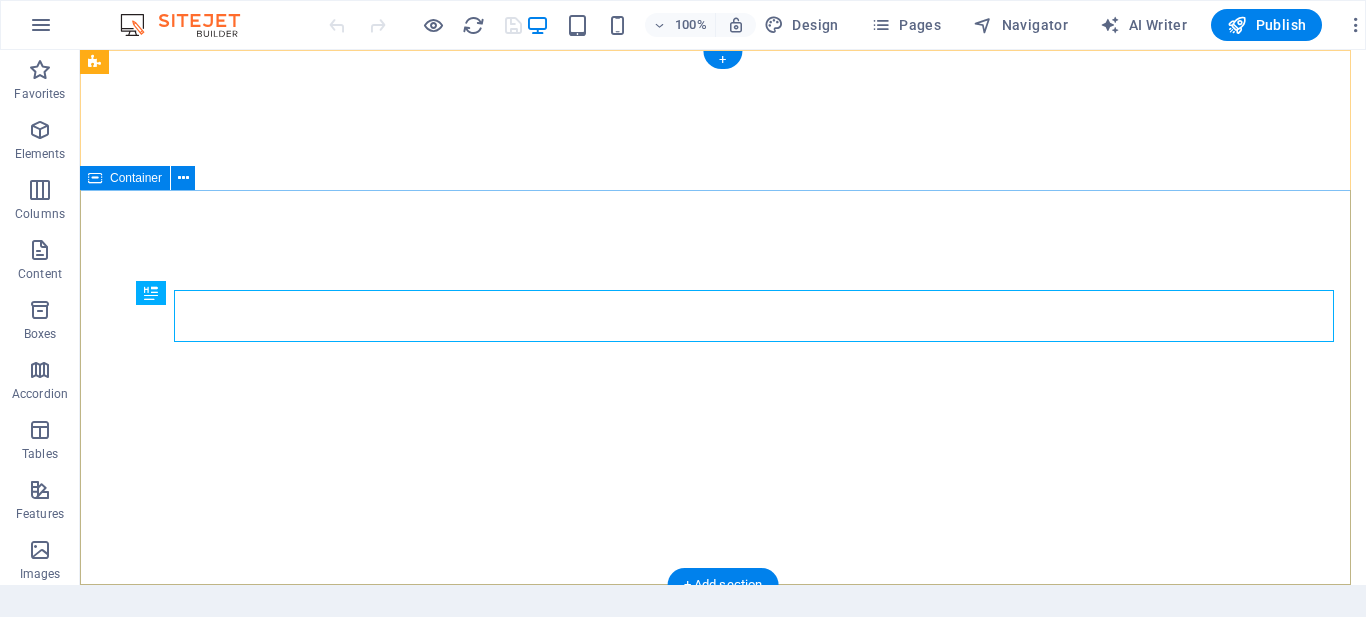 scroll, scrollTop: 0, scrollLeft: 0, axis: both 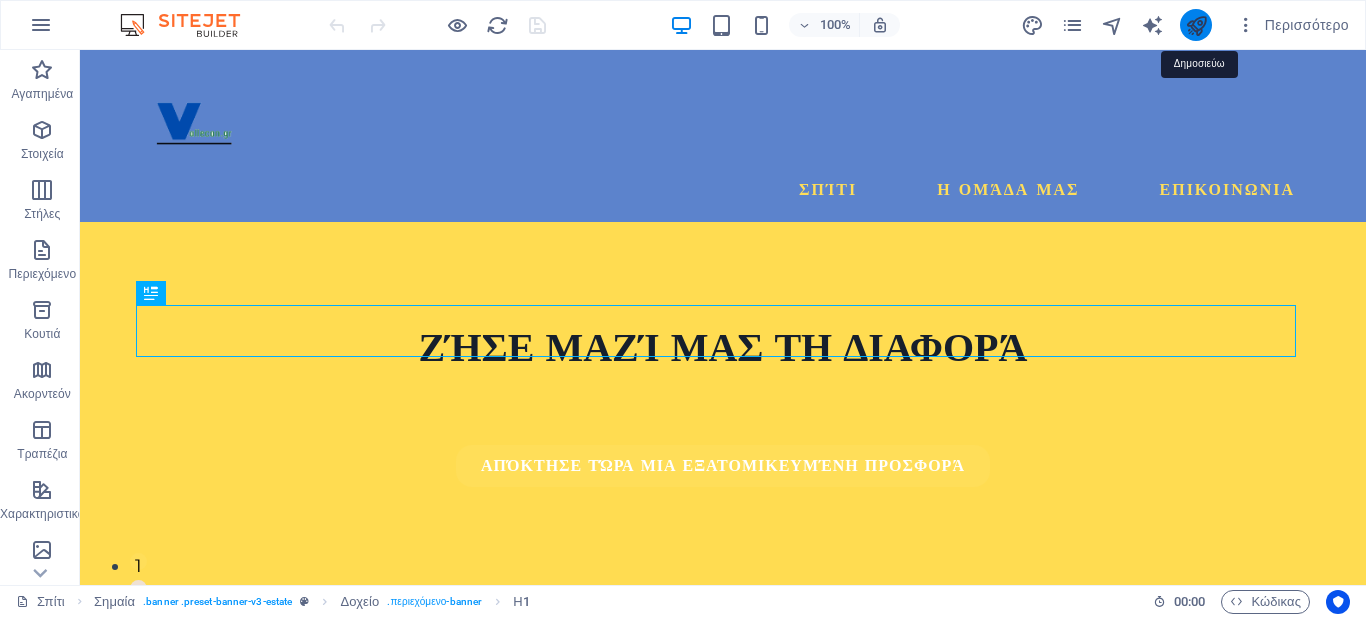 click at bounding box center [1196, 25] 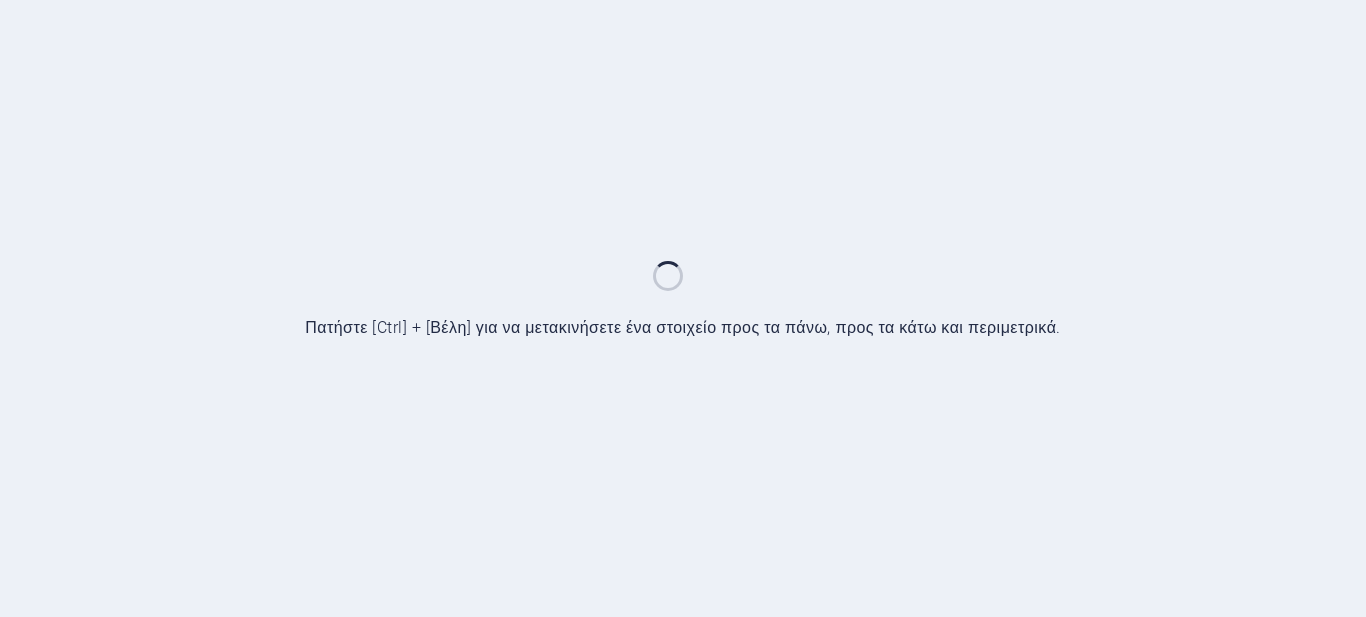 scroll, scrollTop: 0, scrollLeft: 0, axis: both 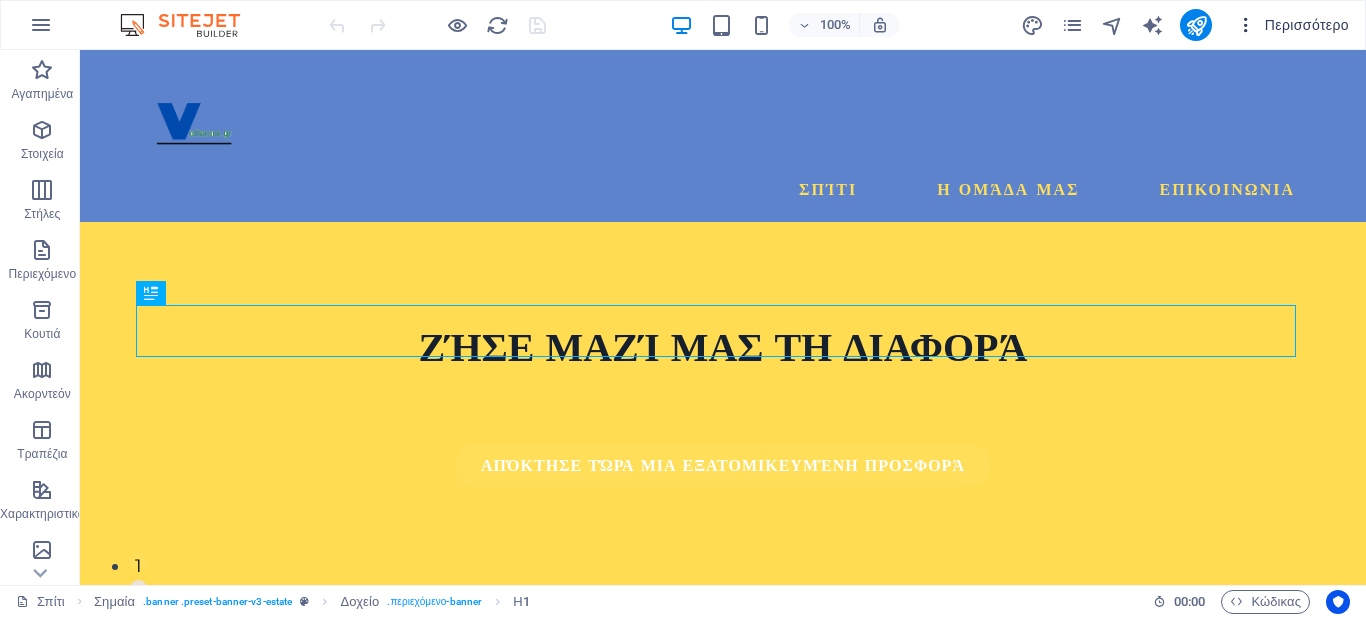 click at bounding box center (1246, 25) 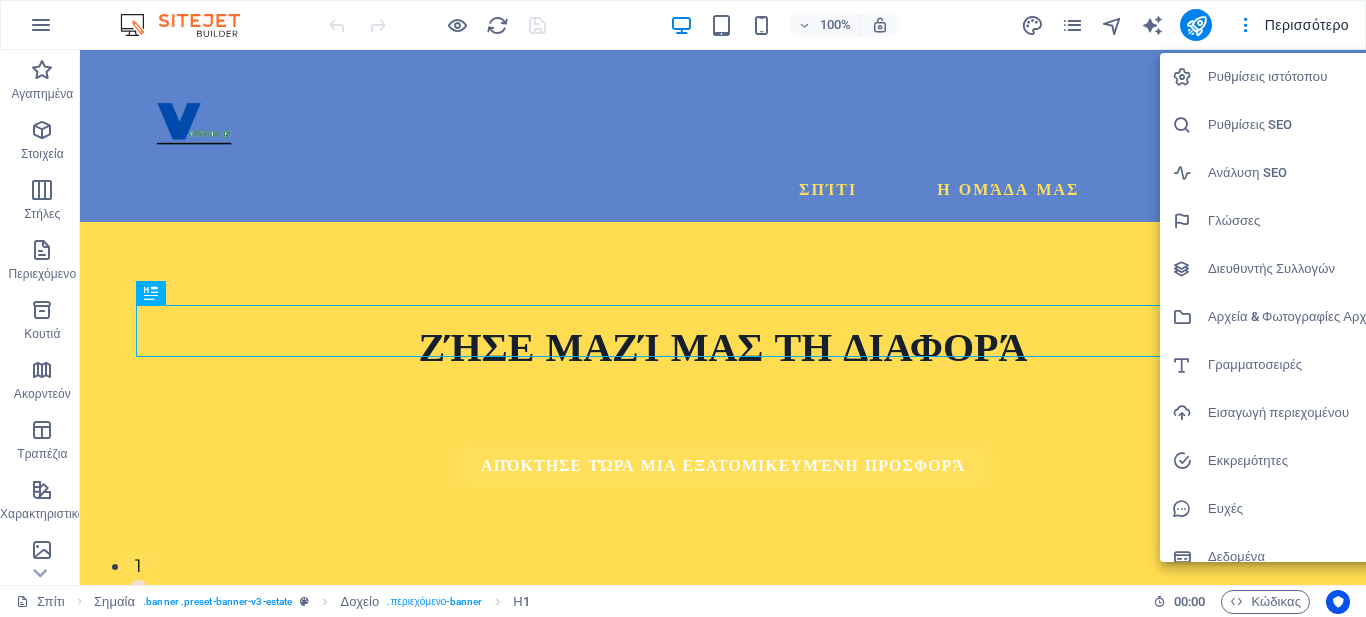 click at bounding box center (683, 308) 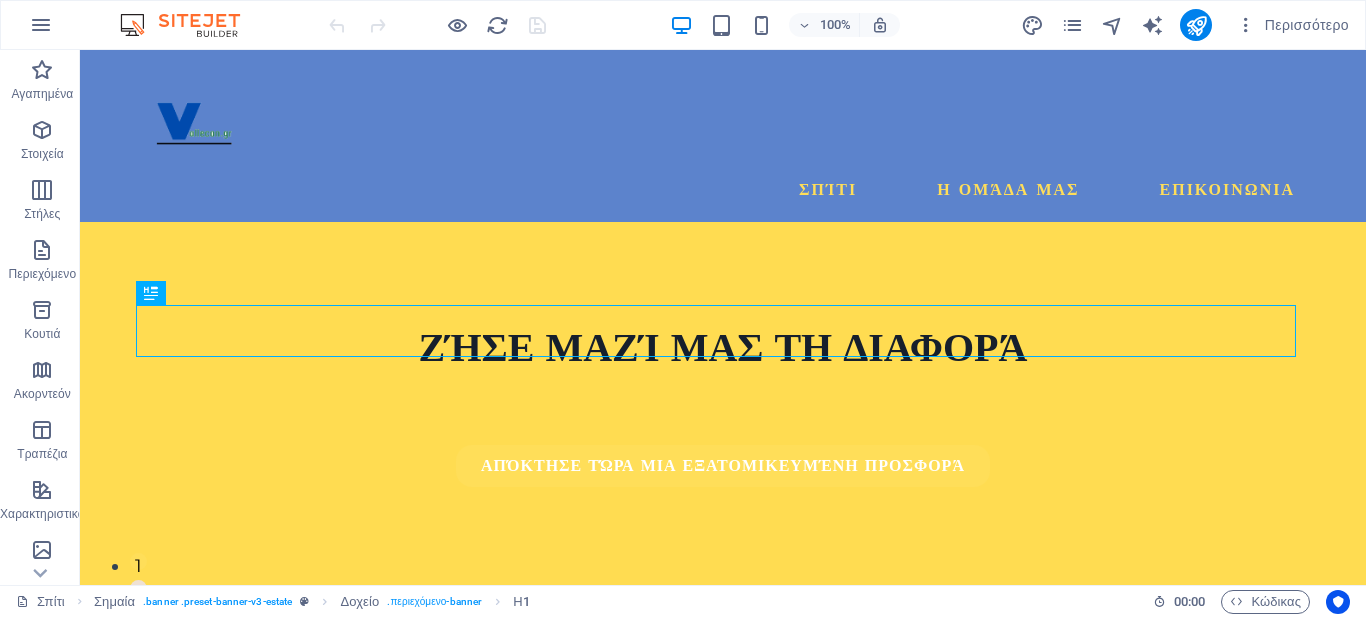 click on "Περισσότερο" at bounding box center [1307, 25] 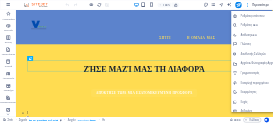 scroll, scrollTop: 19, scrollLeft: 0, axis: vertical 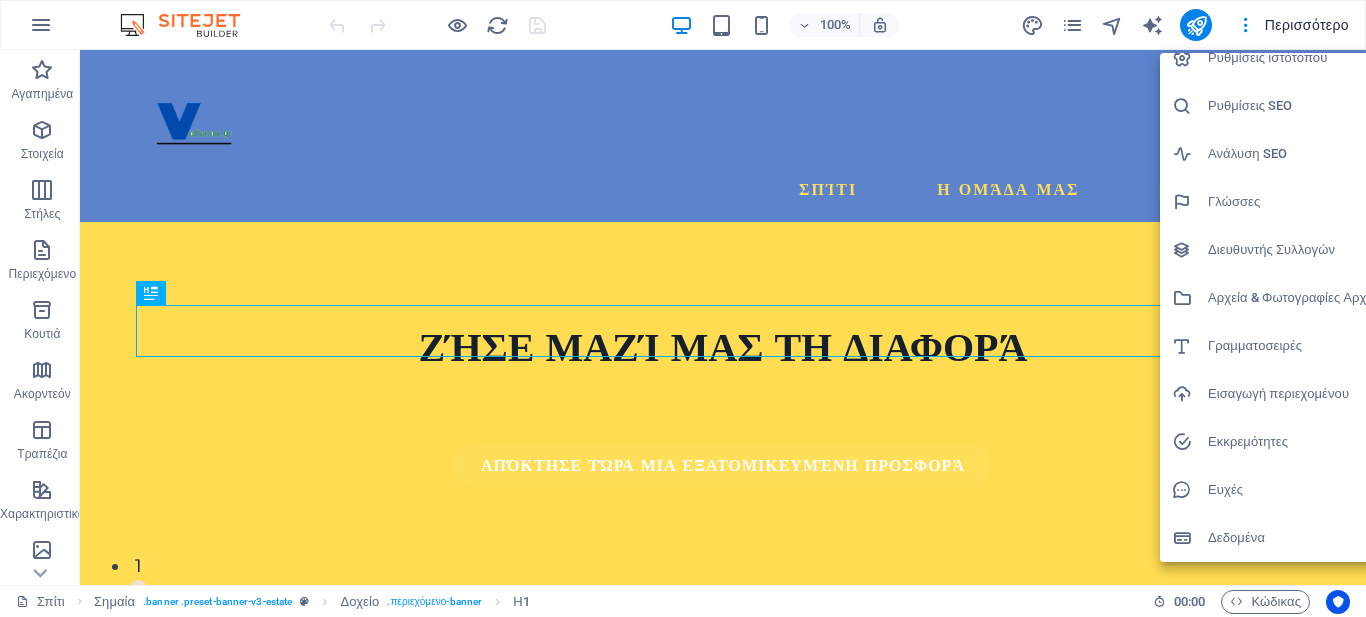 click on "Γλώσσες" at bounding box center [1301, 202] 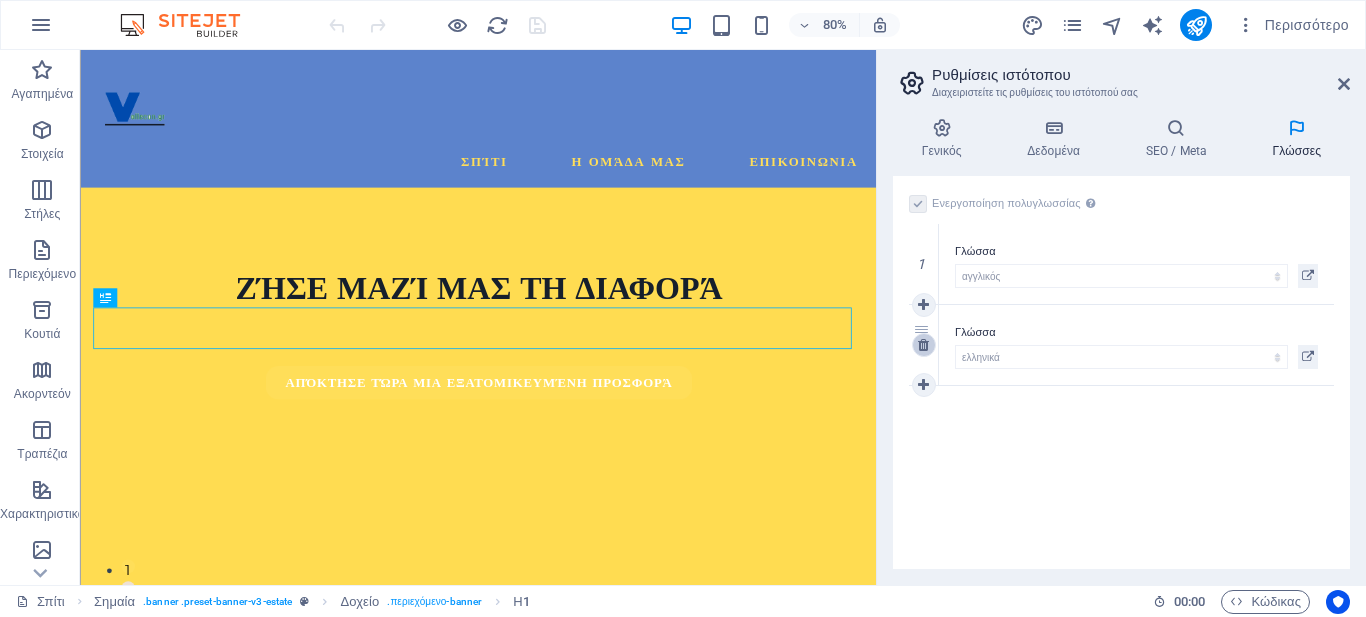 click at bounding box center [923, 345] 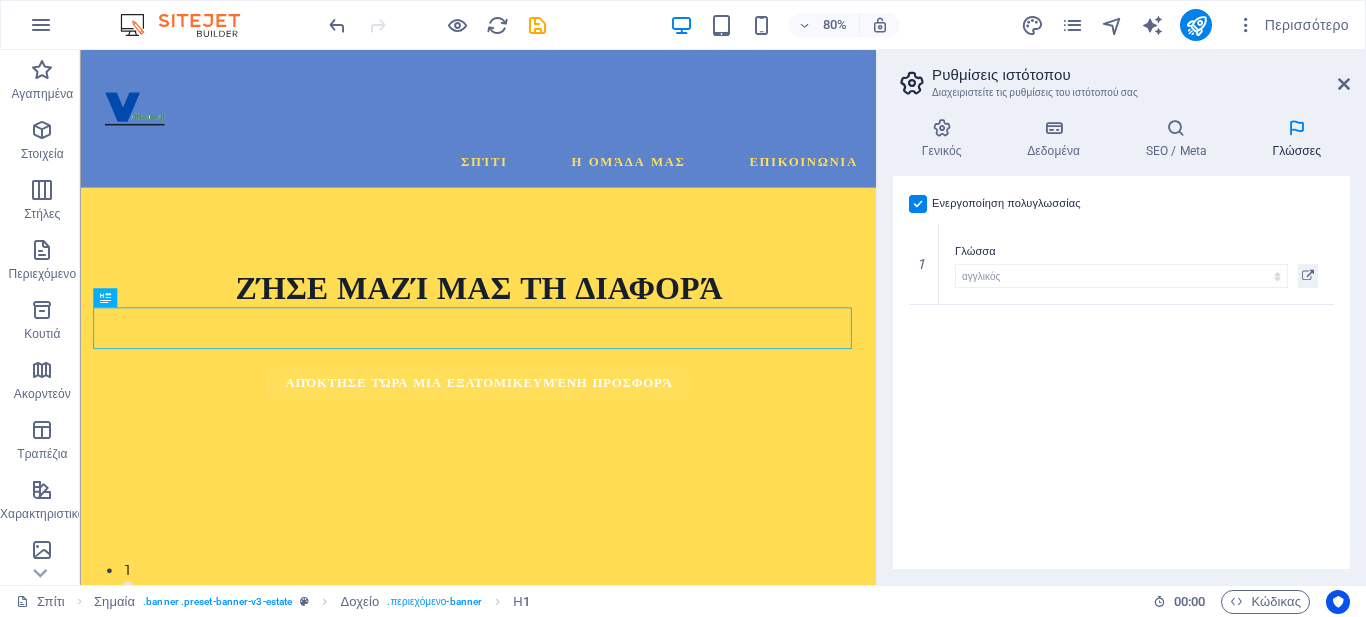 click at bounding box center (918, 204) 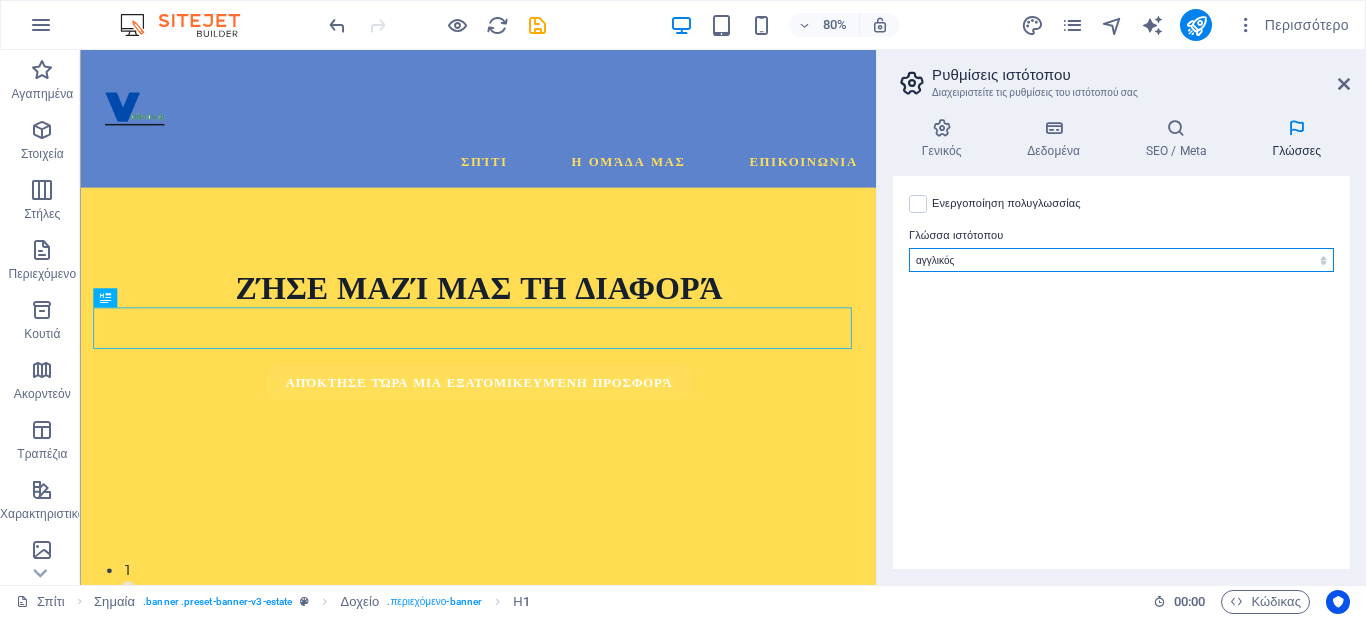 click on "Αμπχαζίας Μακρυά Αφρικάανς Ακάν Αλβανός Αμχαρικά αραβικός Αραγωνέζικα αρμενικός Ασαμέζικα Αβαρικός Αβεστάν Αϊμάρα Αζερμπαϊτζάν Μπαμπάρα Μπασκίρ Βάσκων Λευκορωσικά Μπενγκάλι Γλώσσες Μπιχάρ Μπισλάμα Μποκμάλ Βοσνιακά Βρετόν Βούλγαρος Βιρμανικά Καταλανικά Κεντρικά Χμερ Τσαμόρο Τσετσένος κινέζικα Εκκλησιαστική Σλαβική Τσουβάς Κορνουαλικά Κορσικανός Κρι Κροατία Τσέχος δανικός Ολλανδός Τζόνγκχα αγγλικός εσπεράντο Εσθονικά Προβατίνα Φερόε Φαρσί (Περσικά) Φιτζιανός φινλανδικός Γάλλος Φούλα Γαελικά Γαλικιανά Γκάντα Γεωργιανό Γερμανός ελληνικά Ίντο" at bounding box center [1121, 260] 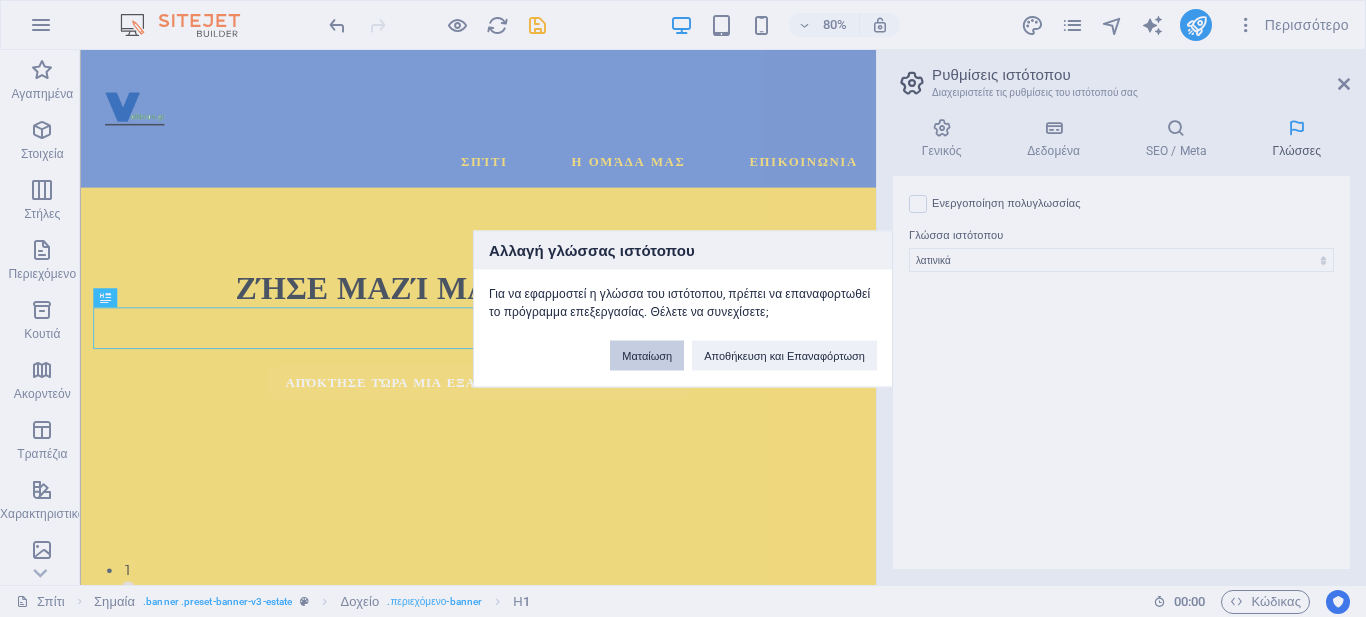 click on "Ματαίωση" at bounding box center (647, 355) 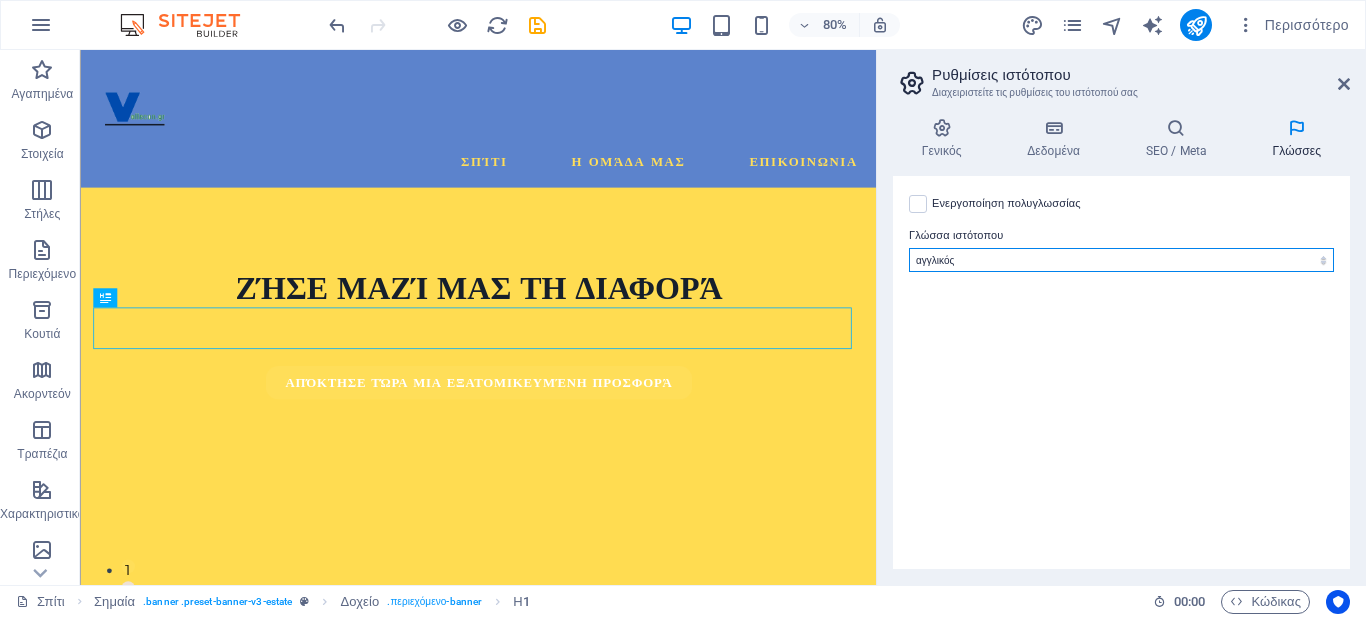 click on "Αμπχαζίας Μακρυά Αφρικάανς Ακάν Αλβανός Αμχαρικά αραβικός Αραγωνέζικα αρμενικός Ασαμέζικα Αβαρικός Αβεστάν Αϊμάρα Αζερμπαϊτζάν Μπαμπάρα Μπασκίρ Βάσκων Λευκορωσικά Μπενγκάλι Γλώσσες Μπιχάρ Μπισλάμα Μποκμάλ Βοσνιακά Βρετόν Βούλγαρος Βιρμανικά Καταλανικά Κεντρικά Χμερ Τσαμόρο Τσετσένος κινέζικα Εκκλησιαστική Σλαβική Τσουβάς Κορνουαλικά Κορσικανός Κρι Κροατία Τσέχος δανικός Ολλανδός Τζόνγκχα αγγλικός εσπεράντο Εσθονικά Προβατίνα Φερόε Φαρσί (Περσικά) Φιτζιανός φινλανδικός Γάλλος Φούλα Γαελικά Γαλικιανά Γκάντα Γεωργιανό Γερμανός ελληνικά Ίντο" at bounding box center (1121, 260) 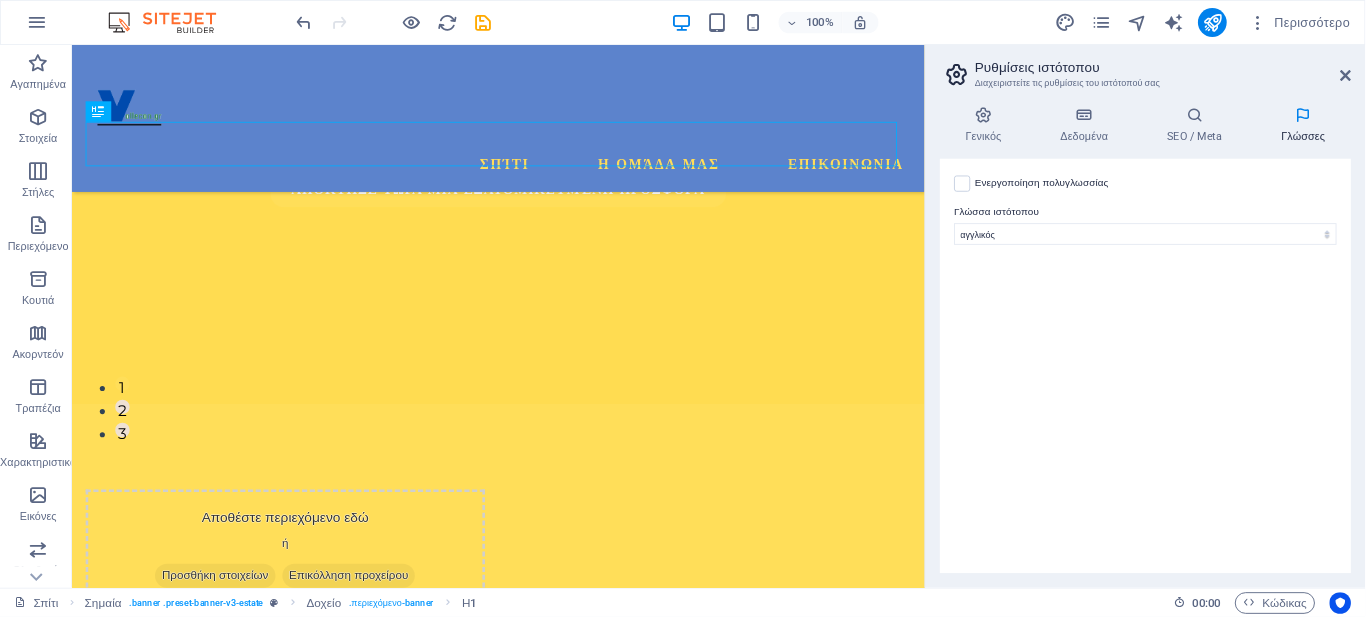 scroll, scrollTop: 215, scrollLeft: 0, axis: vertical 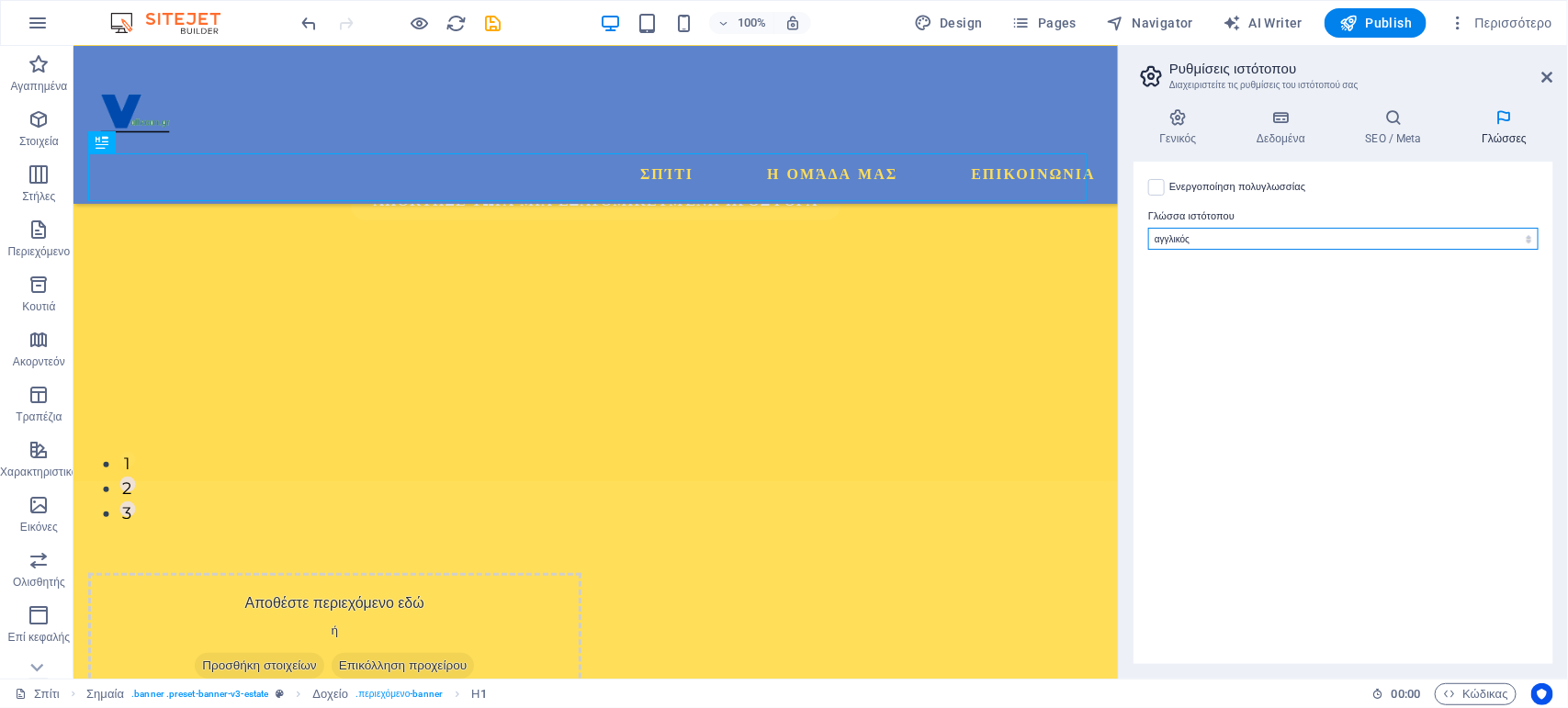 click on "Αμπχαζίας Μακρυά Αφρικάανς Ακάν Αλβανός Αμχαρικά αραβικός Αραγωνέζικα αρμενικός Ασαμέζικα Αβαρικός Αβεστάν Αϊμάρα Αζερμπαϊτζάν Μπαμπάρα Μπασκίρ Βάσκων Λευκορωσικά Μπενγκάλι Γλώσσες Μπιχάρ Μπισλάμα Μποκμάλ Βοσνιακά Βρετόν Βούλγαρος Βιρμανικά Καταλανικά Κεντρικά Χμερ Τσαμόρο Τσετσένος κινέζικα Εκκλησιαστική Σλαβική Τσουβάς Κορνουαλικά Κορσικανός Κρι Κροατία Τσέχος δανικός Ολλανδός Τζόνγκχα αγγλικός εσπεράντο Εσθονικά Προβατίνα Φερόε Φαρσί (Περσικά) Φιτζιανός φινλανδικός Γάλλος Φούλα Γαελικά Γαλικιανά Γκάντα Γεωργιανό Γερμανός ελληνικά Ίντο" at bounding box center (1343, 239) 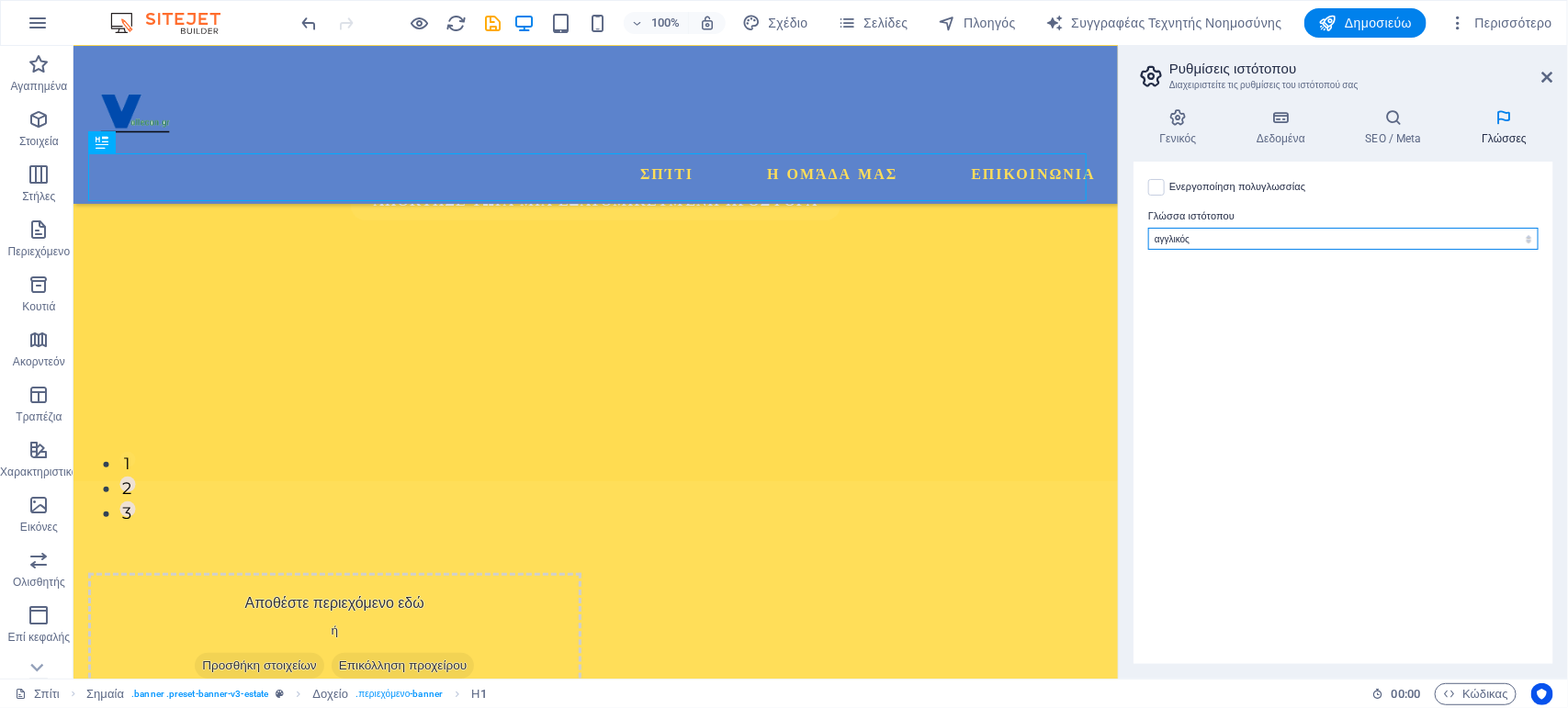 select on "56" 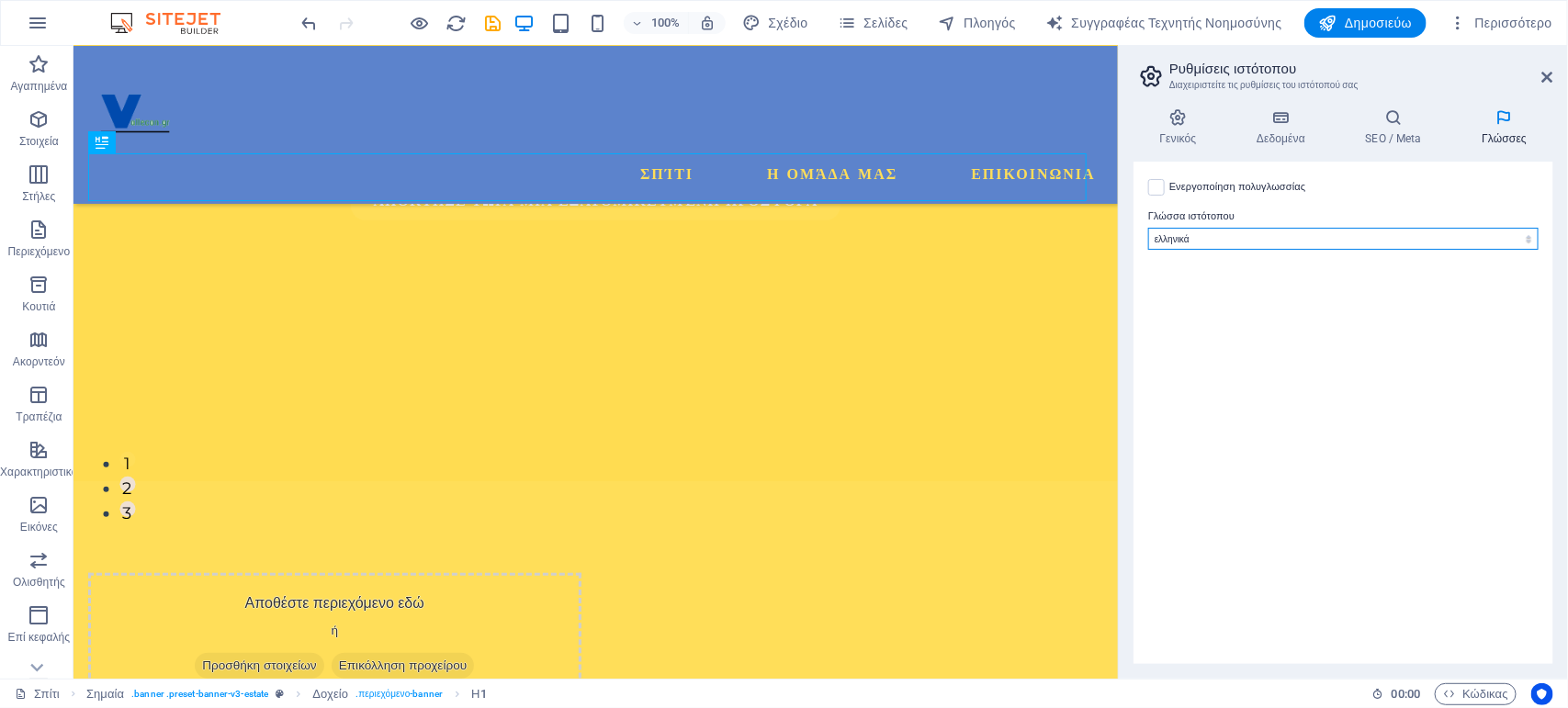 click on "Αμπχαζίας Μακρυά Αφρικάανς Ακάν Αλβανός Αμχαρικά αραβικός Αραγωνέζικα αρμενικός Ασαμέζικα Αβαρικός Αβεστάν Αϊμάρα Αζερμπαϊτζάν Μπαμπάρα Μπασκίρ Βάσκων Λευκορωσικά Μπενγκάλι Γλώσσες Μπιχάρ Μπισλάμα Μποκμάλ Βοσνιακά Βρετόν Βούλγαρος Βιρμανικά Καταλανικά Κεντρικά Χμερ Τσαμόρο Τσετσένος κινέζικα Εκκλησιαστική Σλαβική Τσουβάς Κορνουαλικά Κορσικανός Κρι Κροατία Τσέχος δανικός Ολλανδός Τζόνγκχα αγγλικός εσπεράντο Εσθονικά Προβατίνα Φερόε Φαρσί (Περσικά) Φιτζιανός φινλανδικός Γάλλος Φούλα Γαελικά Γαλικιανά Γκάντα Γεωργιανό Γερμανός ελληνικά Ίντο" at bounding box center (1343, 239) 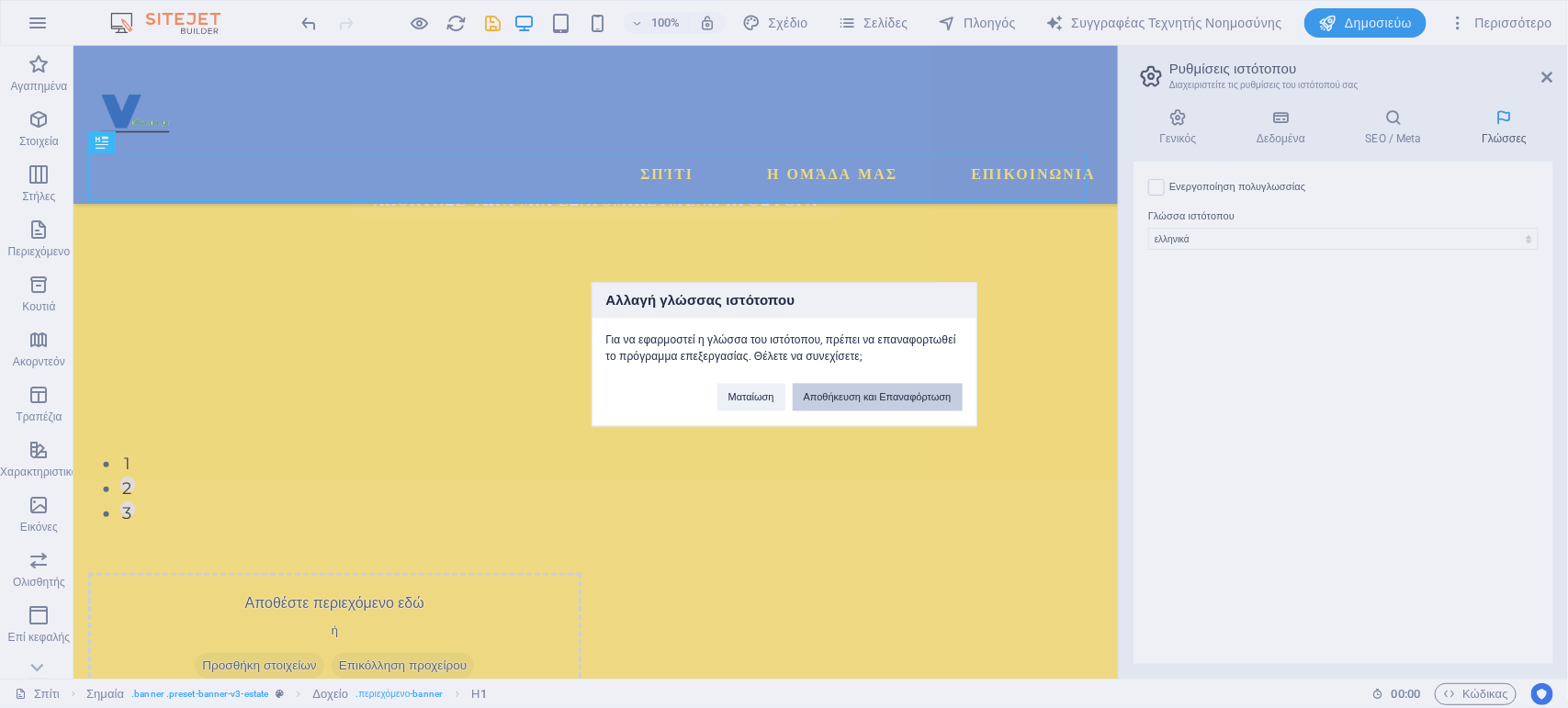 click on "Αποθήκευση και Επαναφόρτωση" at bounding box center [877, 397] 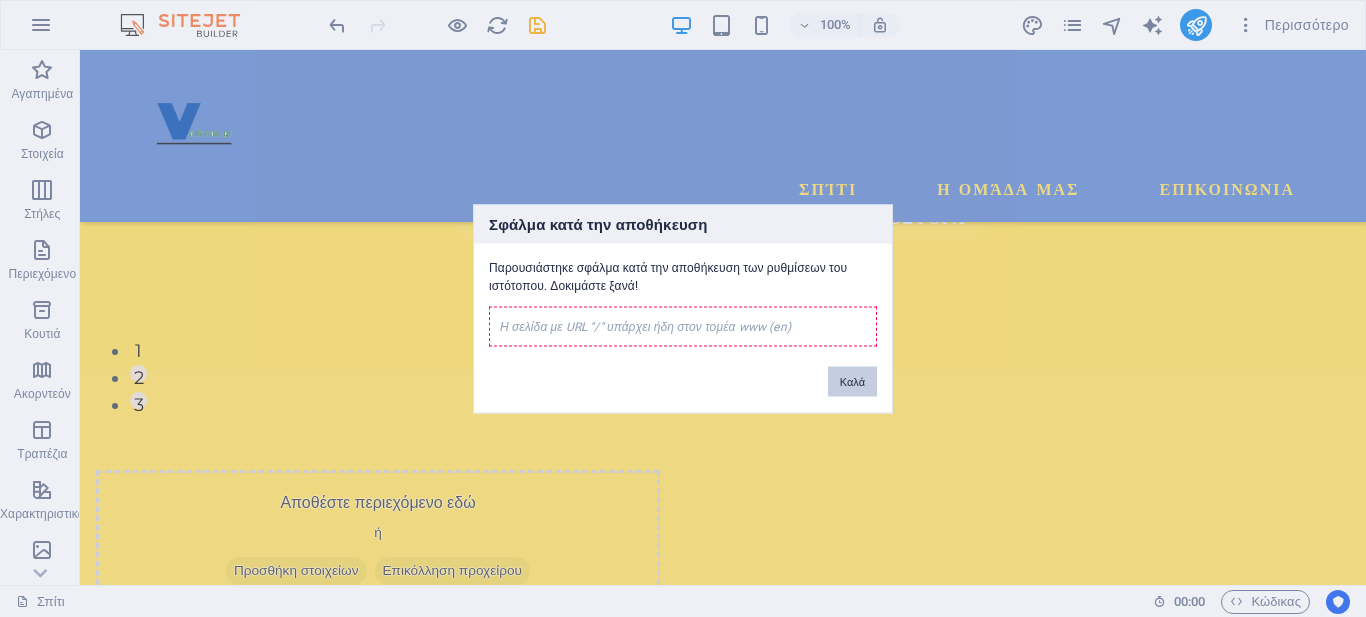 click on "Καλά" at bounding box center (852, 381) 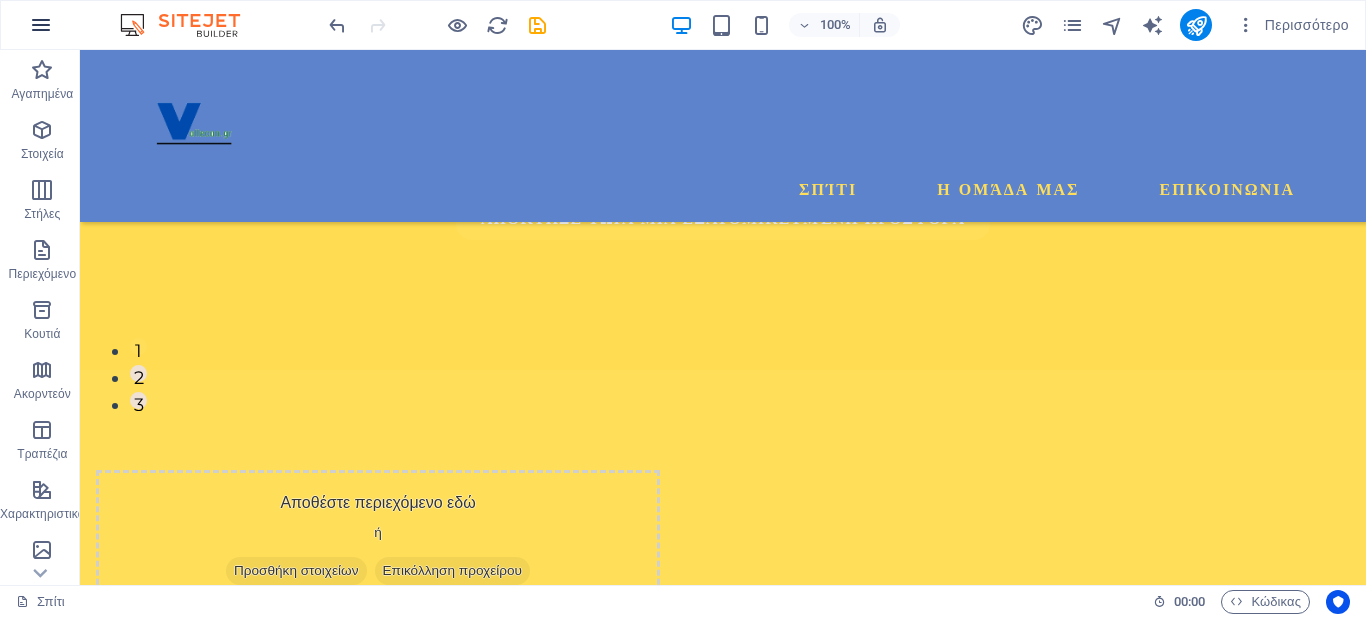 click at bounding box center (41, 25) 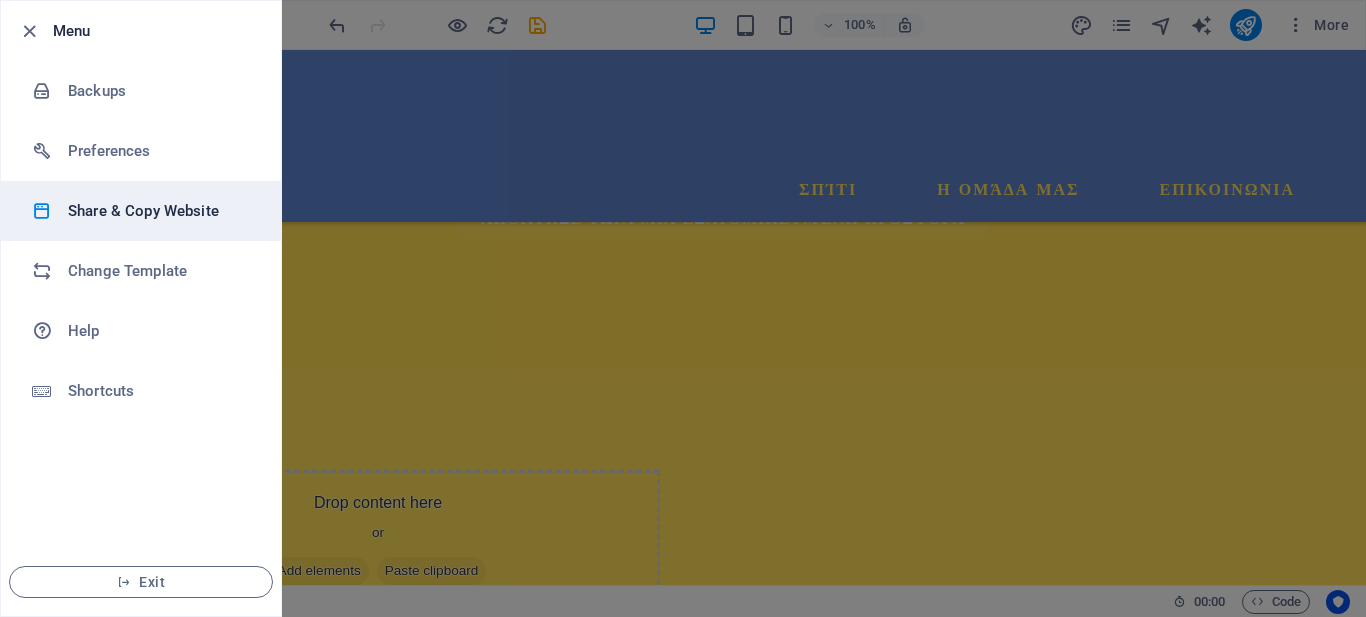 click on "Share & Copy Website" at bounding box center [160, 211] 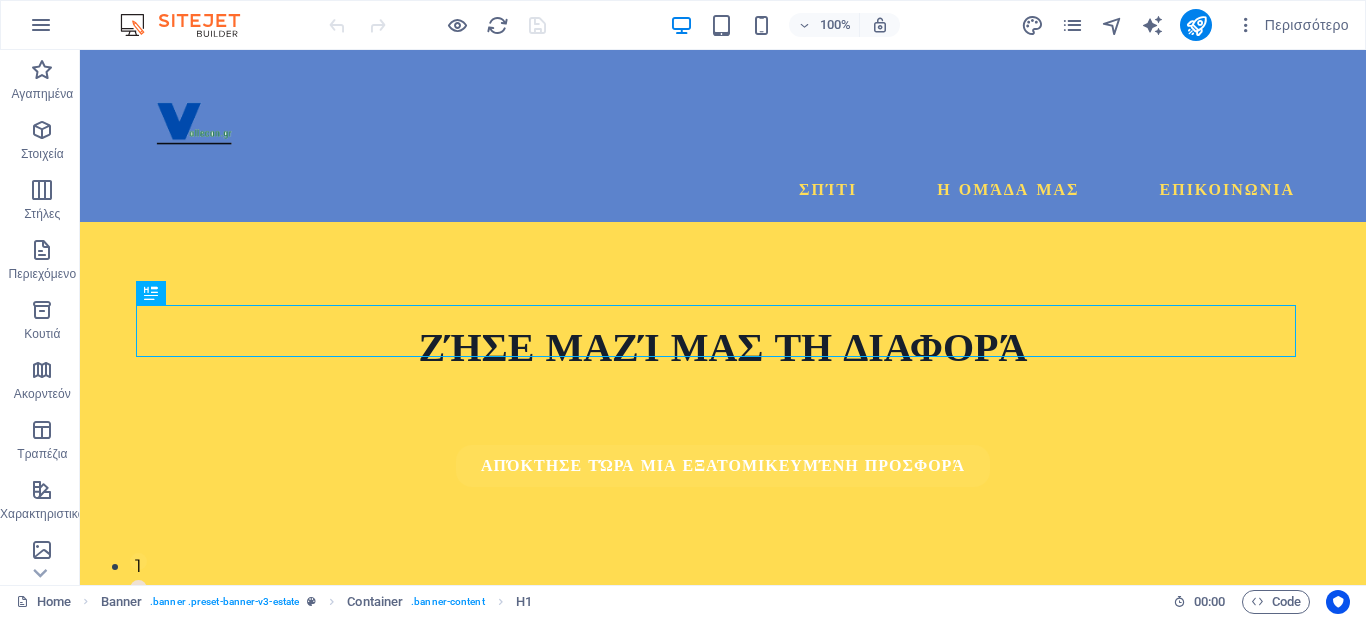 scroll, scrollTop: 0, scrollLeft: 0, axis: both 